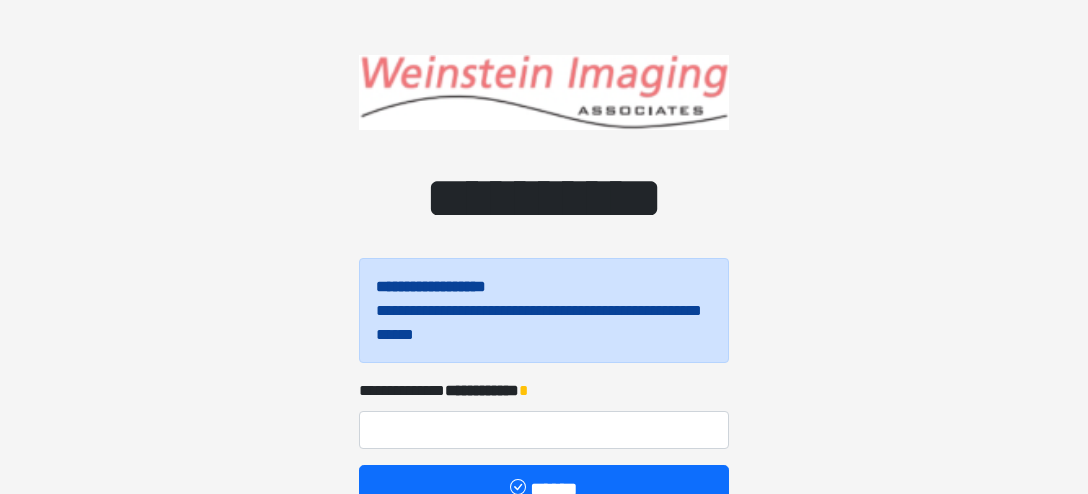 scroll, scrollTop: 105, scrollLeft: 0, axis: vertical 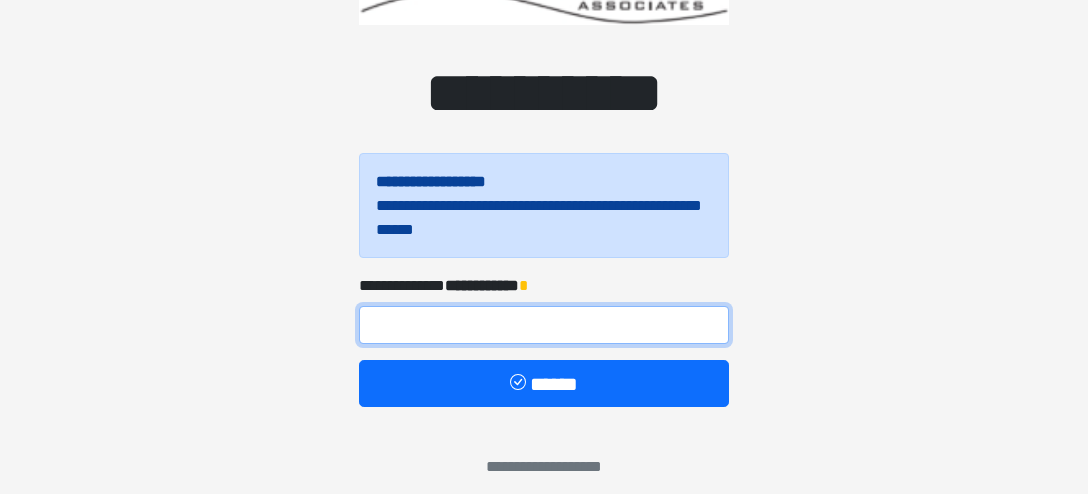 click at bounding box center [544, 325] 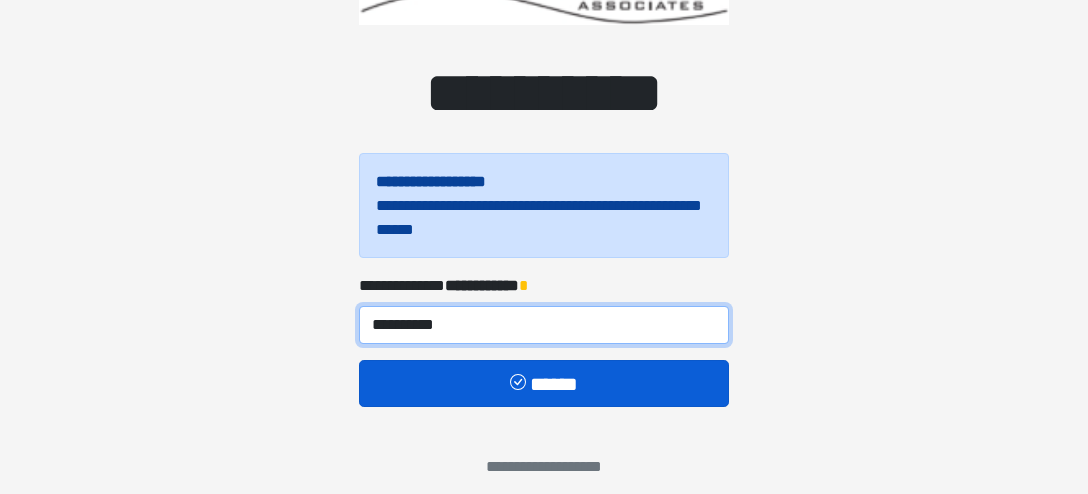 type on "**********" 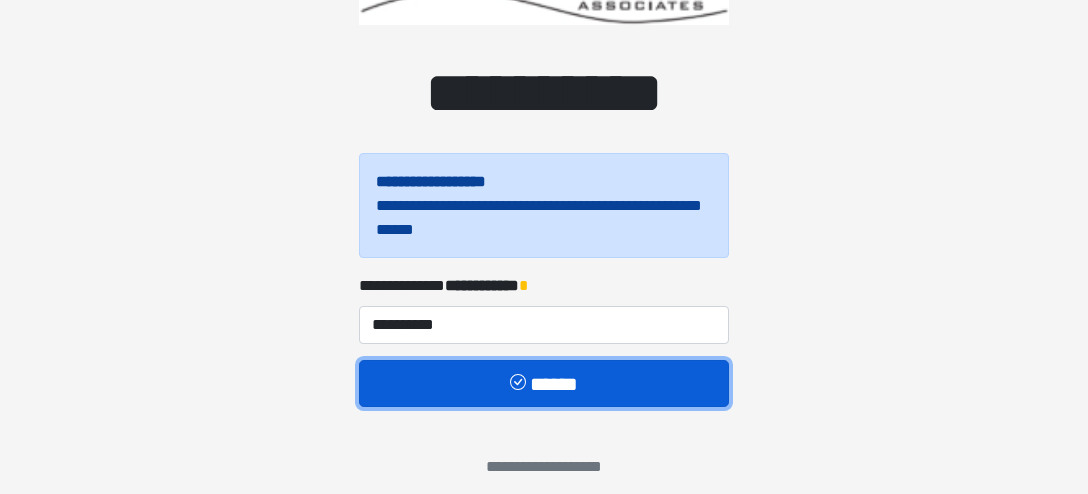 click on "******" at bounding box center [544, 383] 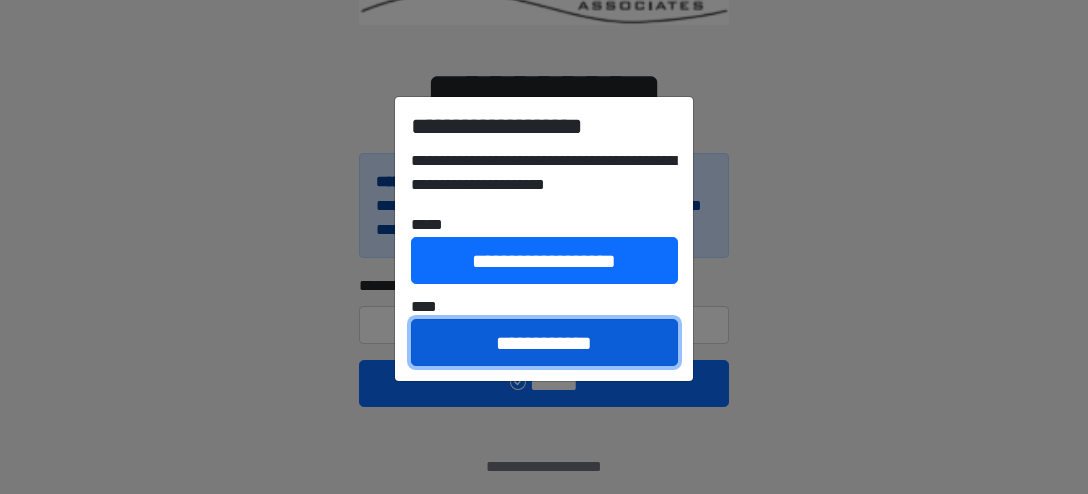 click on "**********" at bounding box center [544, 342] 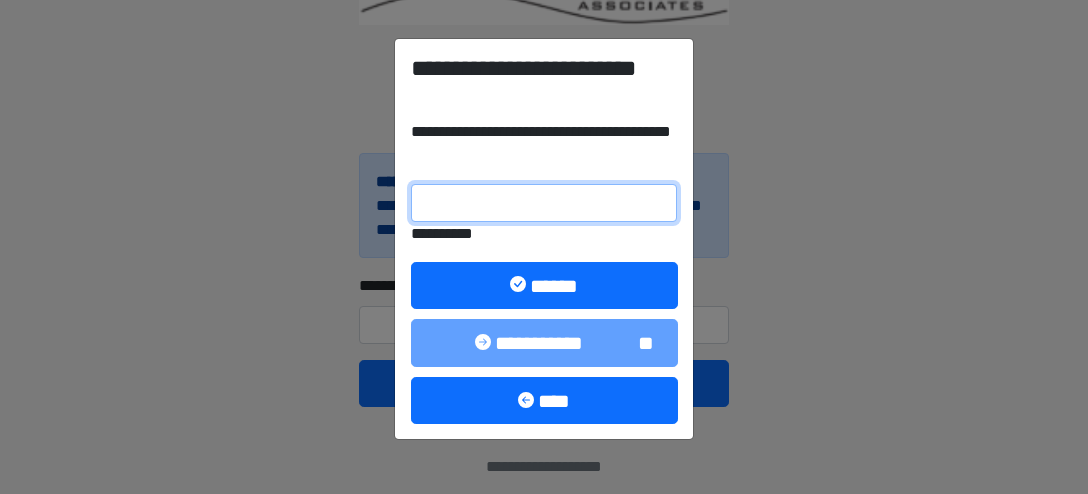 click on "**********" at bounding box center (544, 203) 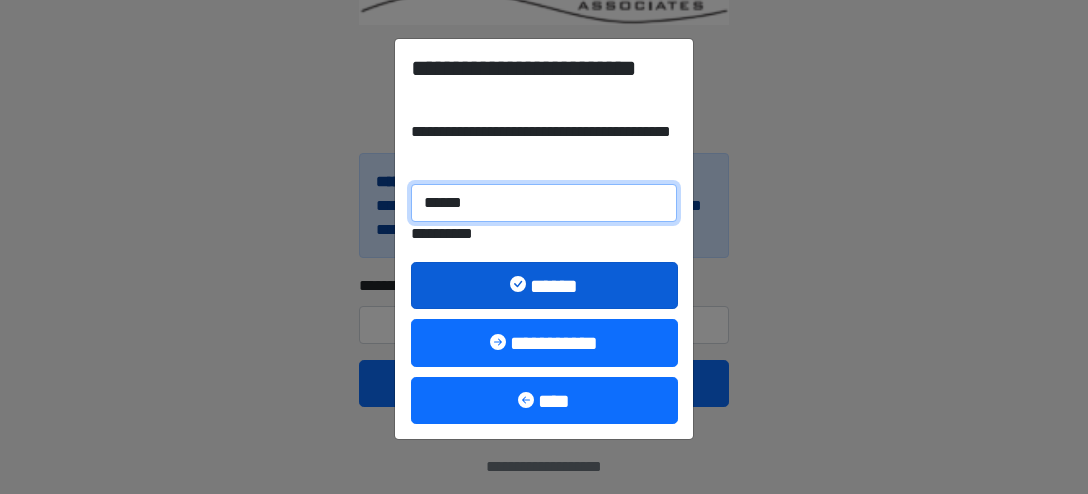 type on "******" 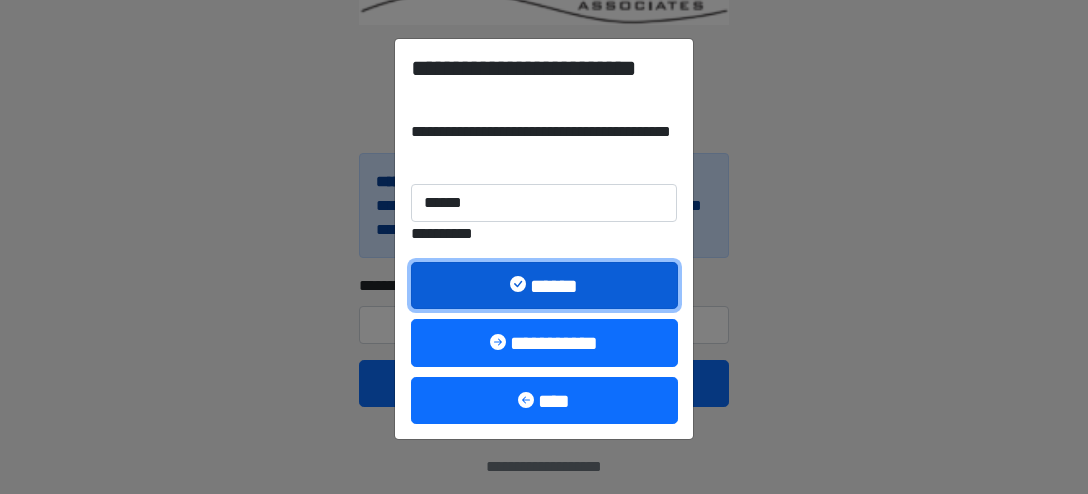 click on "******" at bounding box center (544, 285) 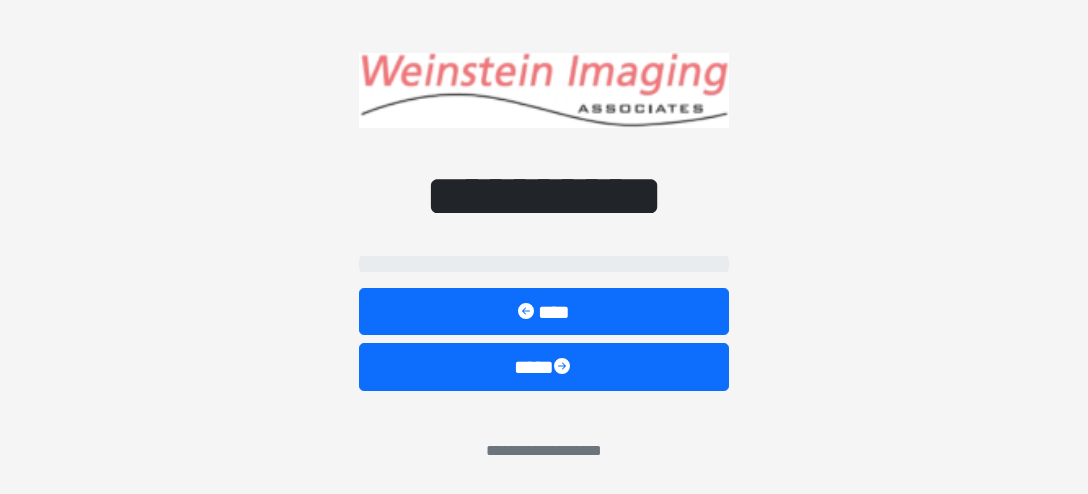 scroll, scrollTop: 1, scrollLeft: 0, axis: vertical 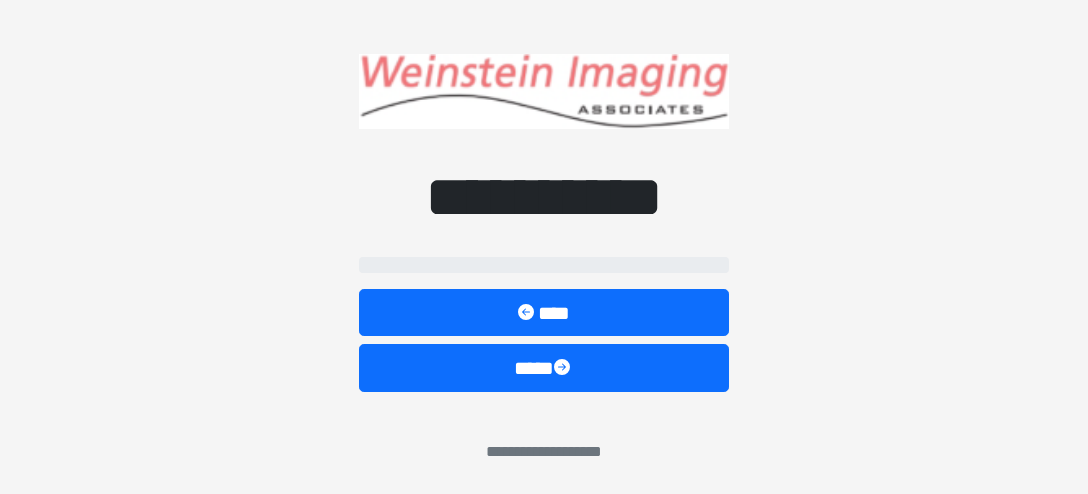 select on "*****" 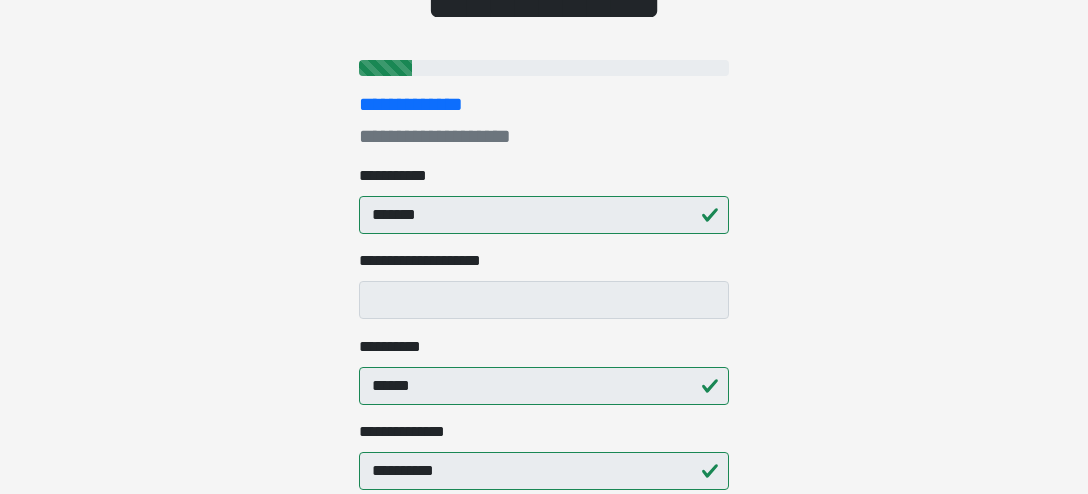 scroll, scrollTop: 210, scrollLeft: 0, axis: vertical 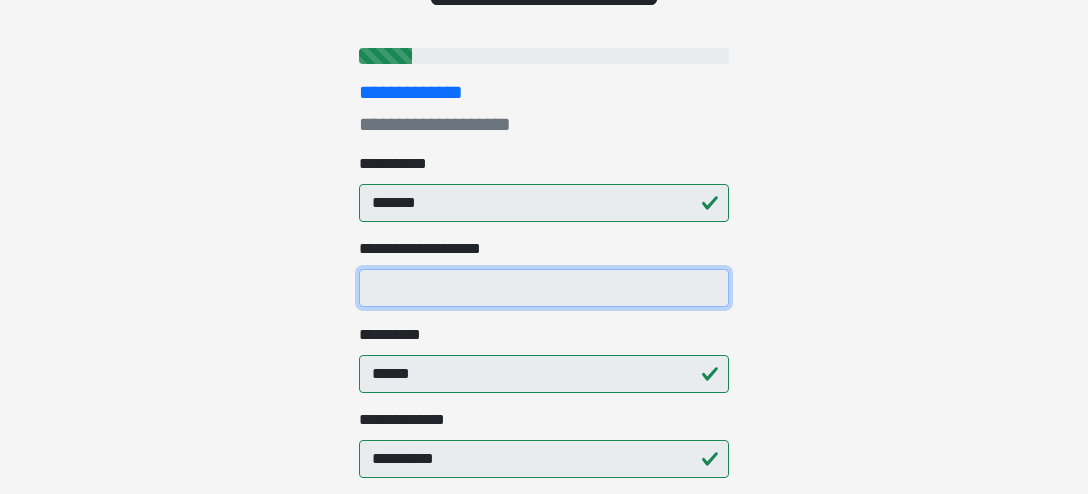 click on "**********" at bounding box center (544, 288) 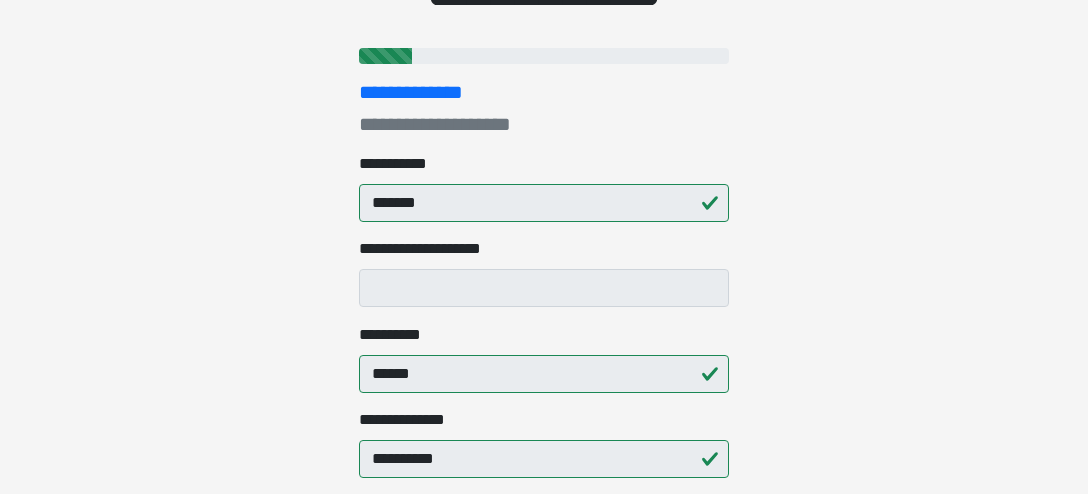 click on "**********" at bounding box center [544, 37] 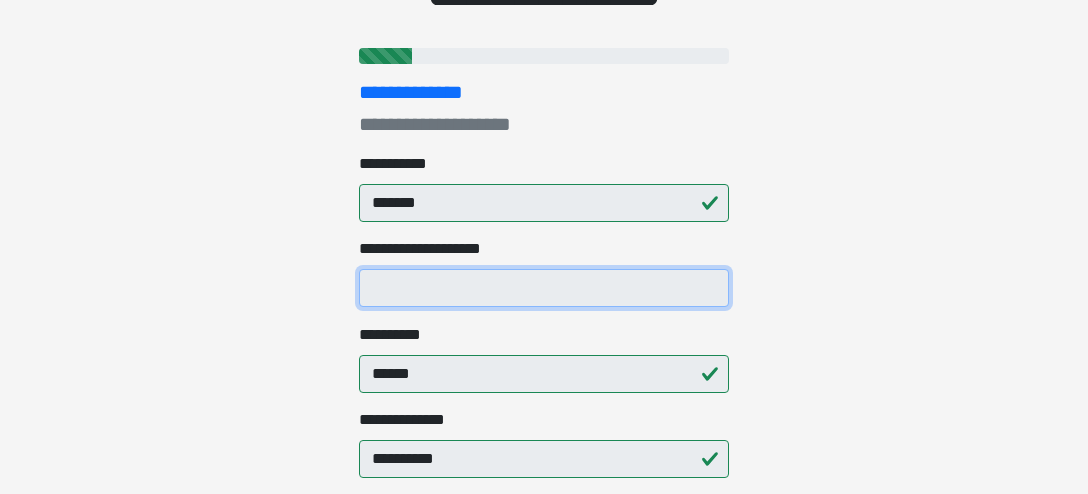 click on "**********" at bounding box center [544, 288] 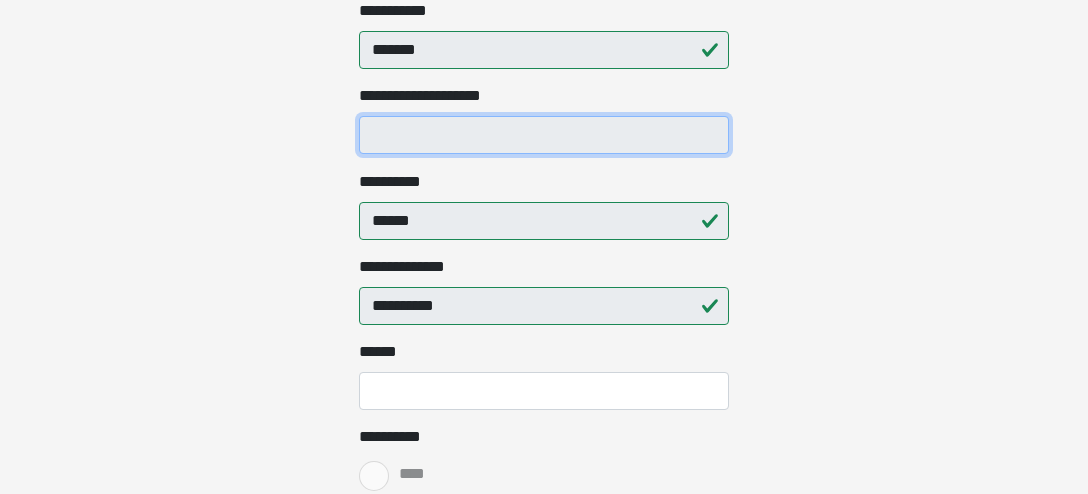 scroll, scrollTop: 421, scrollLeft: 0, axis: vertical 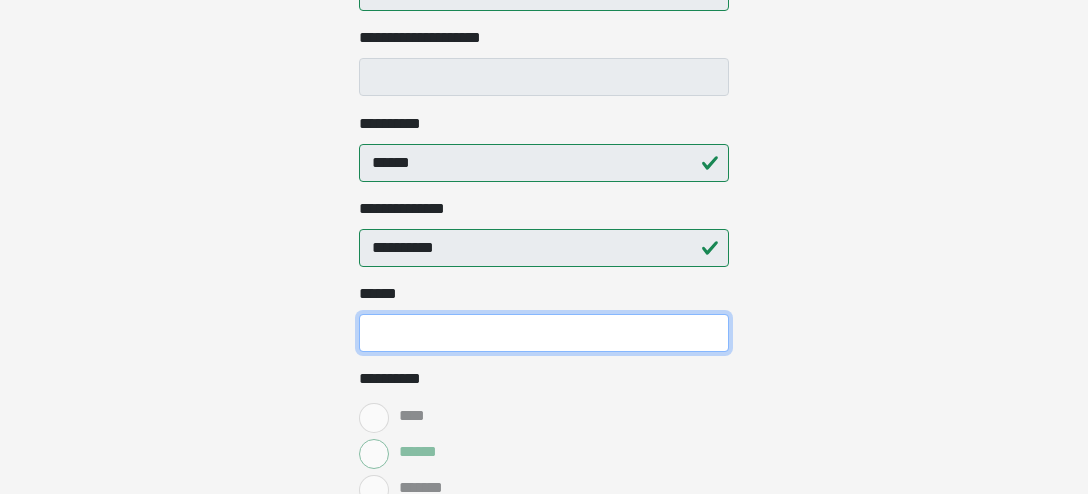 click on "**** *" at bounding box center [544, 333] 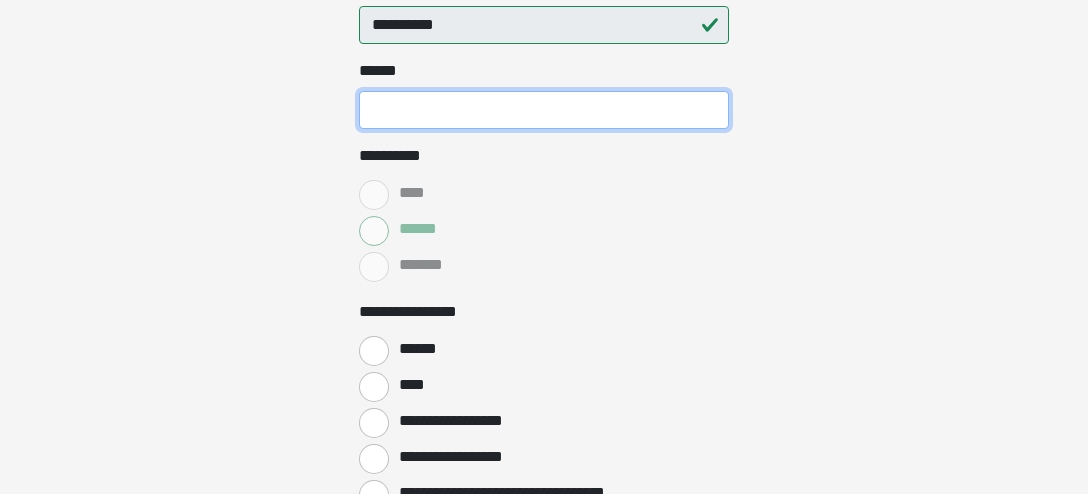 scroll, scrollTop: 632, scrollLeft: 0, axis: vertical 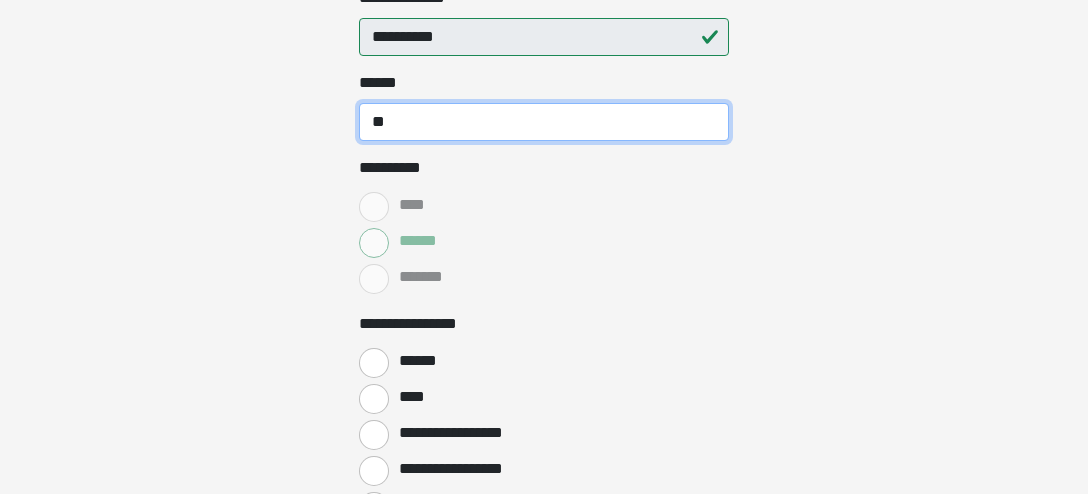 type on "**" 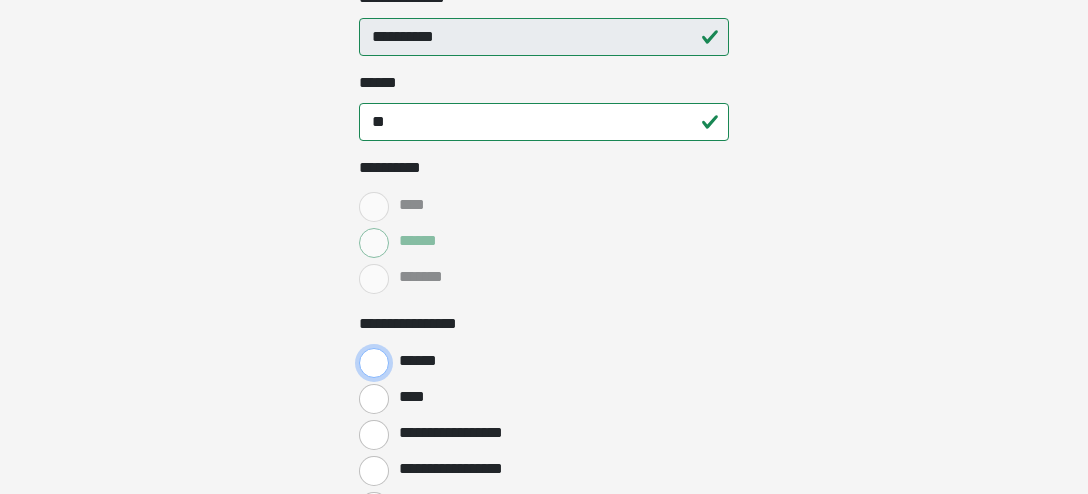 click on "******" at bounding box center (374, 363) 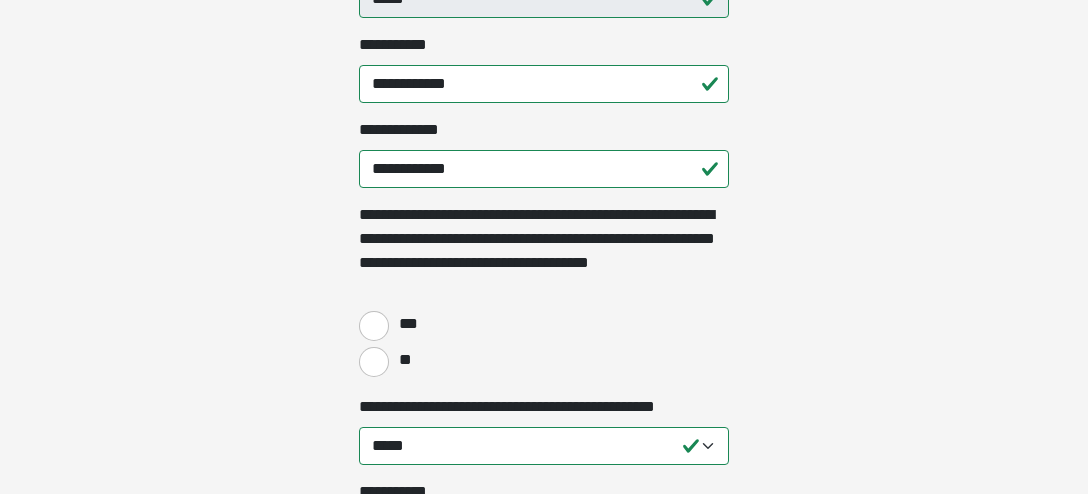 scroll, scrollTop: 1791, scrollLeft: 0, axis: vertical 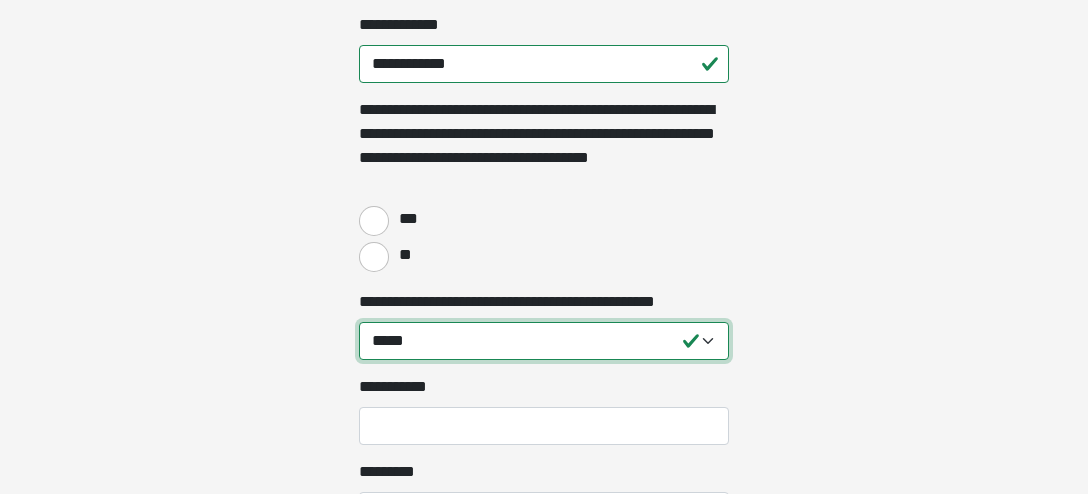 click on "**********" at bounding box center [544, 341] 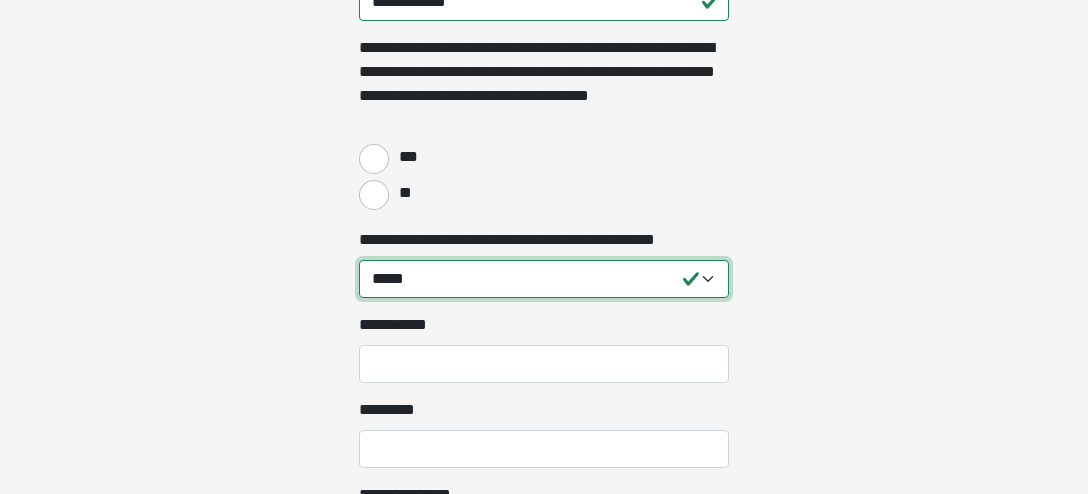 scroll, scrollTop: 1897, scrollLeft: 0, axis: vertical 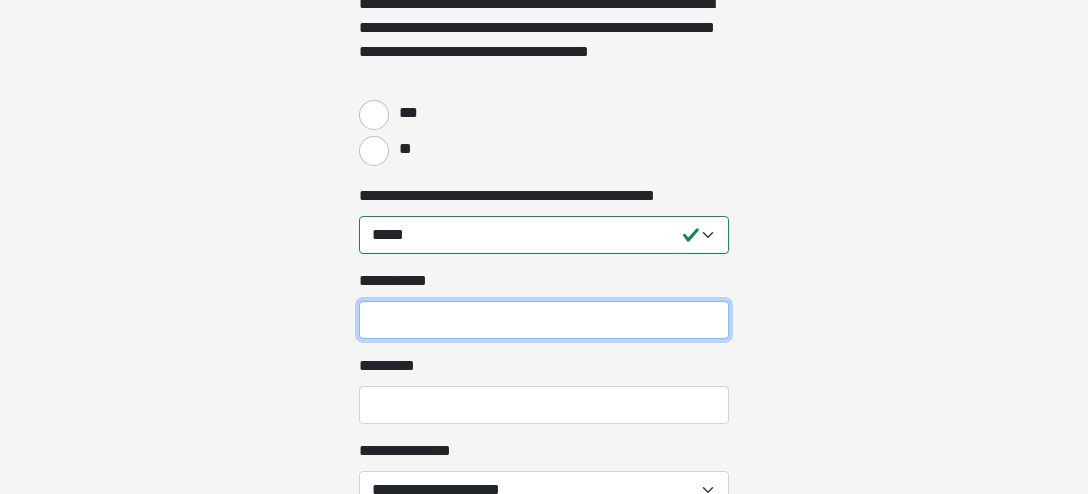 click on "**********" at bounding box center (544, 320) 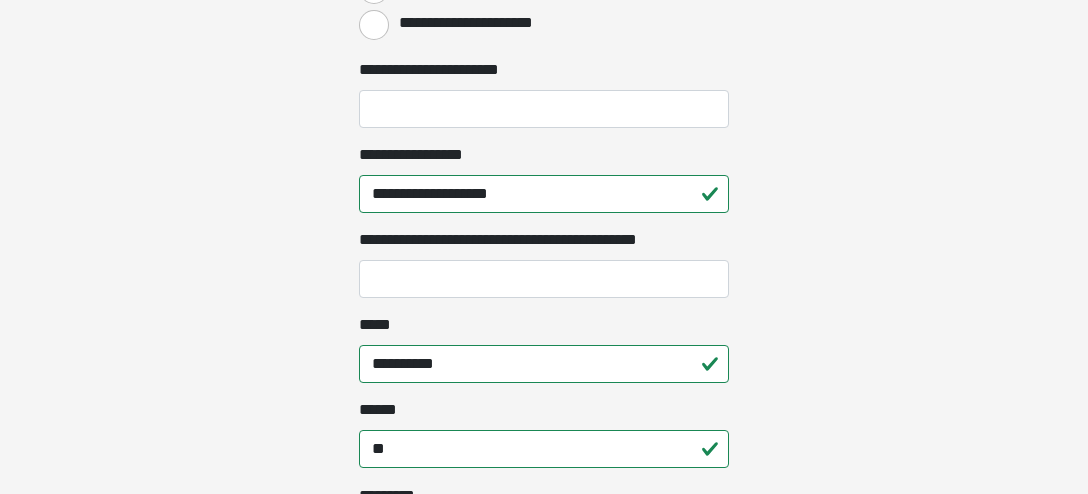 scroll, scrollTop: 1159, scrollLeft: 0, axis: vertical 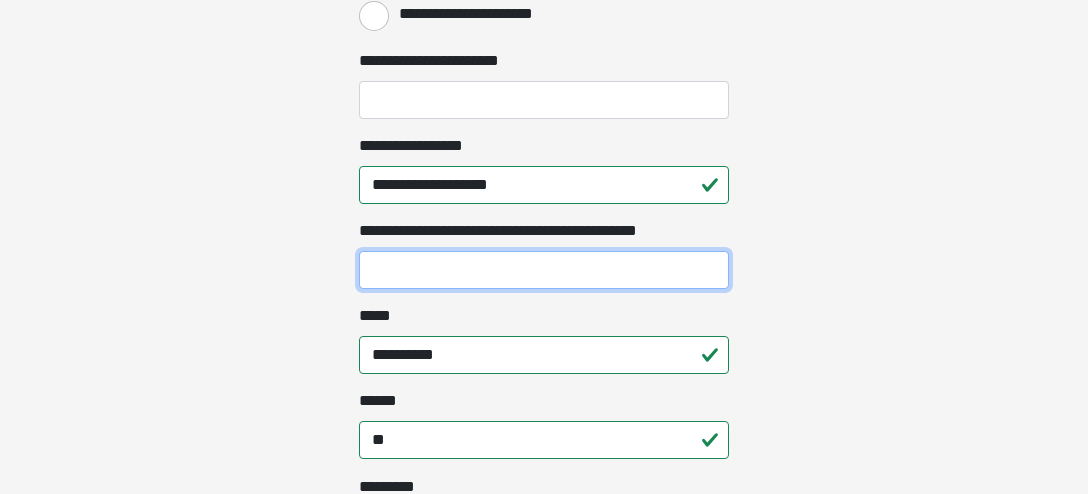 click on "**********" at bounding box center (544, 270) 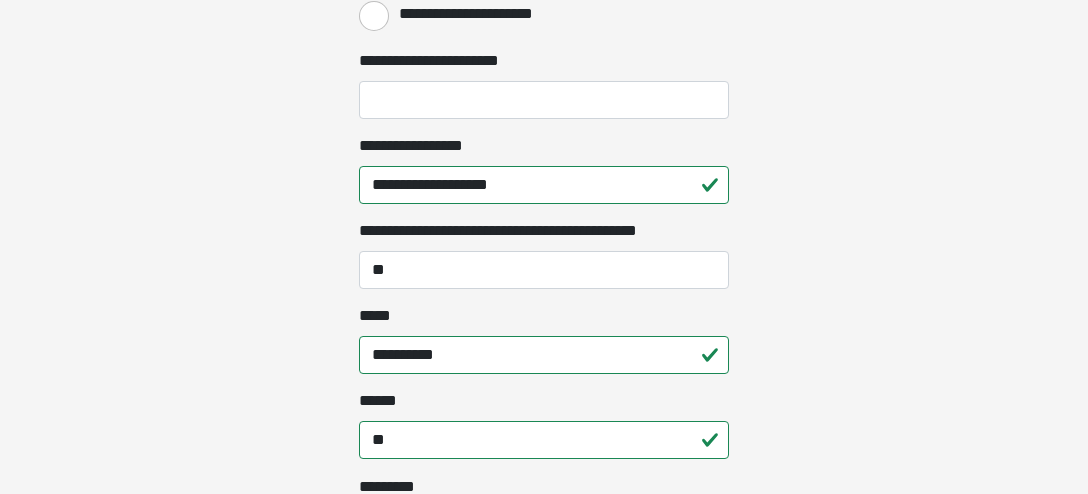 click on "**********" at bounding box center (544, -912) 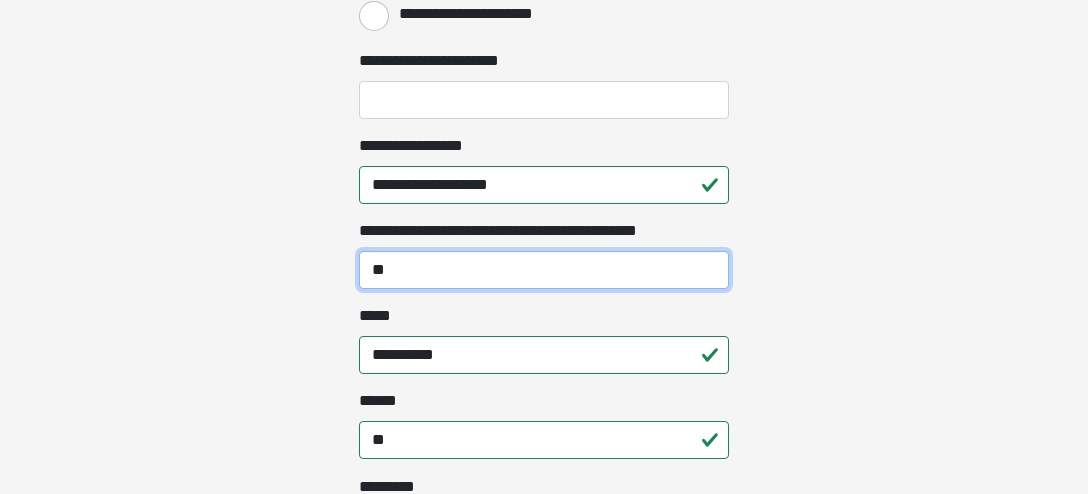 drag, startPoint x: 397, startPoint y: 270, endPoint x: 363, endPoint y: 270, distance: 34 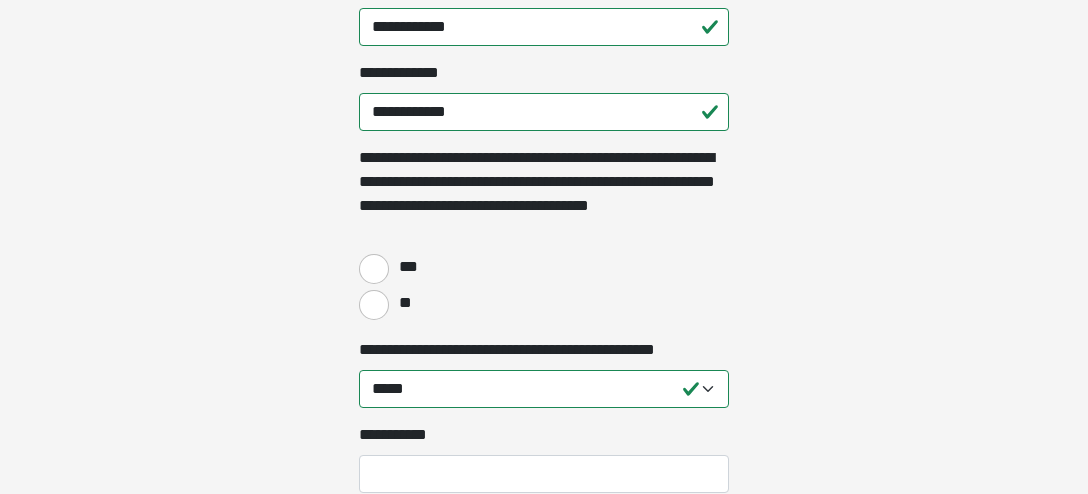 scroll, scrollTop: 1791, scrollLeft: 0, axis: vertical 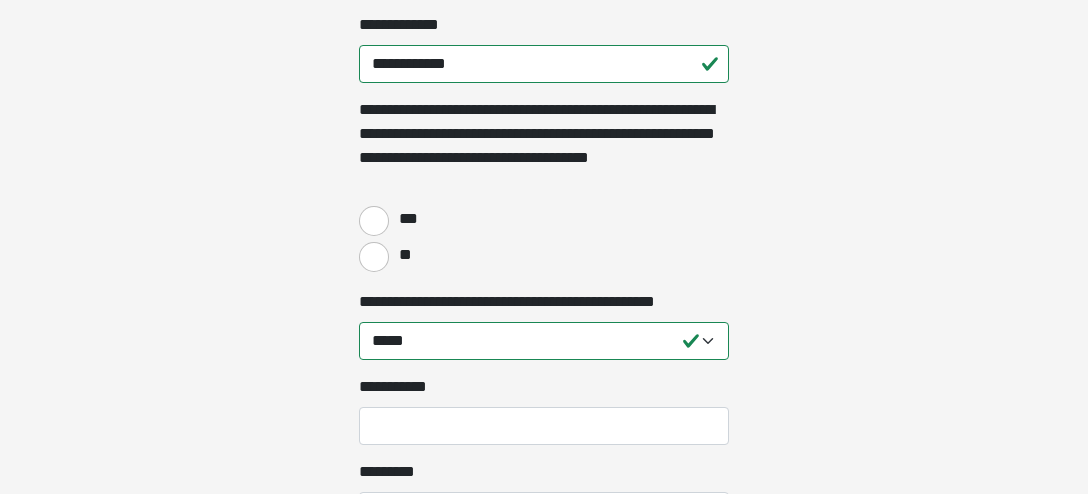 type on "******" 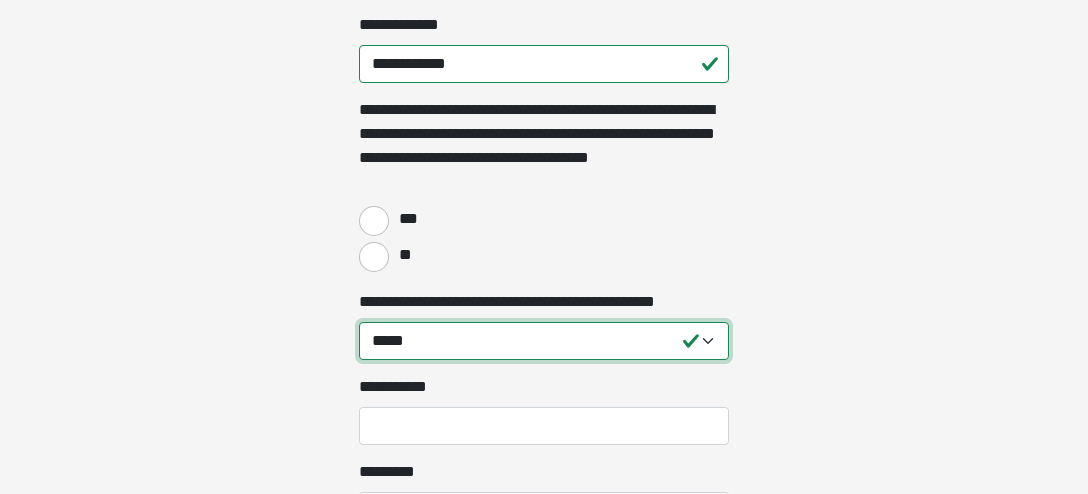 click on "**********" at bounding box center [544, 341] 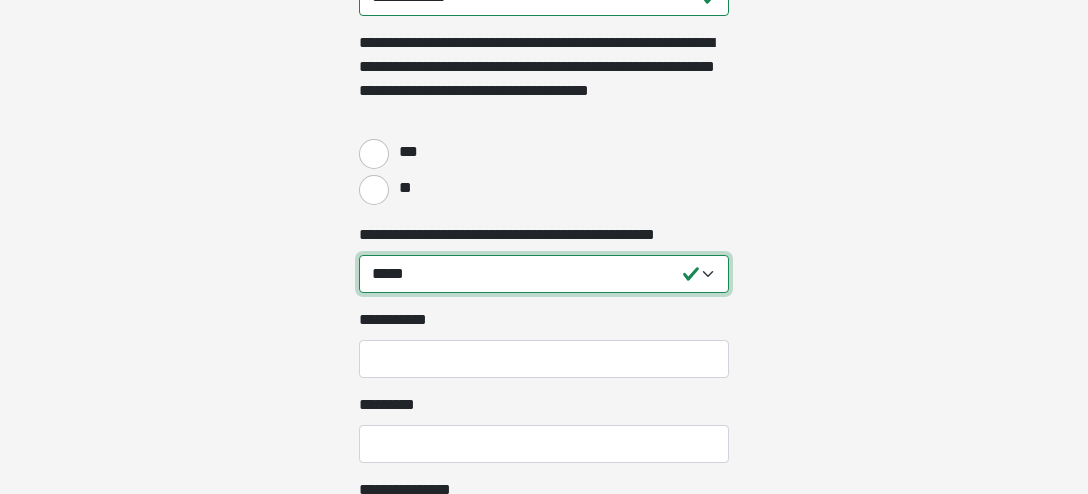scroll, scrollTop: 1897, scrollLeft: 0, axis: vertical 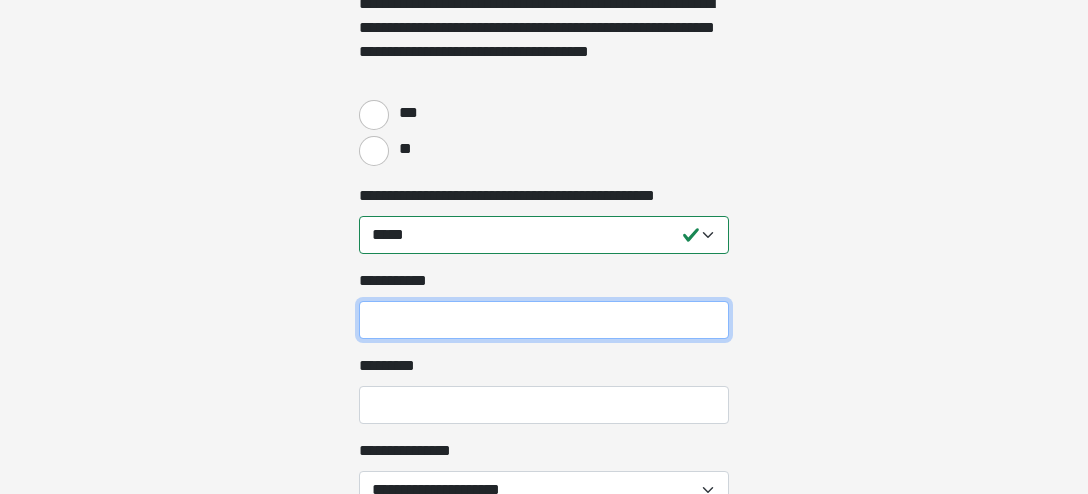 click on "**********" at bounding box center (544, 320) 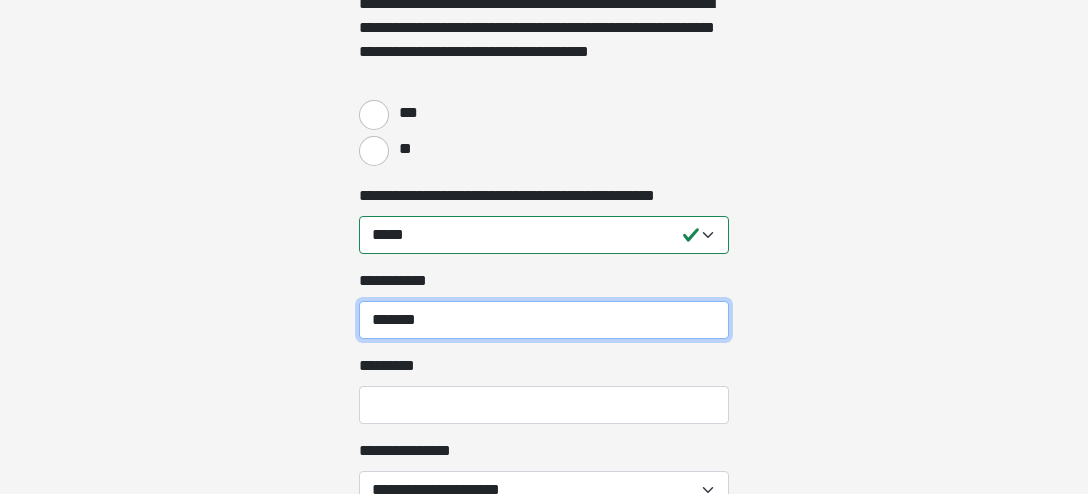 type on "*******" 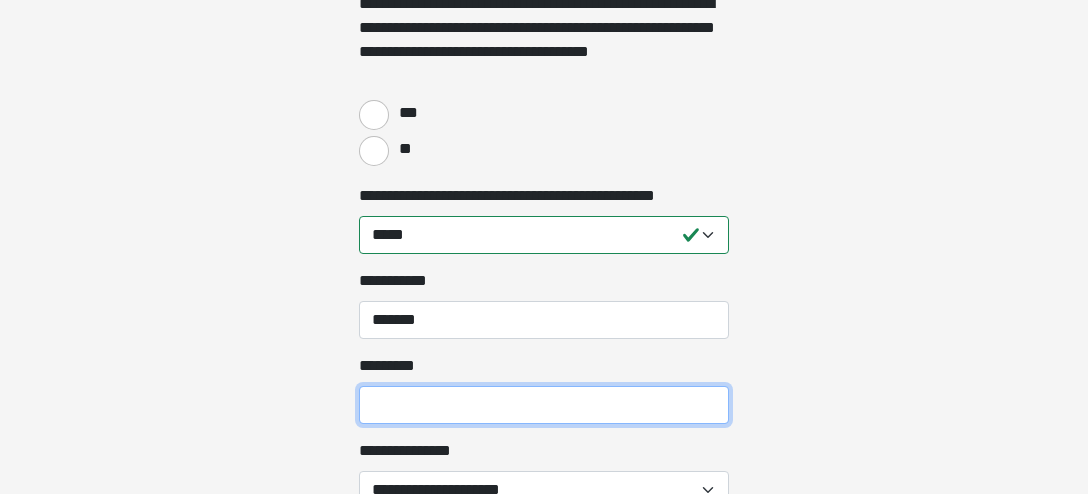 click on "*********" at bounding box center (544, 405) 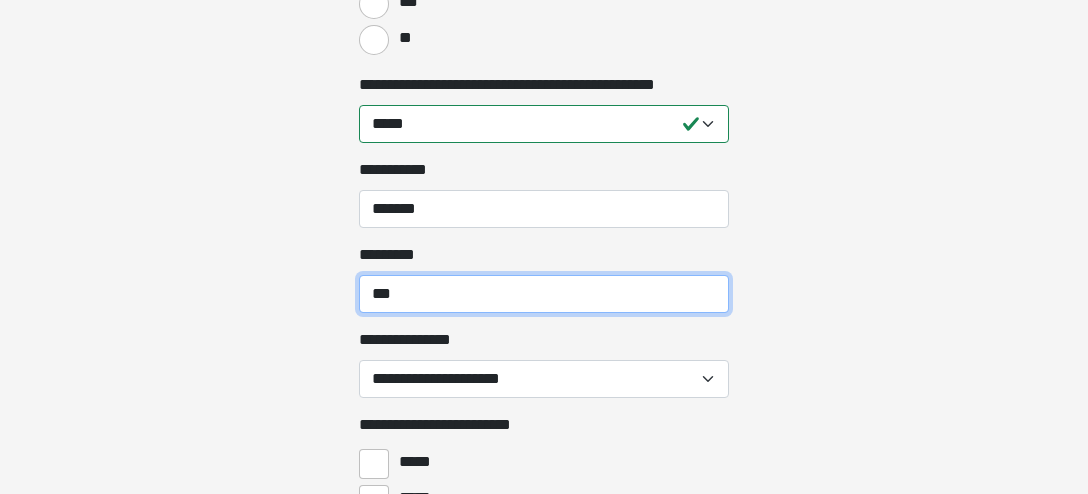 scroll, scrollTop: 2108, scrollLeft: 0, axis: vertical 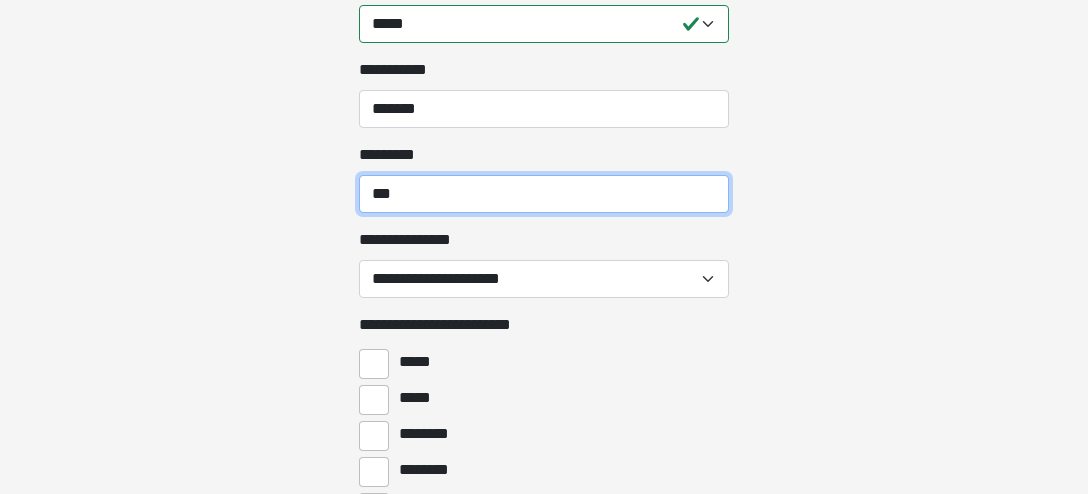 type on "***" 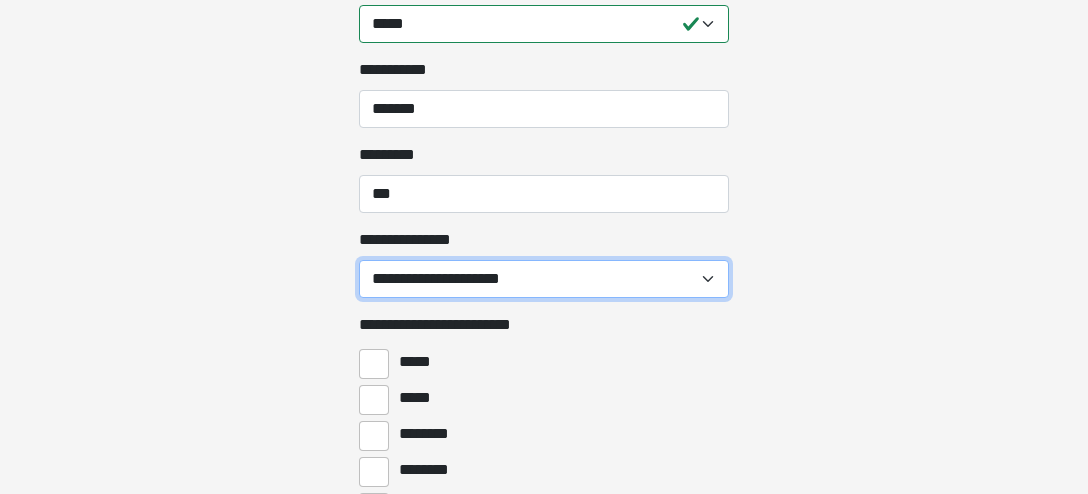 click on "**********" at bounding box center (544, 279) 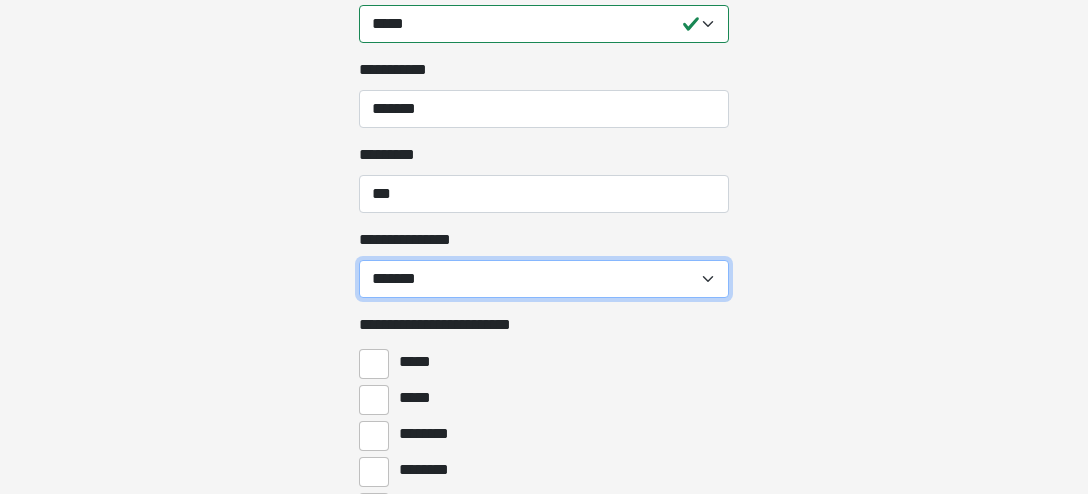 click on "*******" at bounding box center (0, 0) 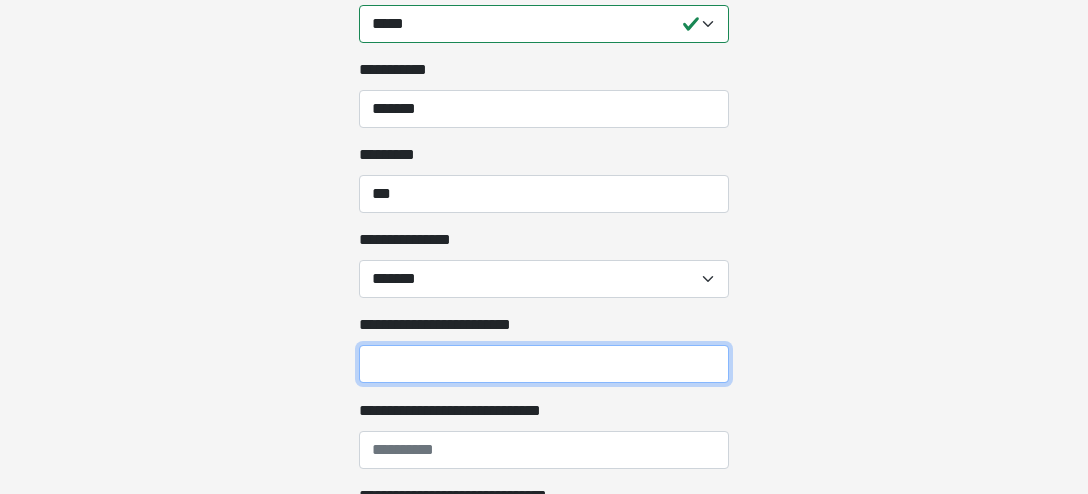 click on "**********" at bounding box center (544, 364) 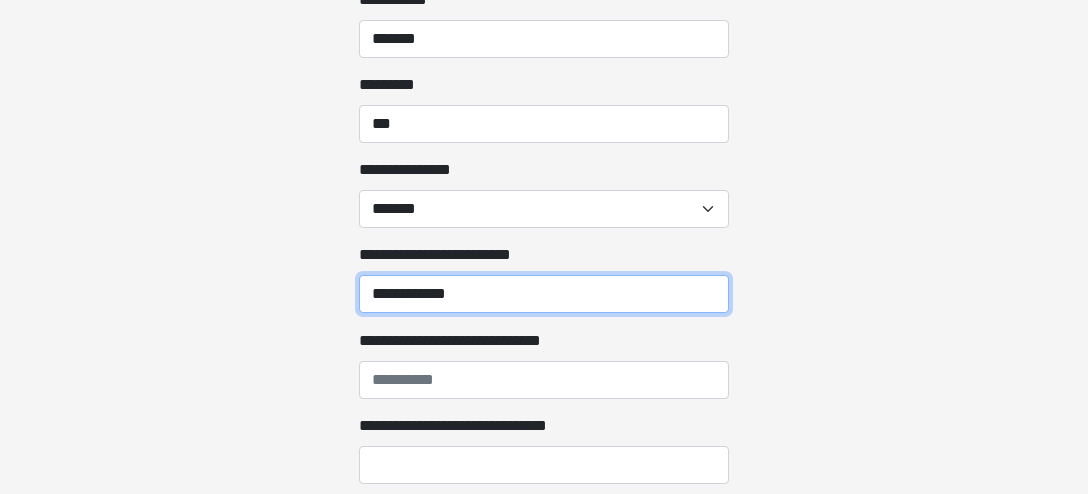 scroll, scrollTop: 2213, scrollLeft: 0, axis: vertical 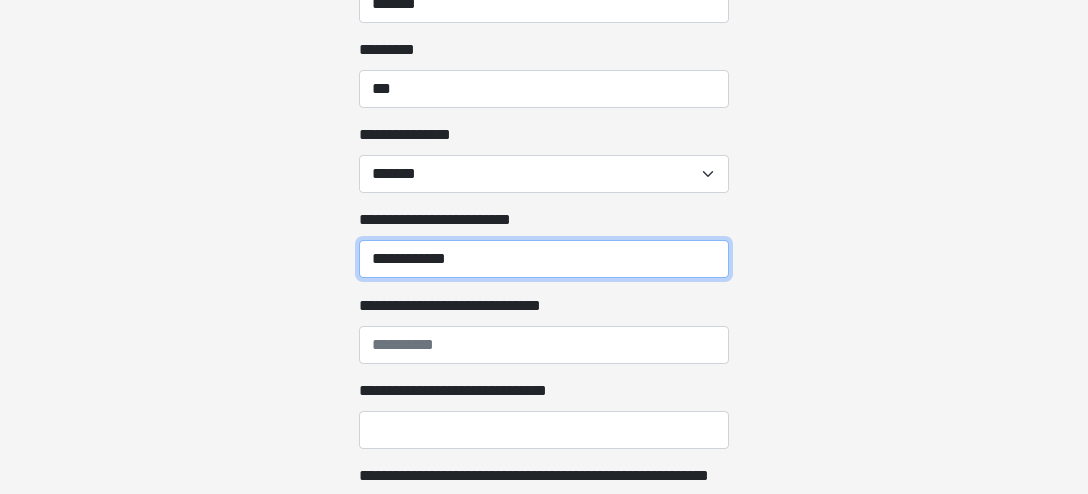type on "**********" 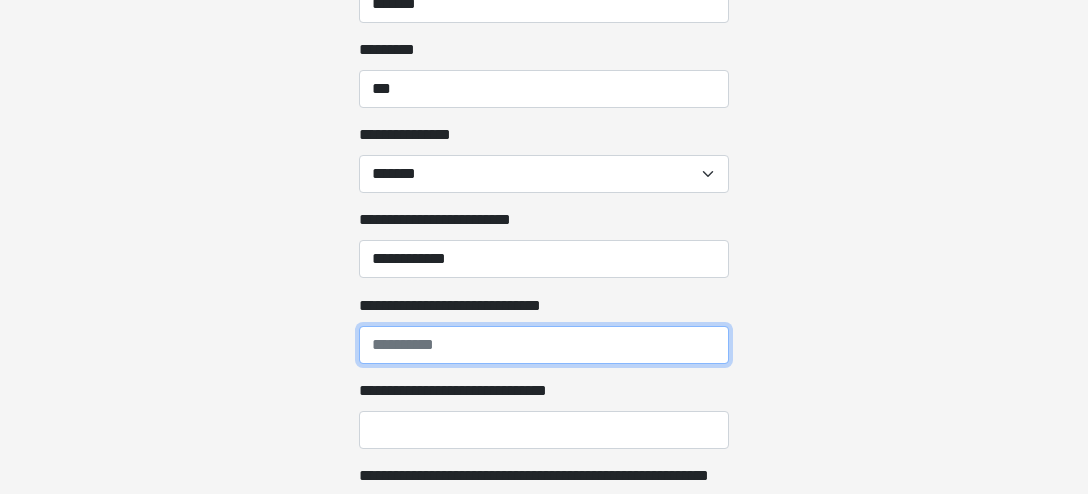 click on "**********" at bounding box center [544, 345] 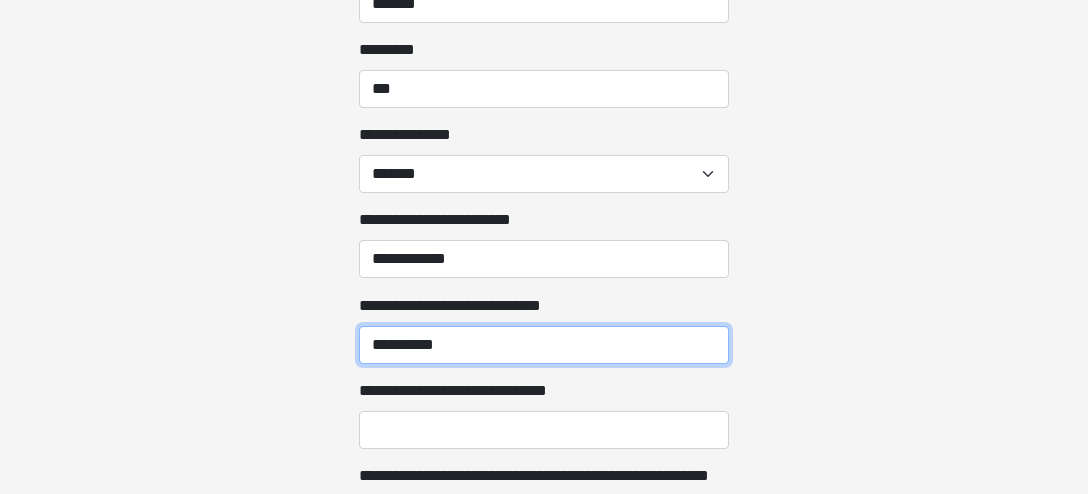 type on "**********" 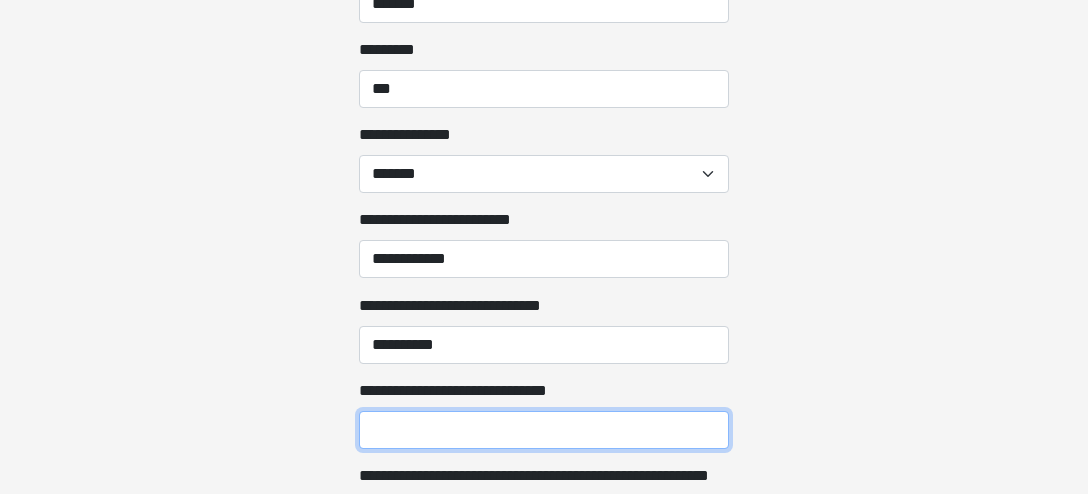 click on "**********" at bounding box center (544, 430) 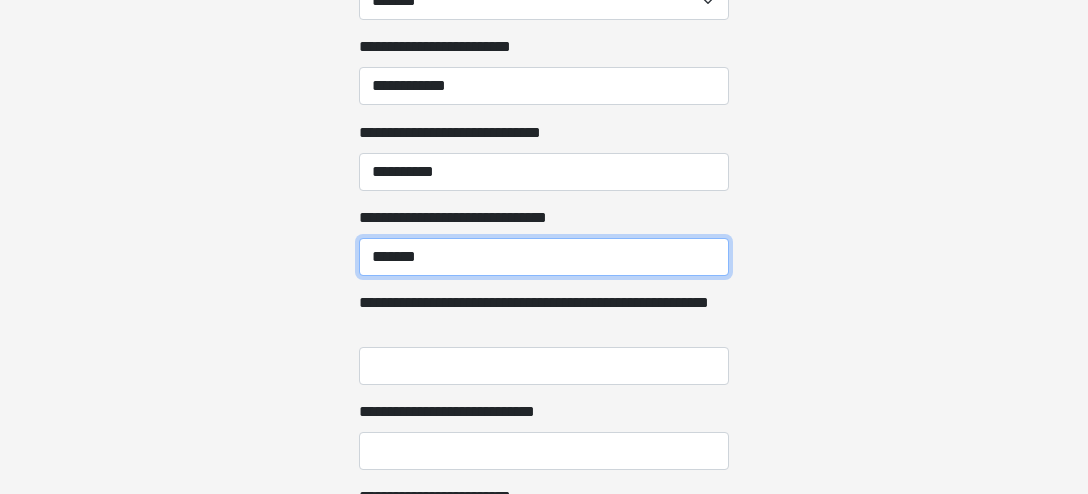scroll, scrollTop: 2424, scrollLeft: 0, axis: vertical 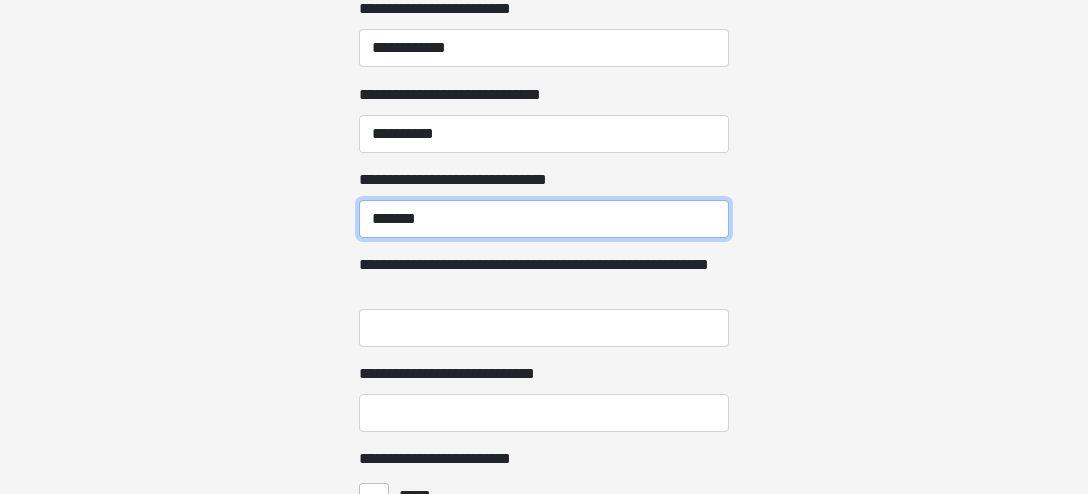 type on "*******" 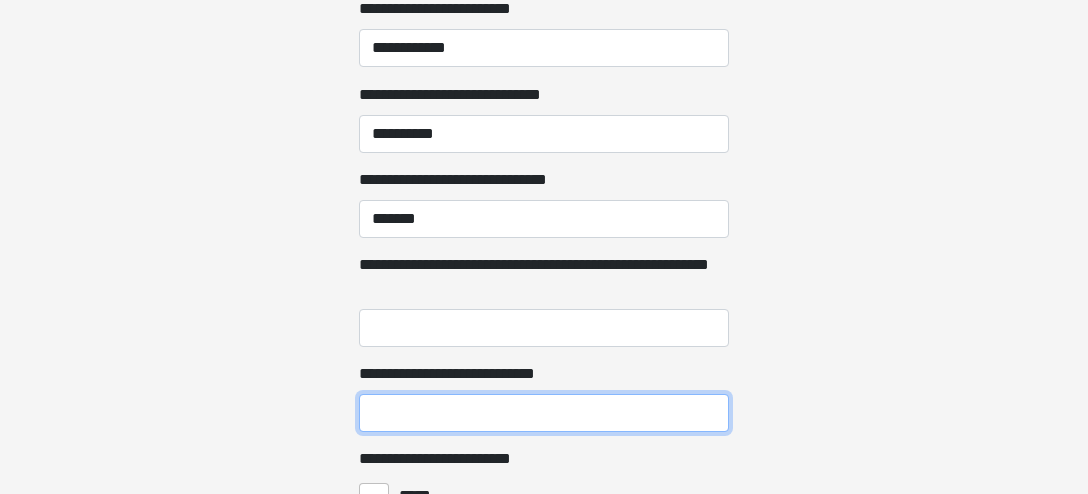 click on "**********" at bounding box center [544, 413] 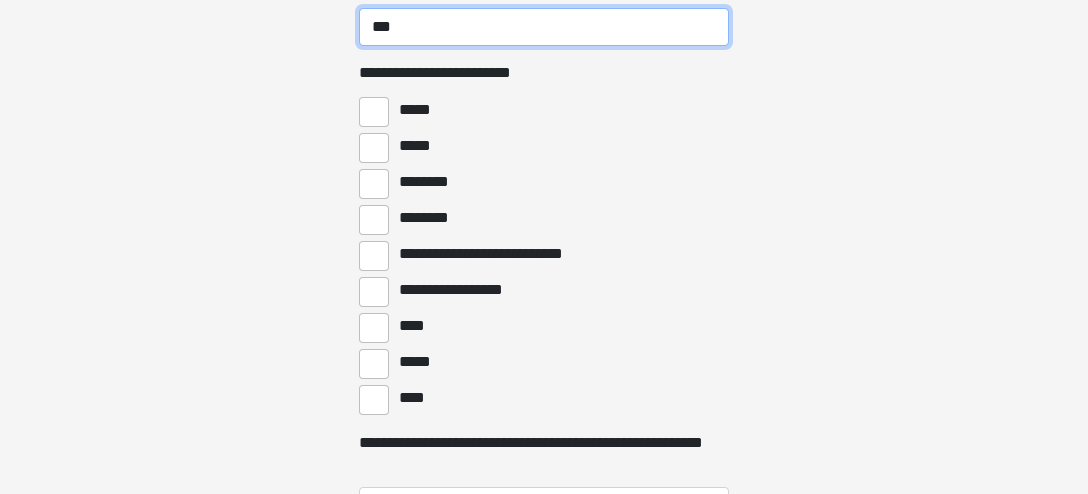 scroll, scrollTop: 2845, scrollLeft: 0, axis: vertical 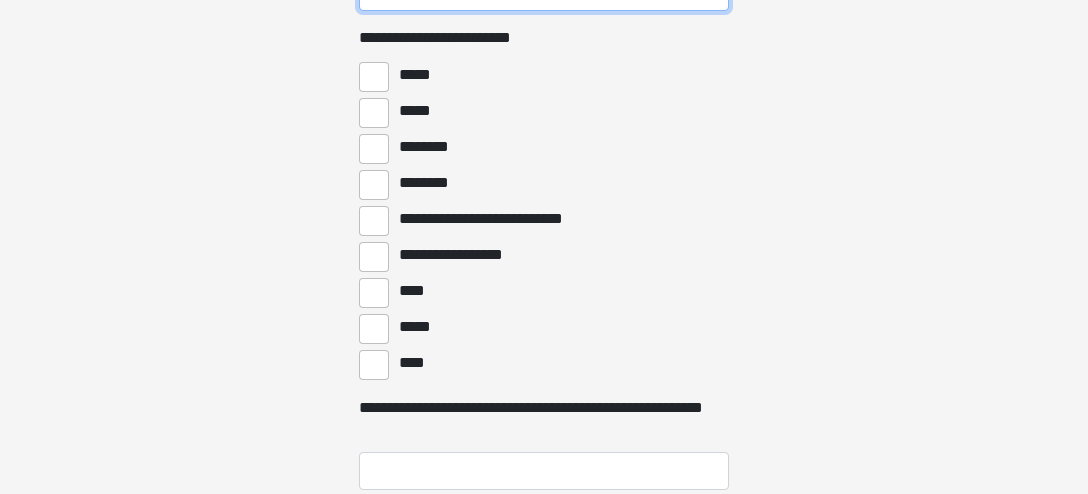 type on "***" 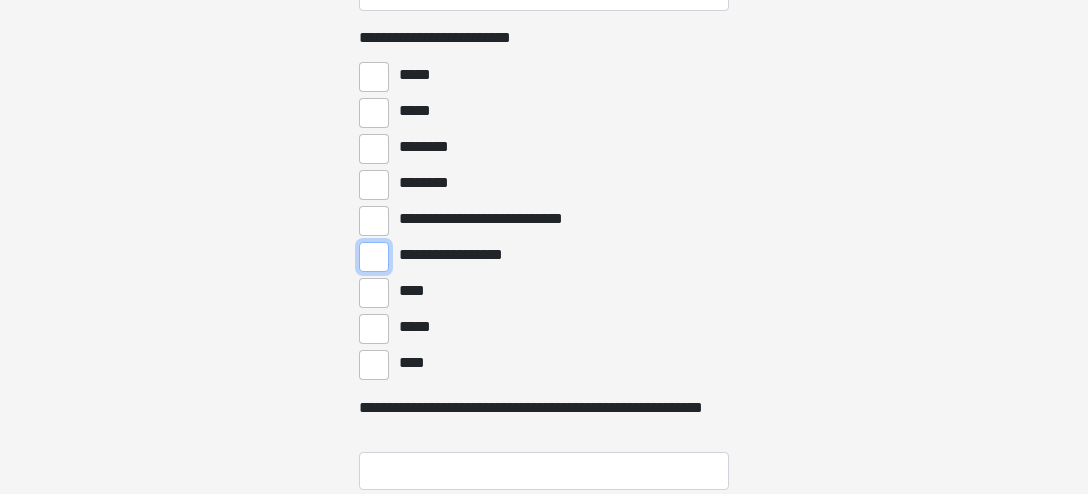 click on "**********" at bounding box center [374, 257] 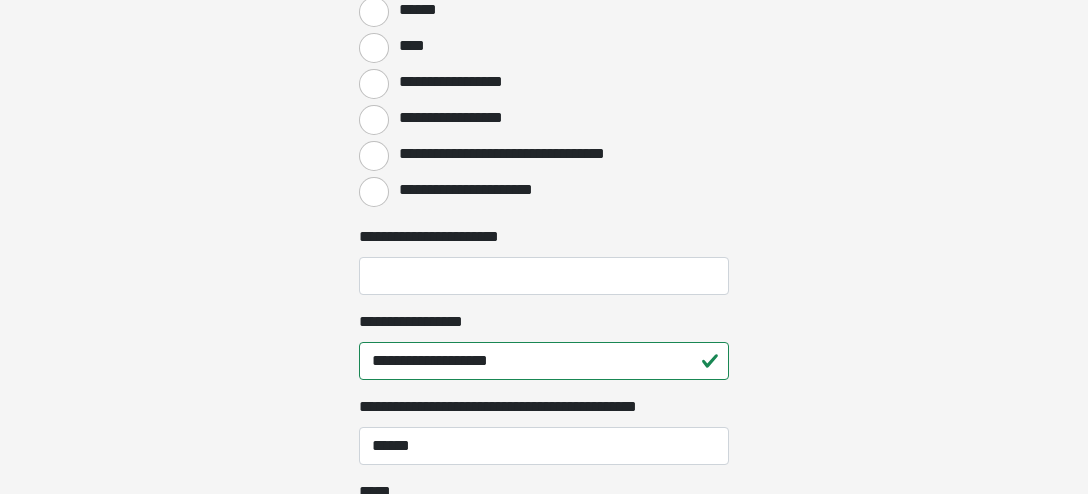 scroll, scrollTop: 948, scrollLeft: 0, axis: vertical 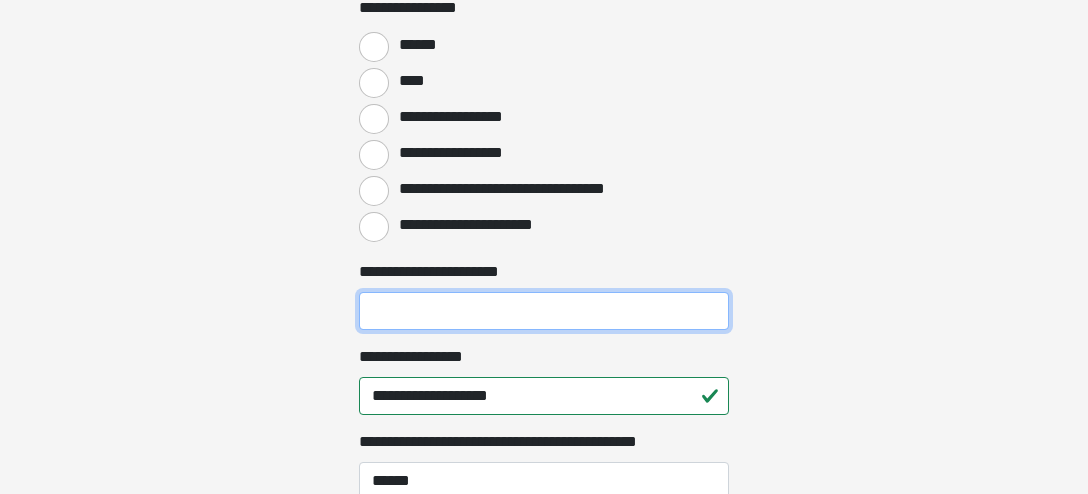click on "**********" at bounding box center (544, 311) 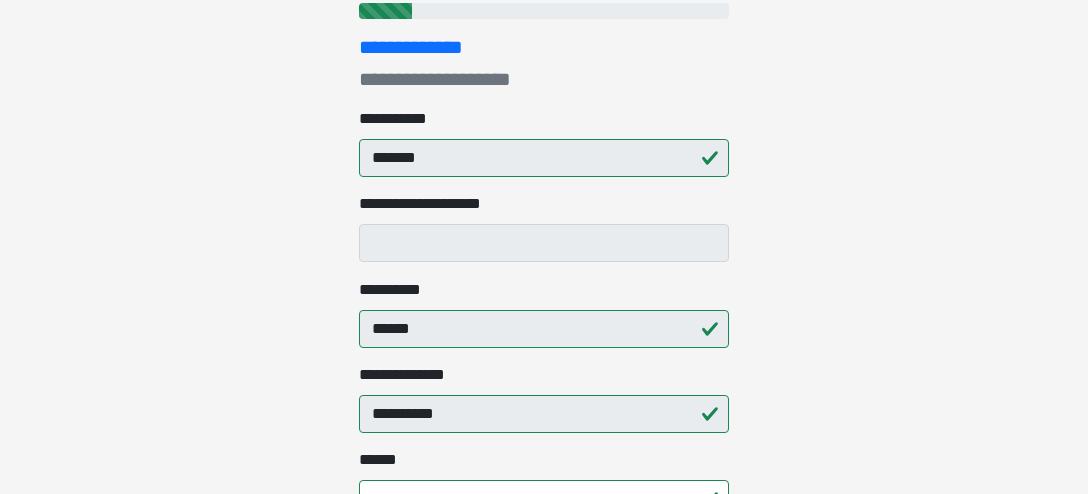 scroll, scrollTop: 210, scrollLeft: 0, axis: vertical 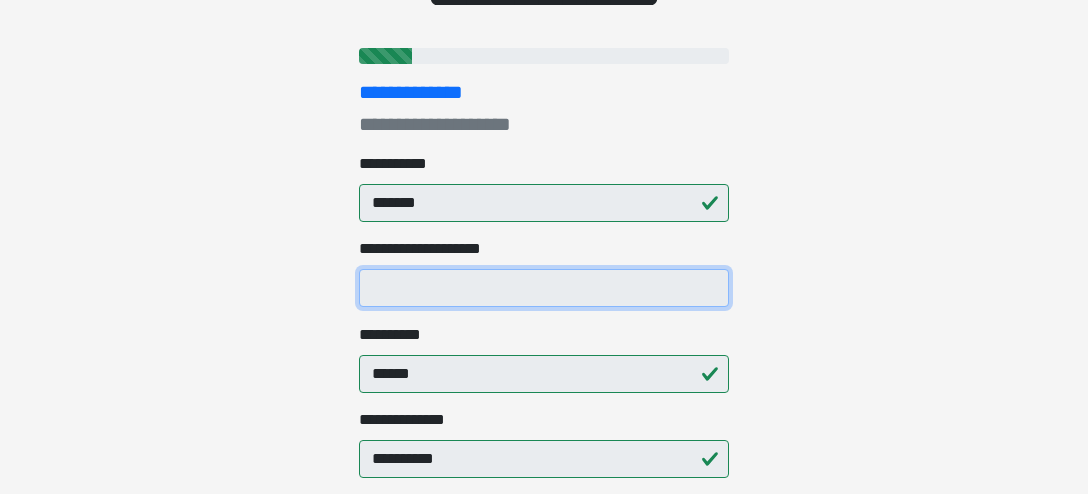 click on "**********" at bounding box center [544, 288] 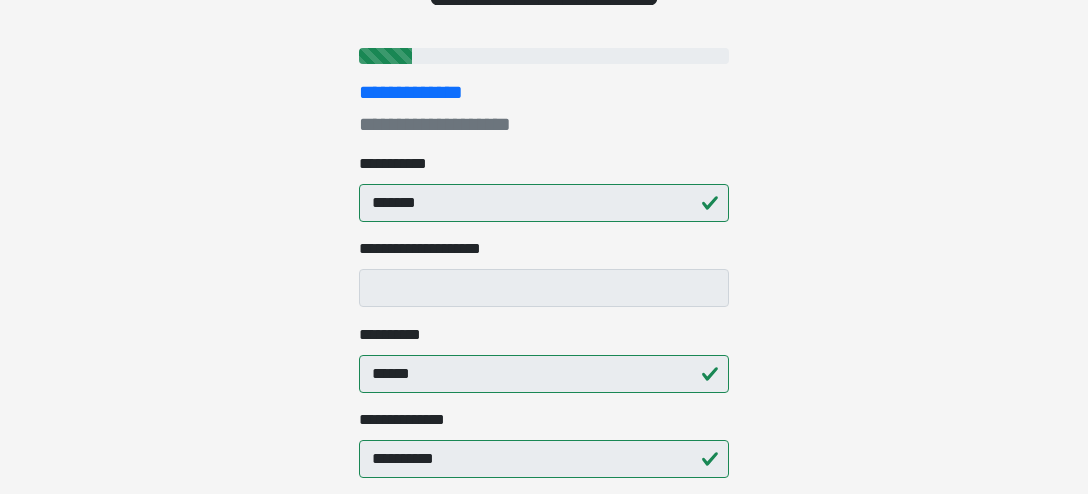 click on "**********" at bounding box center (544, 37) 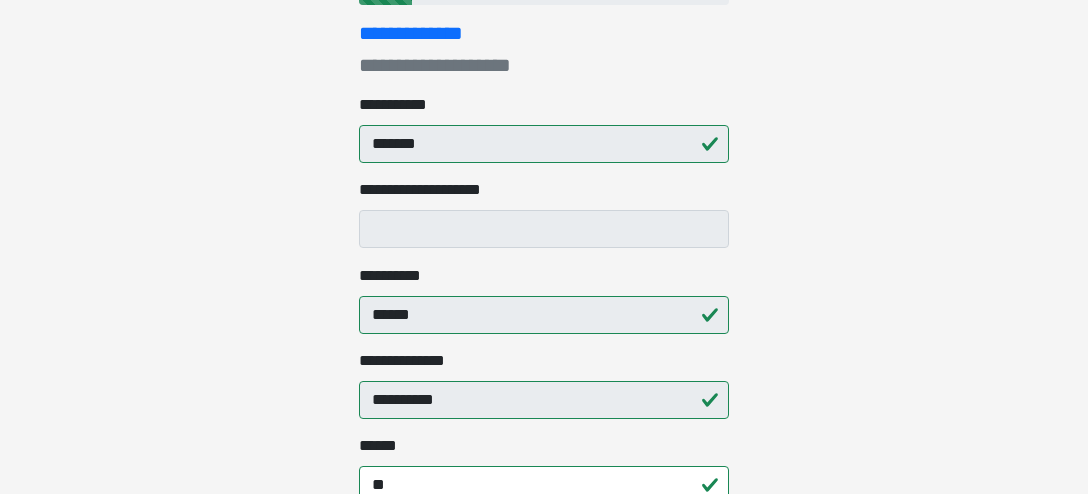 scroll, scrollTop: 316, scrollLeft: 0, axis: vertical 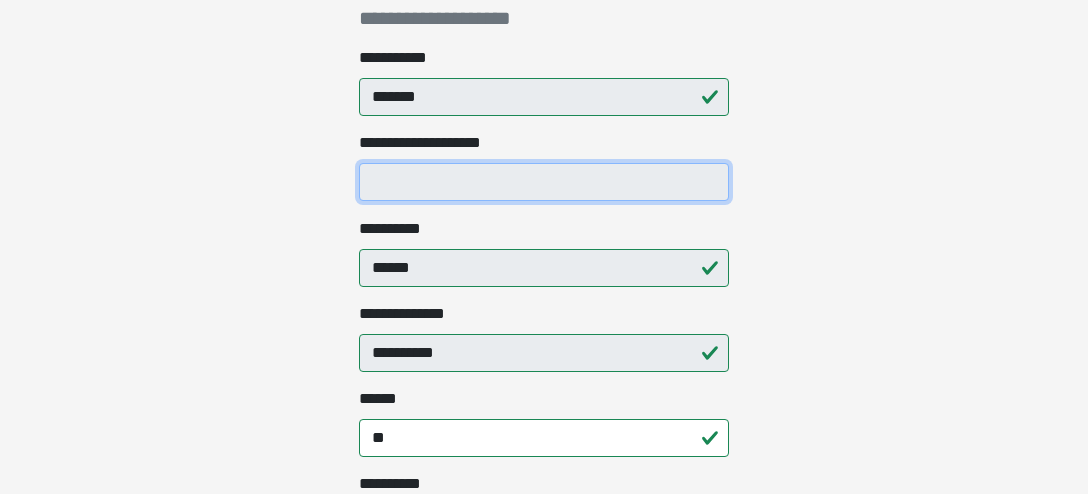 click on "**********" at bounding box center (544, 182) 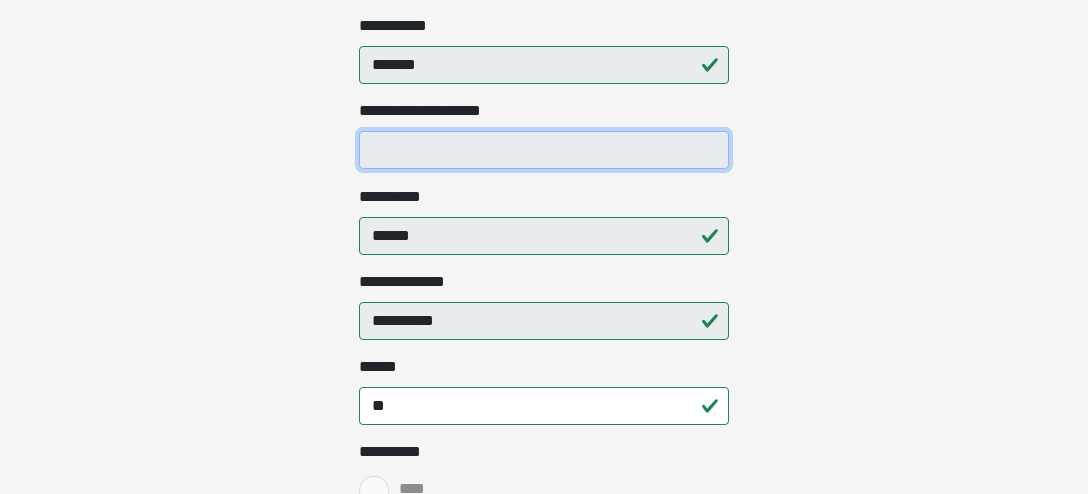 scroll, scrollTop: 316, scrollLeft: 0, axis: vertical 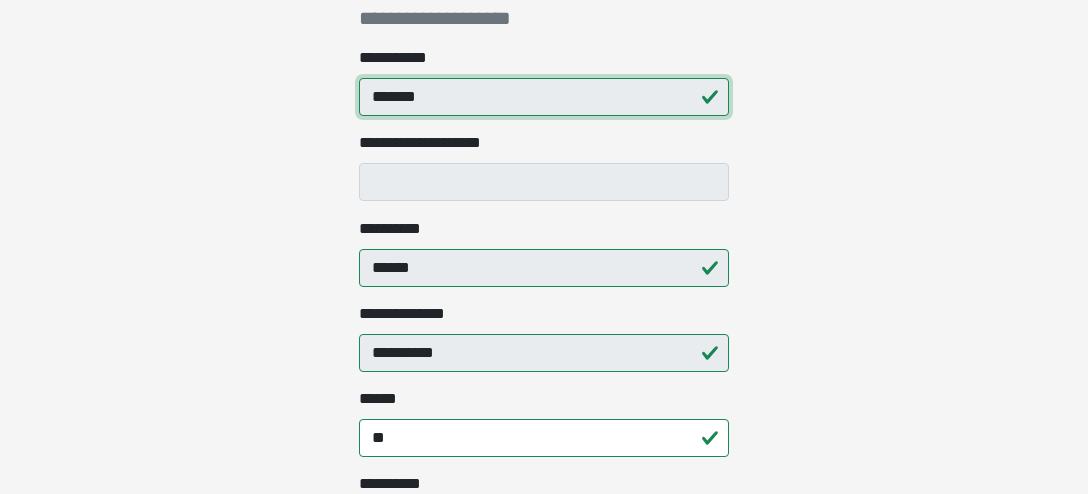 click on "*******" at bounding box center [544, 97] 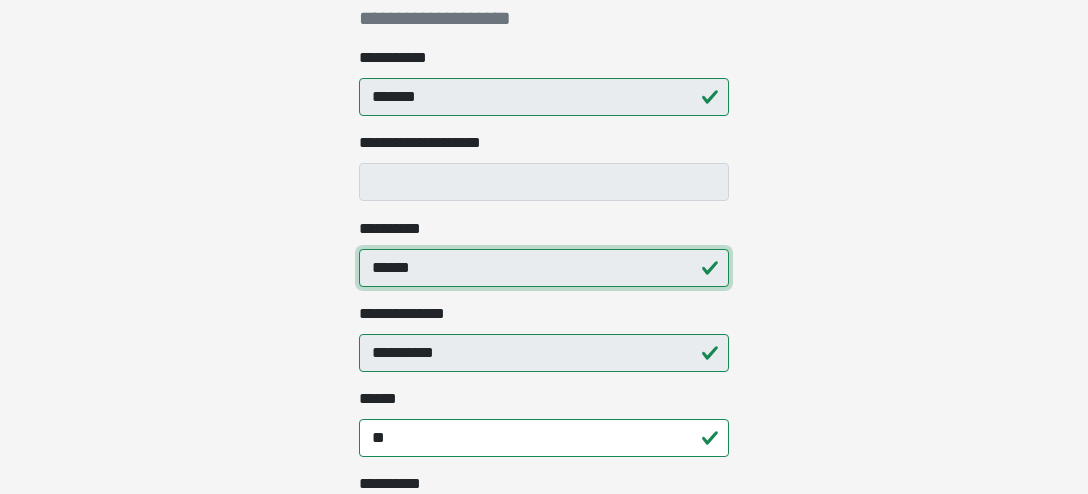 click on "******" at bounding box center (544, 268) 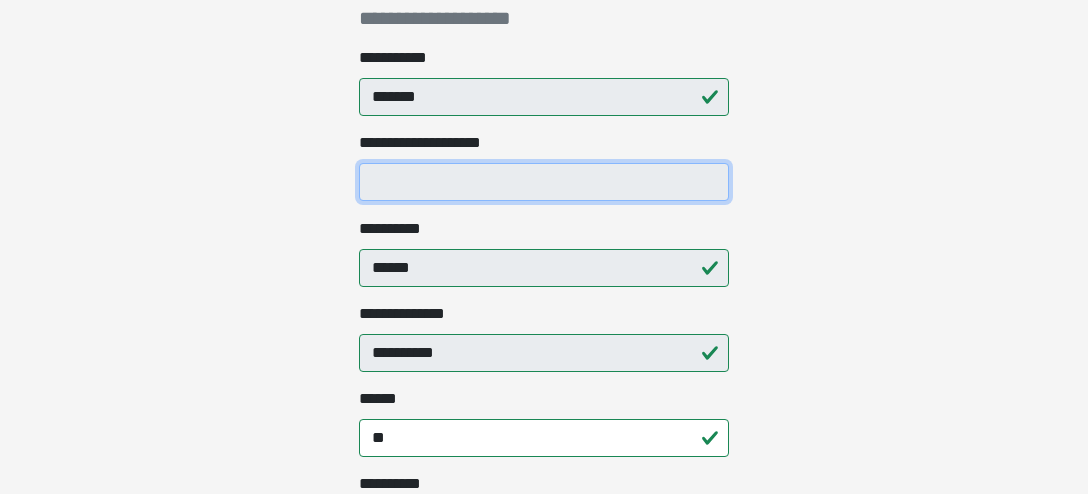 click on "**********" at bounding box center (544, 182) 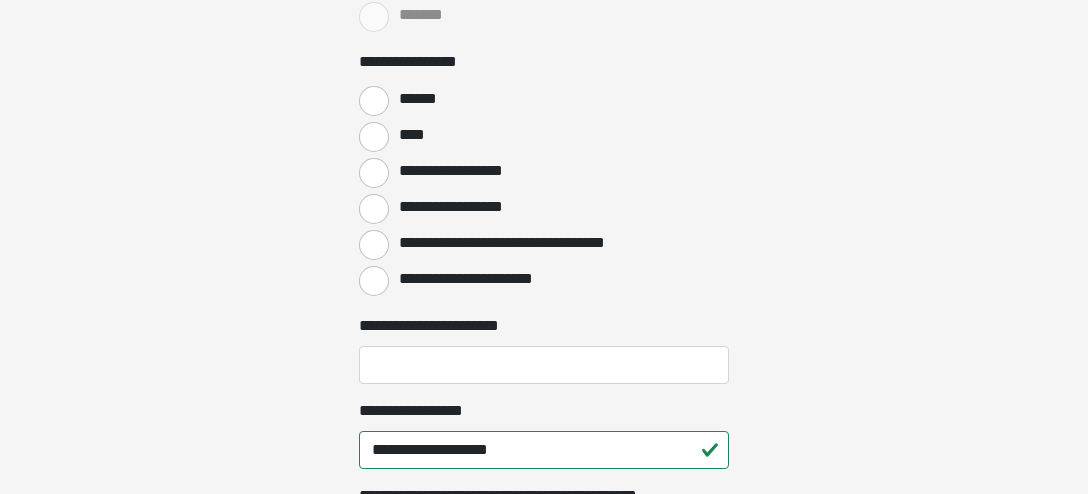 scroll, scrollTop: 948, scrollLeft: 0, axis: vertical 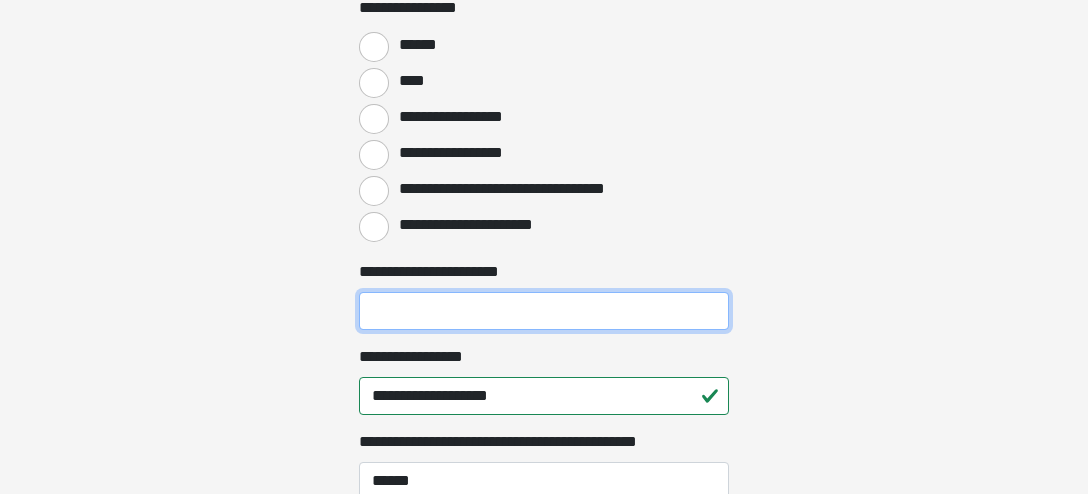 click on "**********" at bounding box center [544, 311] 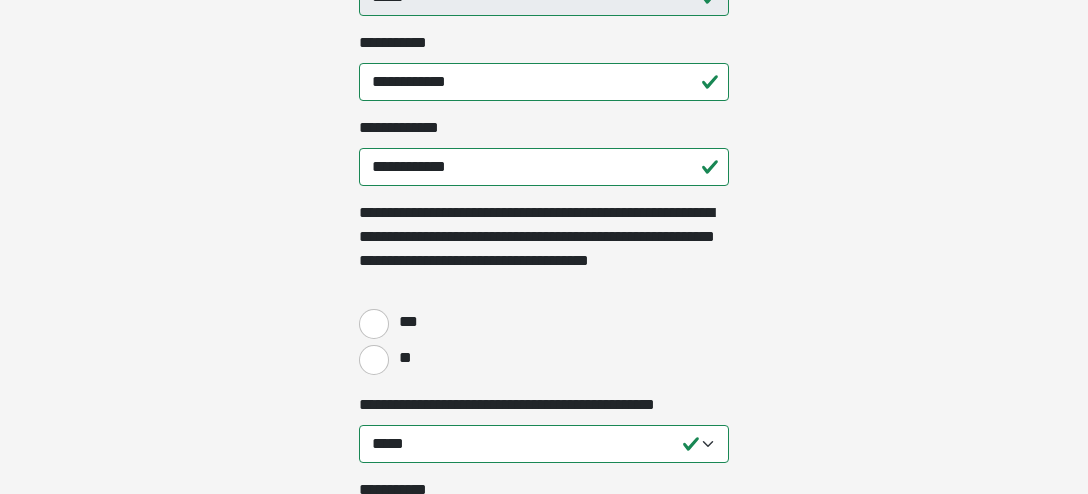 scroll, scrollTop: 1686, scrollLeft: 0, axis: vertical 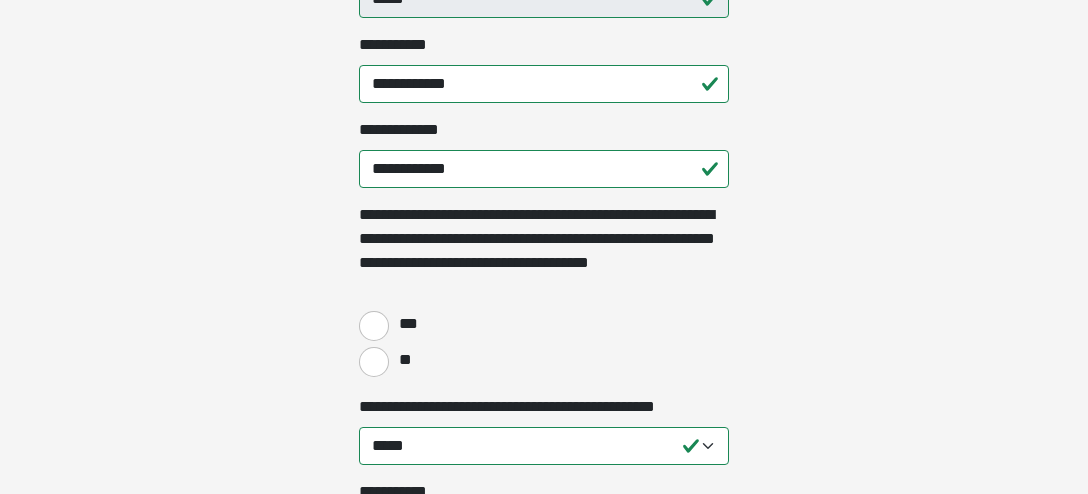 type on "*********" 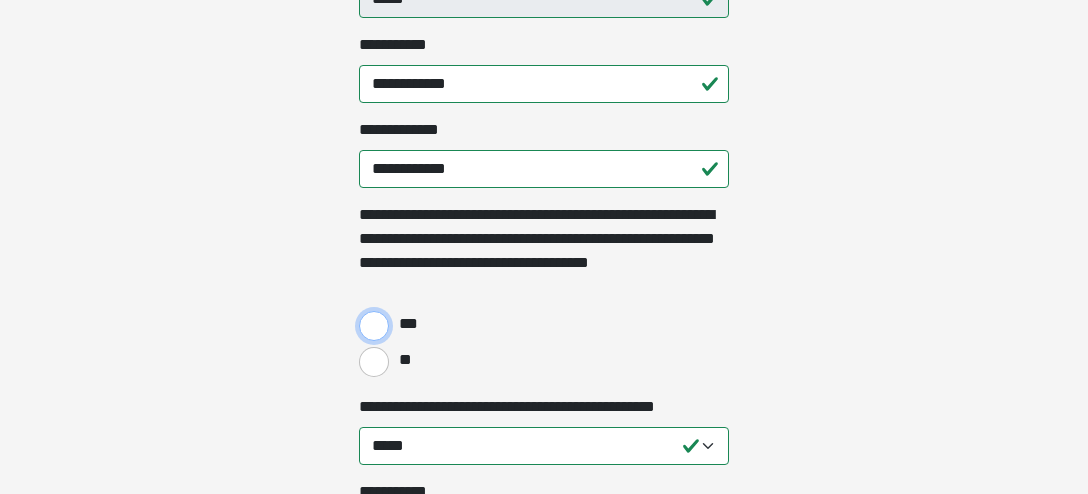 click on "***" at bounding box center (374, 326) 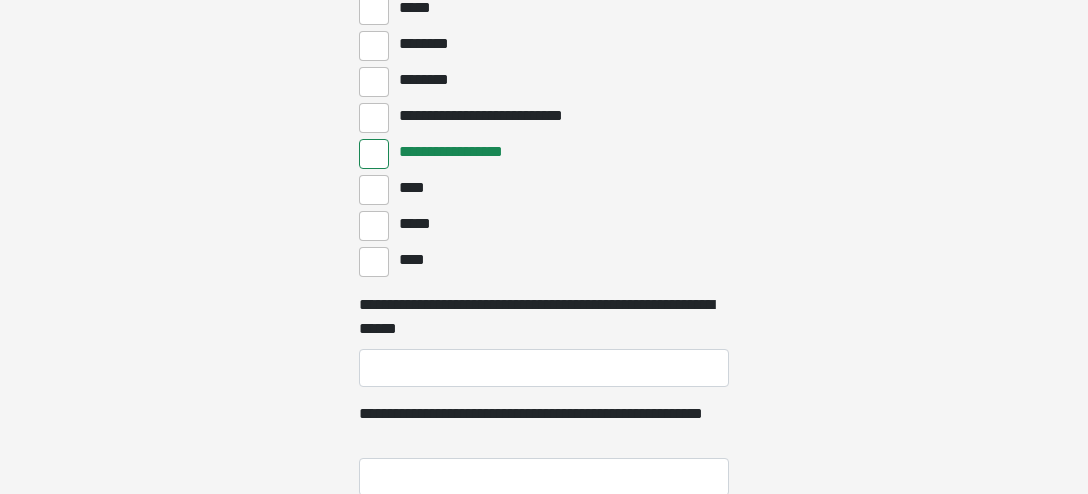 scroll, scrollTop: 3056, scrollLeft: 0, axis: vertical 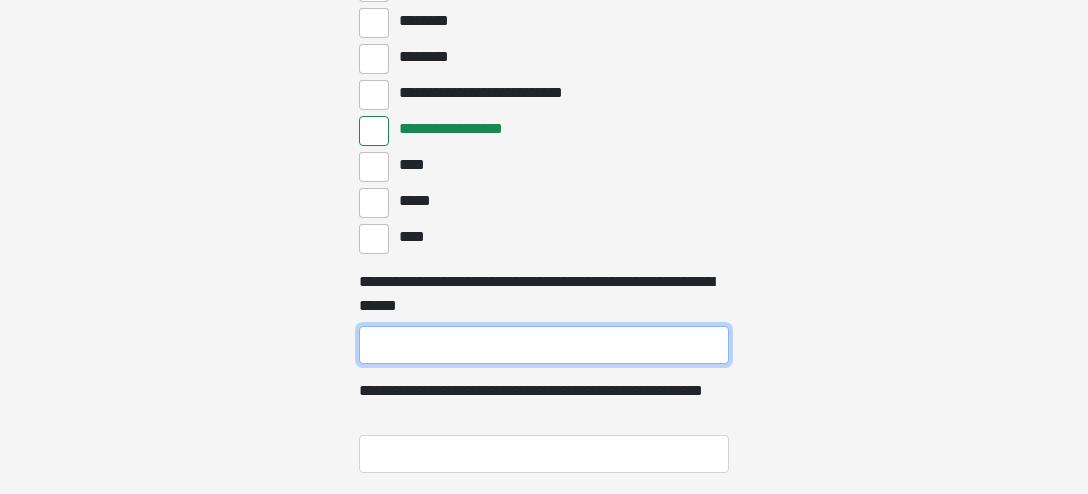 click on "**********" at bounding box center (544, 345) 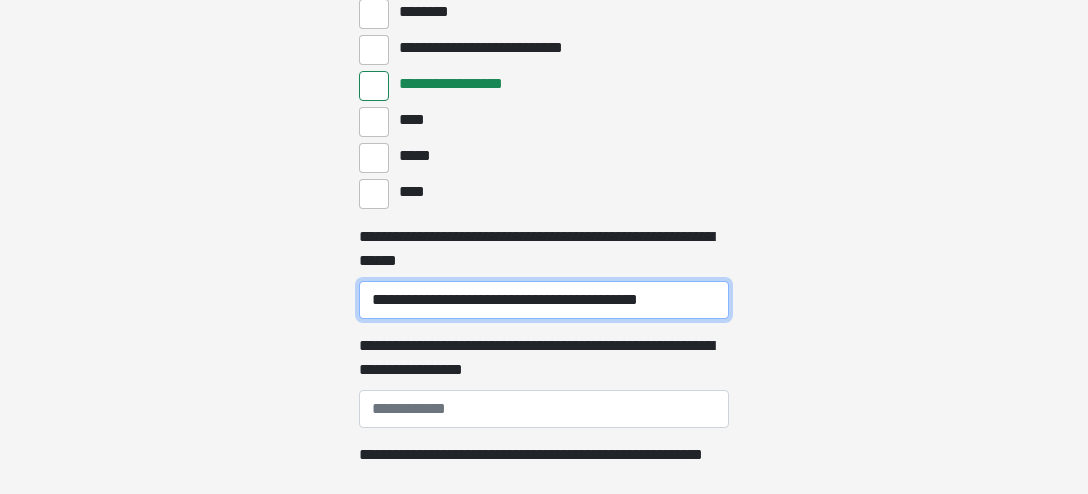 scroll, scrollTop: 3162, scrollLeft: 0, axis: vertical 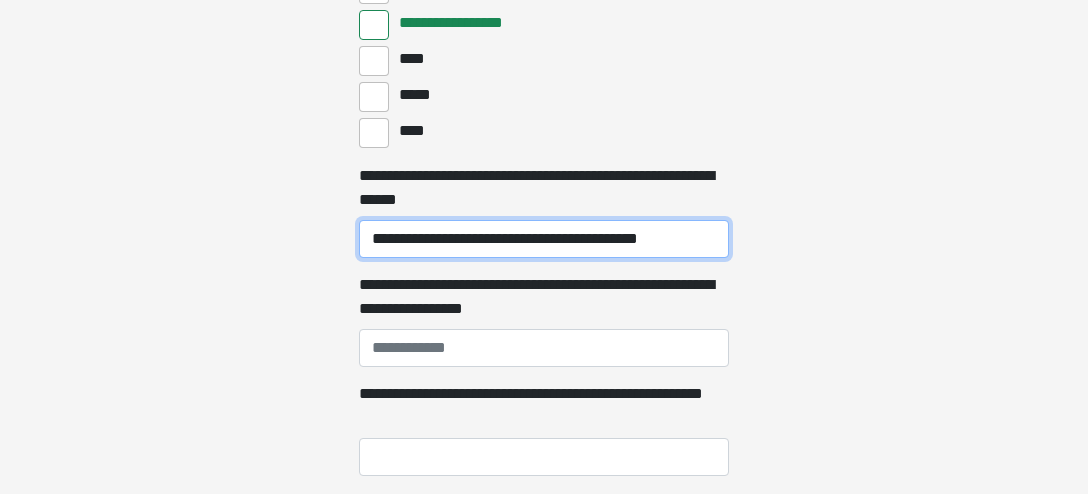 type on "**********" 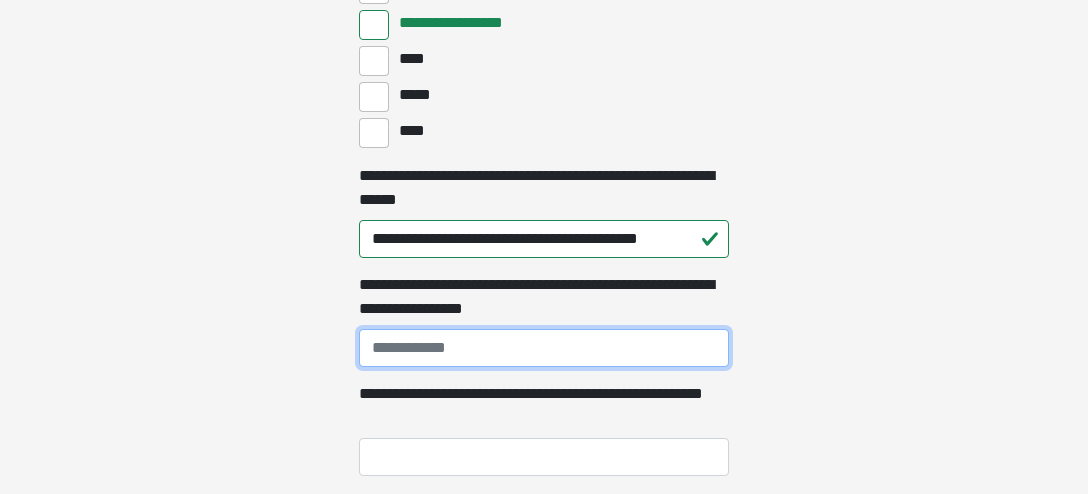 click on "**********" at bounding box center (544, 348) 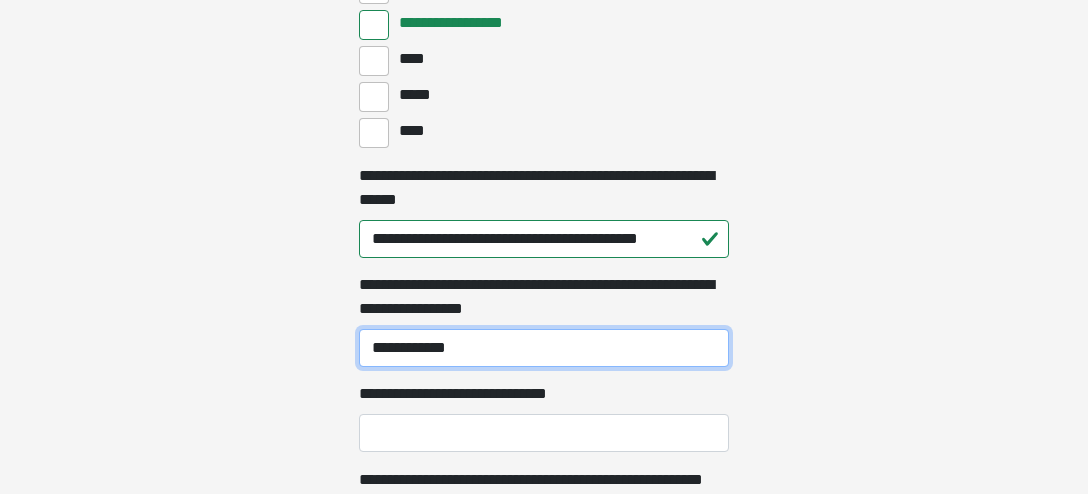 scroll, scrollTop: 3267, scrollLeft: 0, axis: vertical 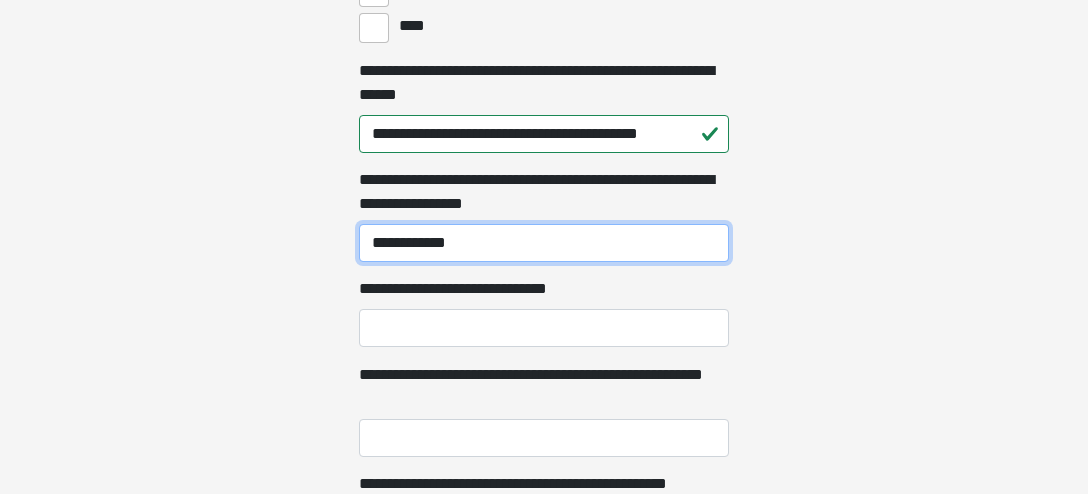 type on "**********" 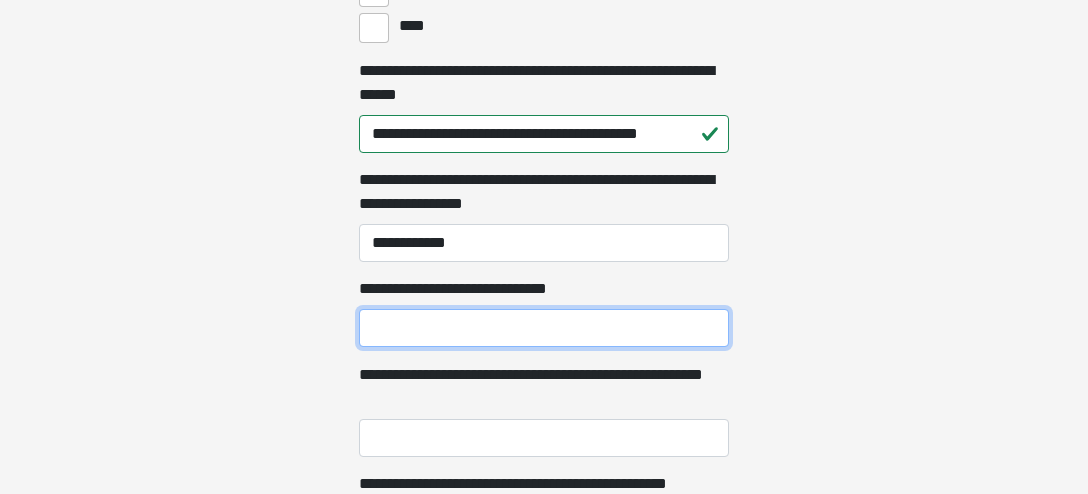 click on "**********" at bounding box center (544, 328) 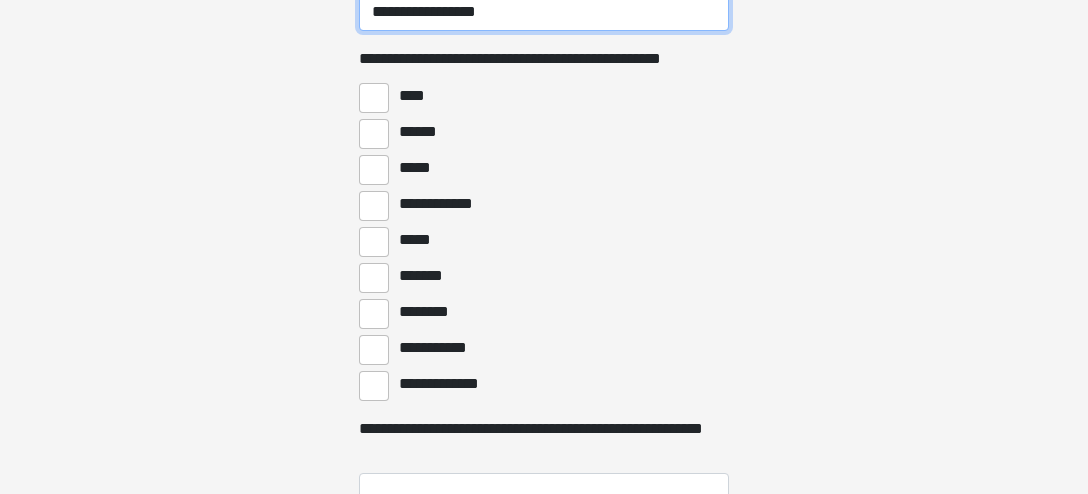 scroll, scrollTop: 3478, scrollLeft: 0, axis: vertical 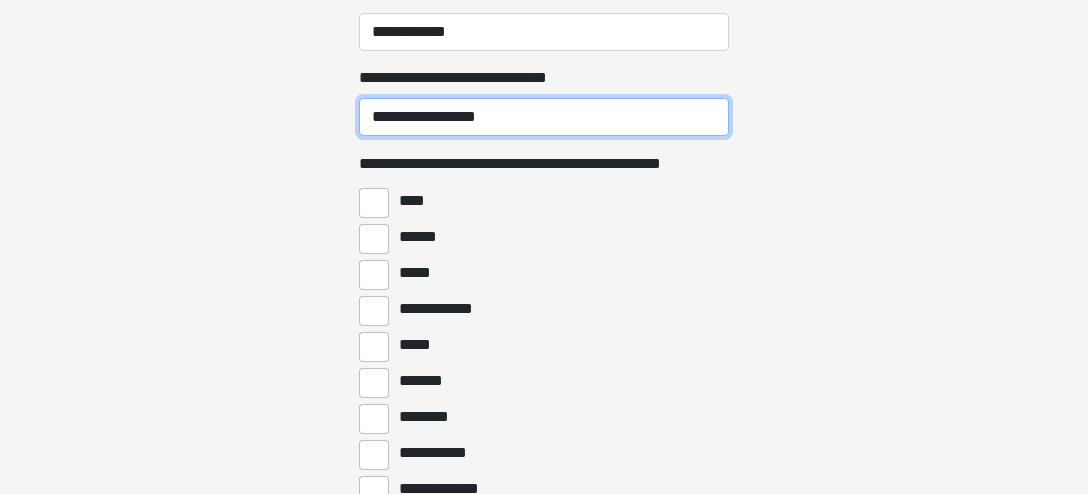 type on "**********" 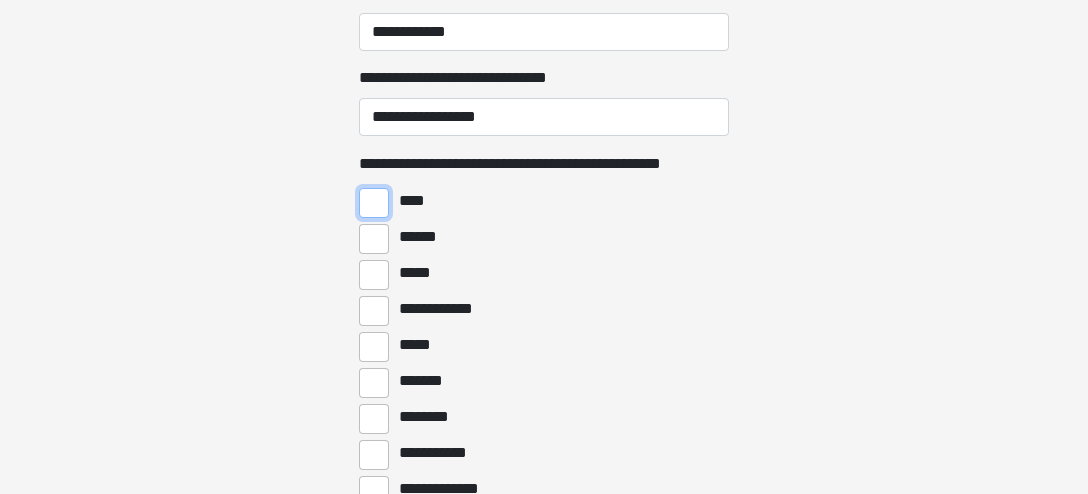 click on "****" at bounding box center (374, 203) 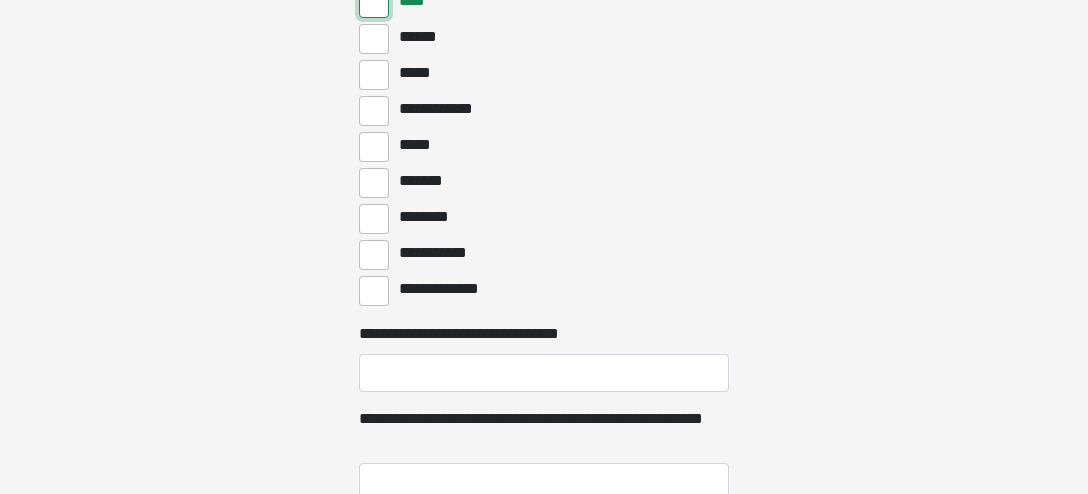 scroll, scrollTop: 3689, scrollLeft: 0, axis: vertical 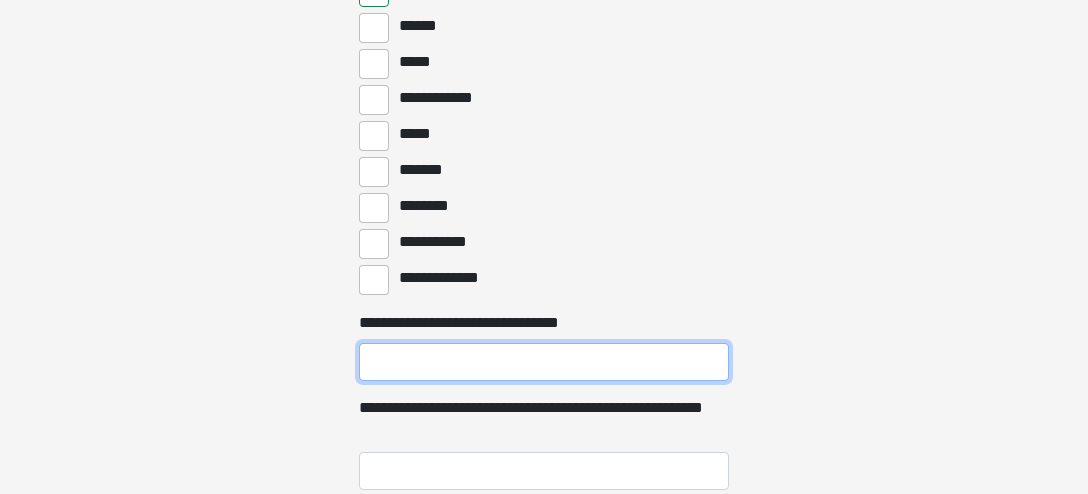 click on "**********" at bounding box center [544, 362] 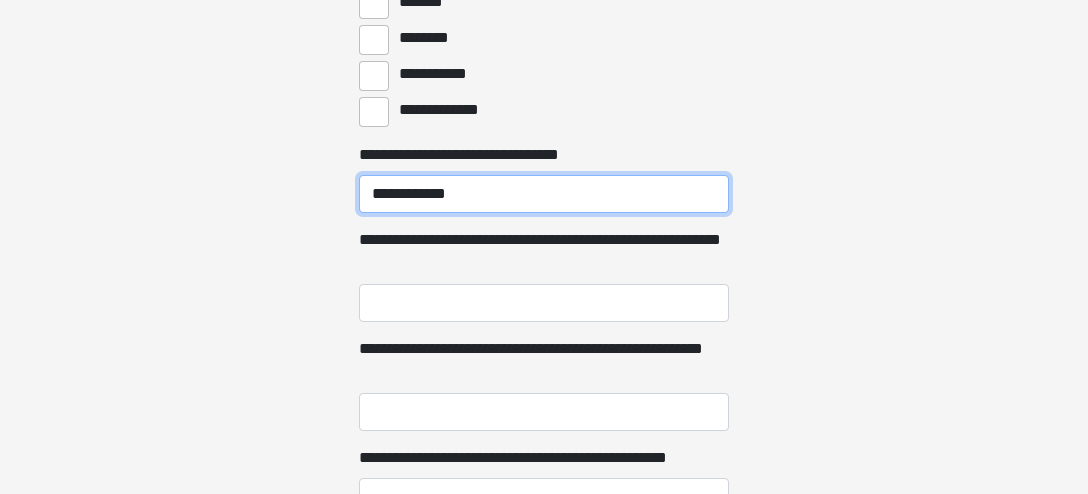 scroll, scrollTop: 3899, scrollLeft: 0, axis: vertical 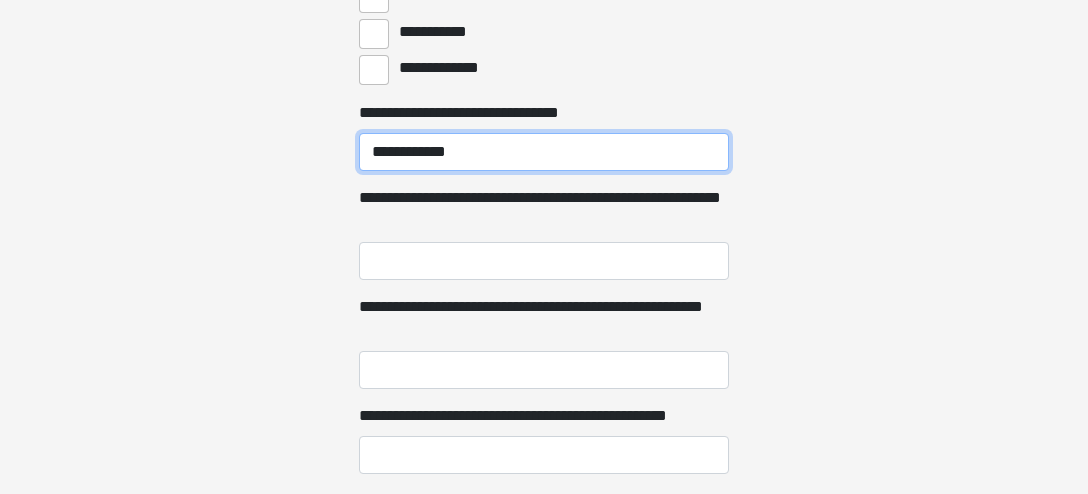 type on "**********" 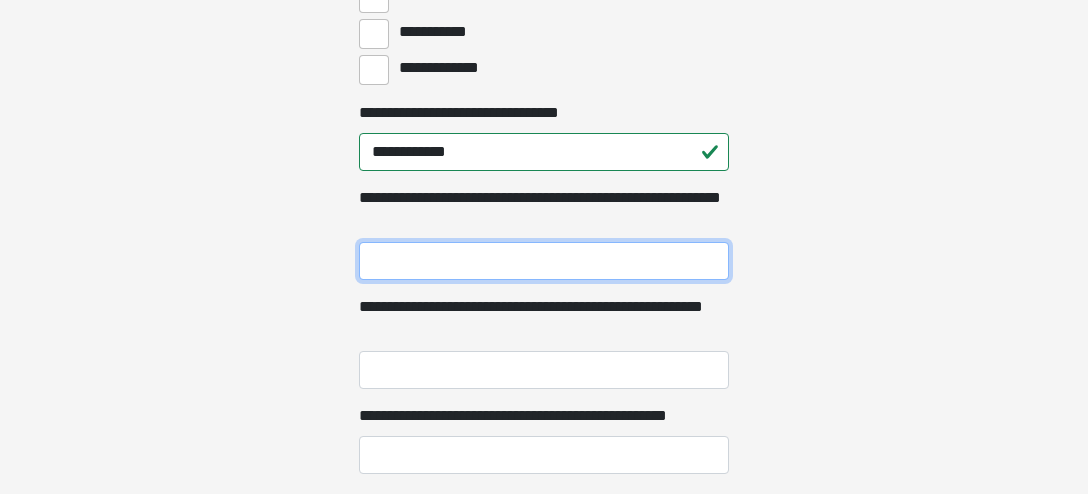 click on "**********" at bounding box center [544, 261] 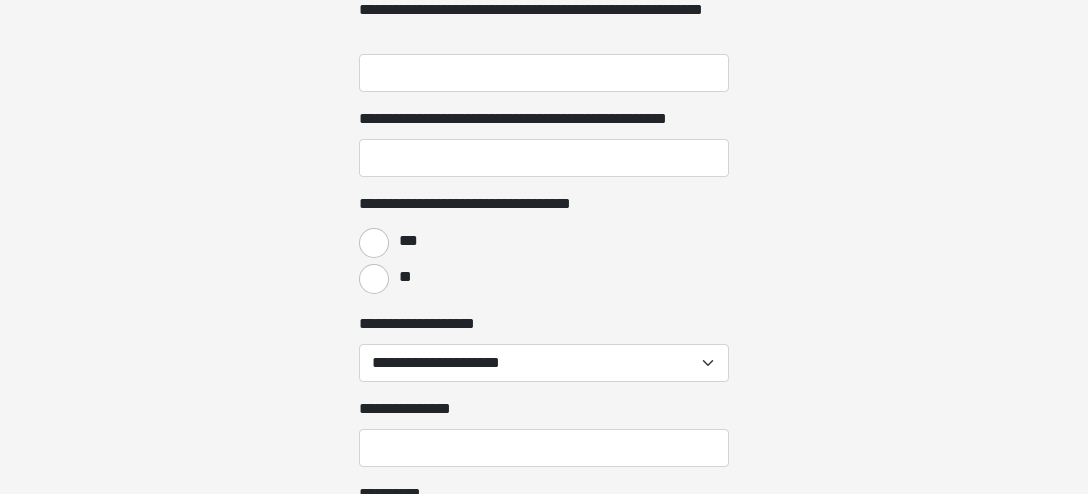 scroll, scrollTop: 4216, scrollLeft: 0, axis: vertical 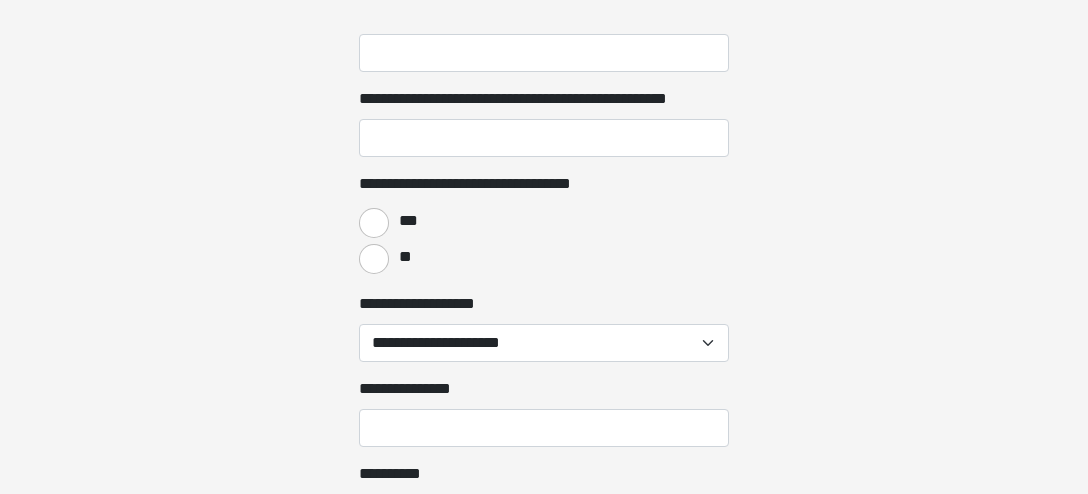 type on "**********" 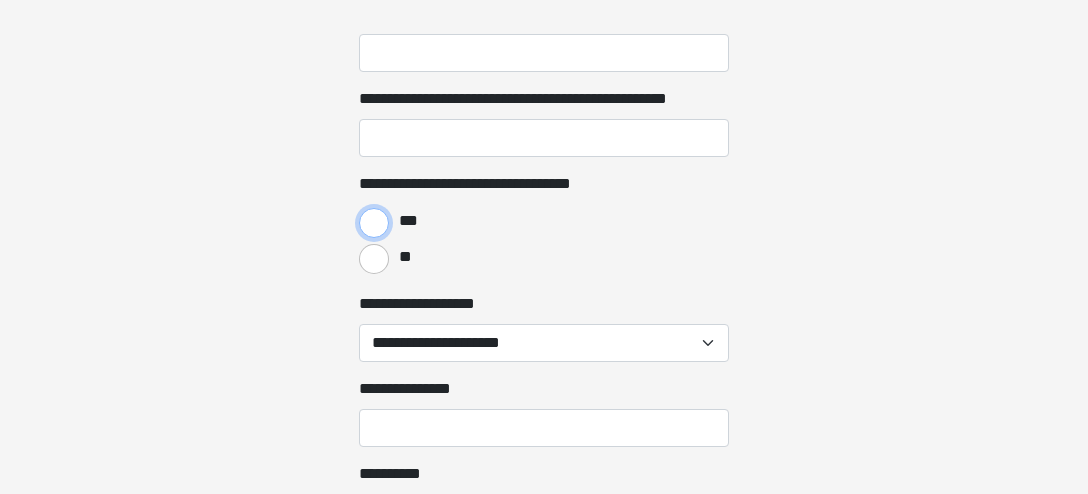 click on "***" at bounding box center [374, 223] 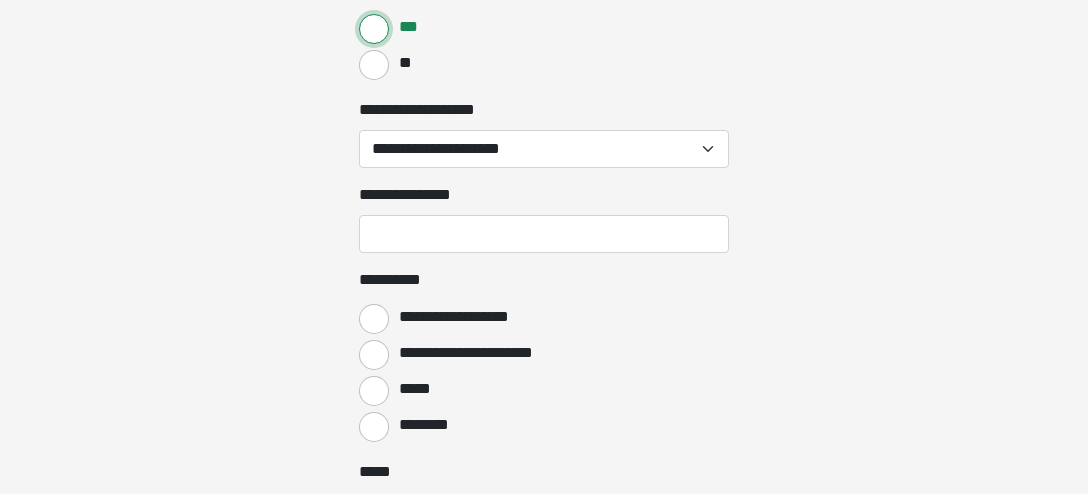 scroll, scrollTop: 4426, scrollLeft: 0, axis: vertical 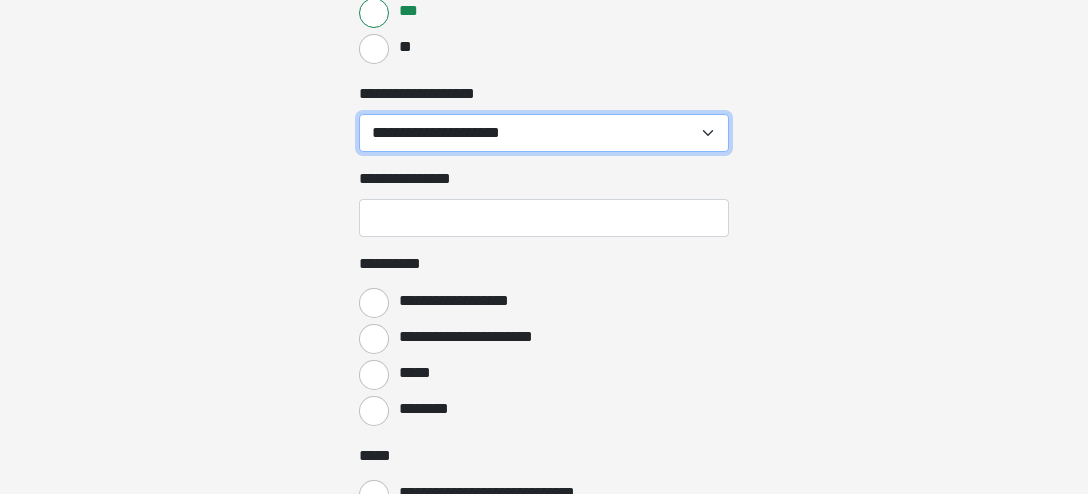 click on "**********" at bounding box center (544, 133) 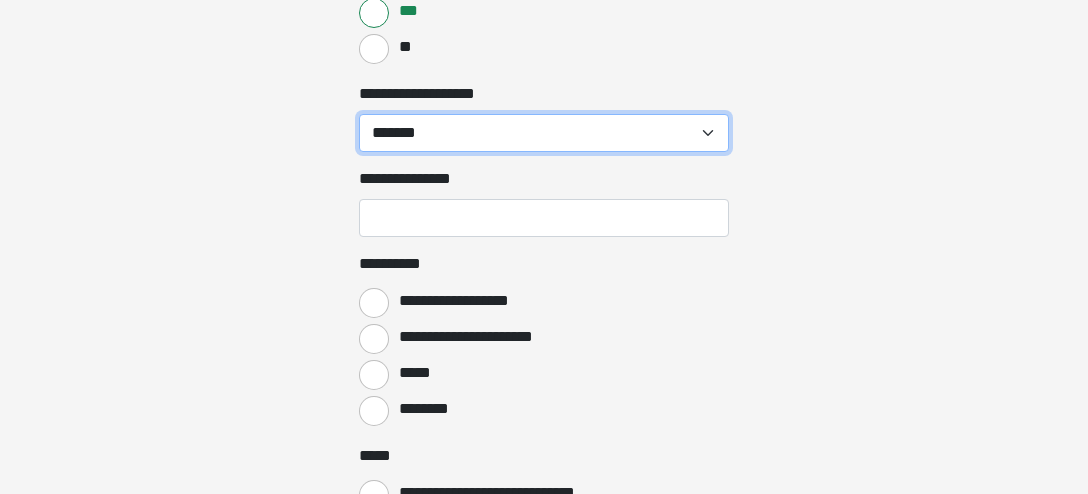 click on "*******" at bounding box center (0, 0) 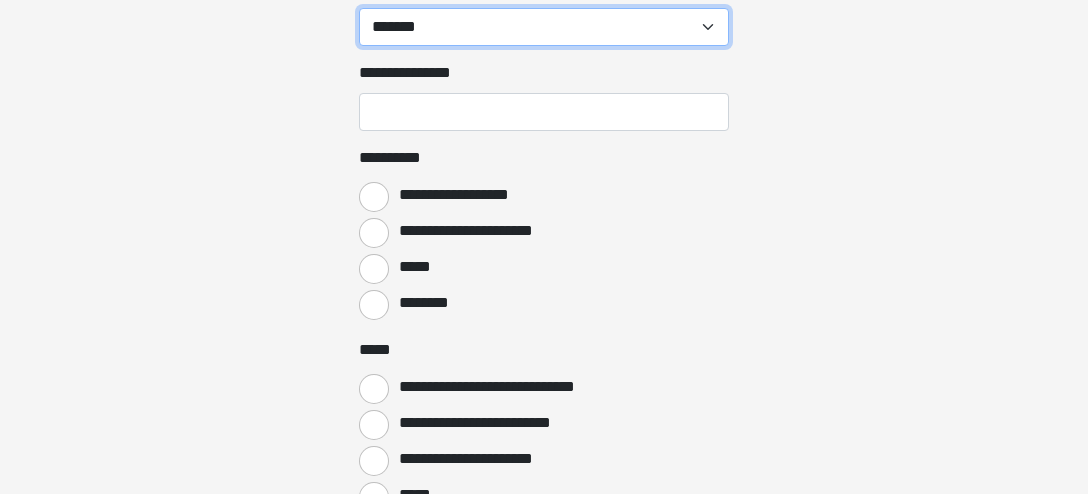 scroll, scrollTop: 4637, scrollLeft: 0, axis: vertical 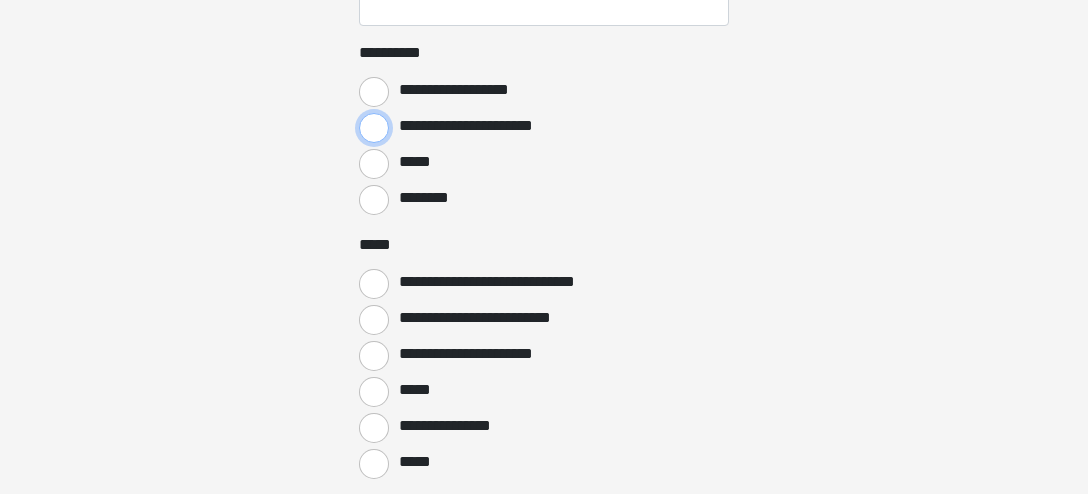 click on "**********" at bounding box center [374, 128] 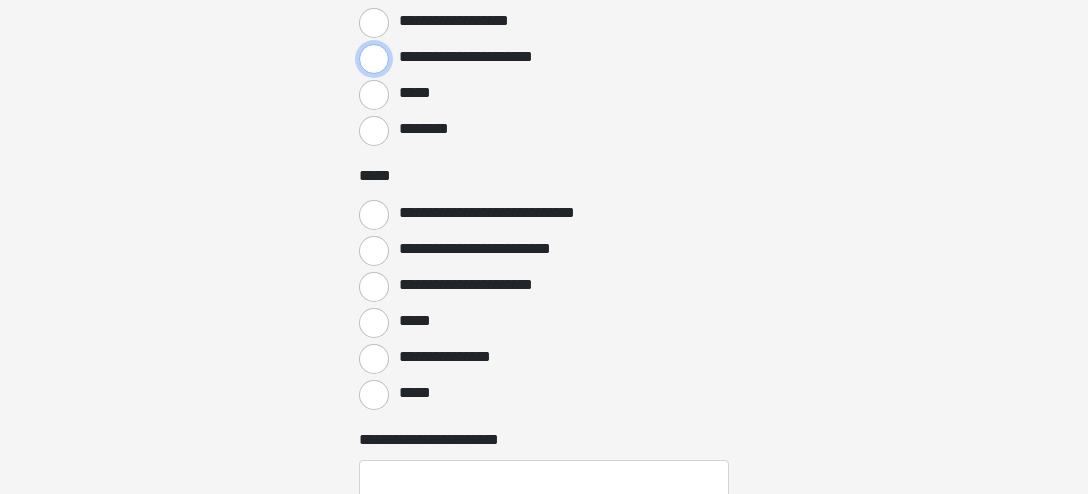 scroll, scrollTop: 4743, scrollLeft: 0, axis: vertical 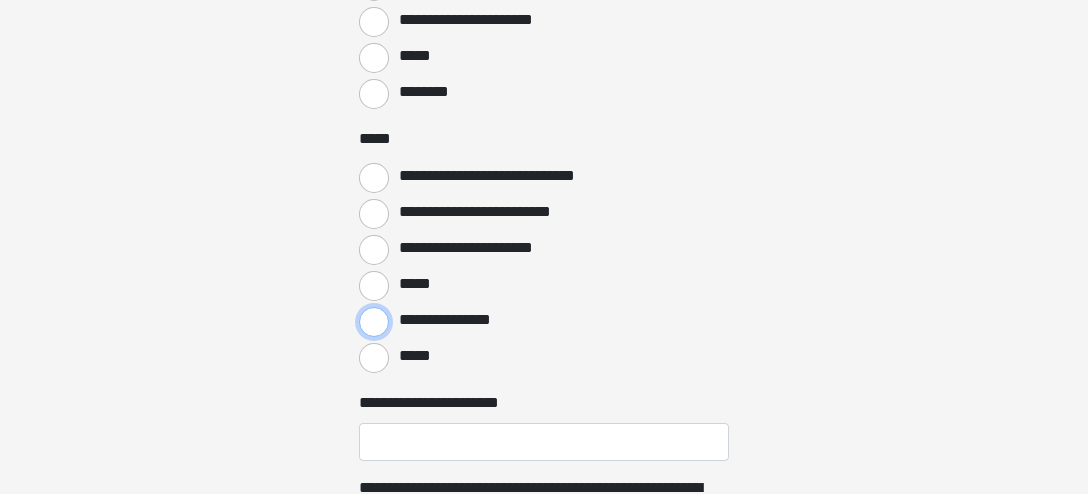 click on "**********" at bounding box center [374, 322] 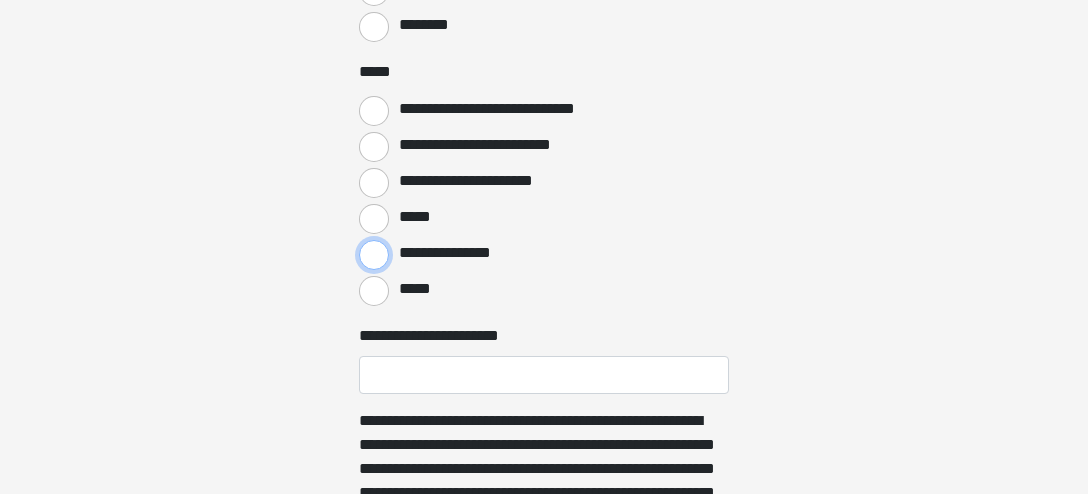 scroll, scrollTop: 4848, scrollLeft: 0, axis: vertical 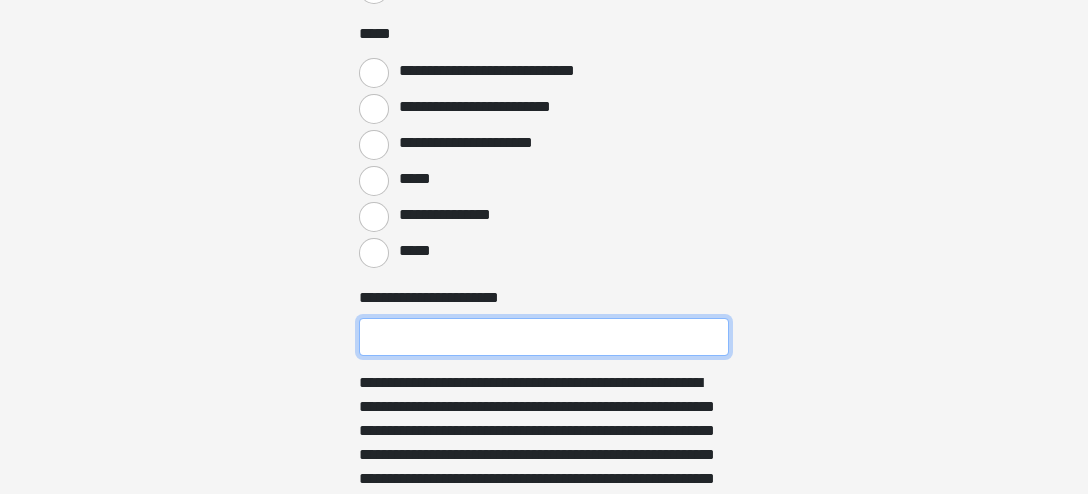 click on "**********" at bounding box center [544, 337] 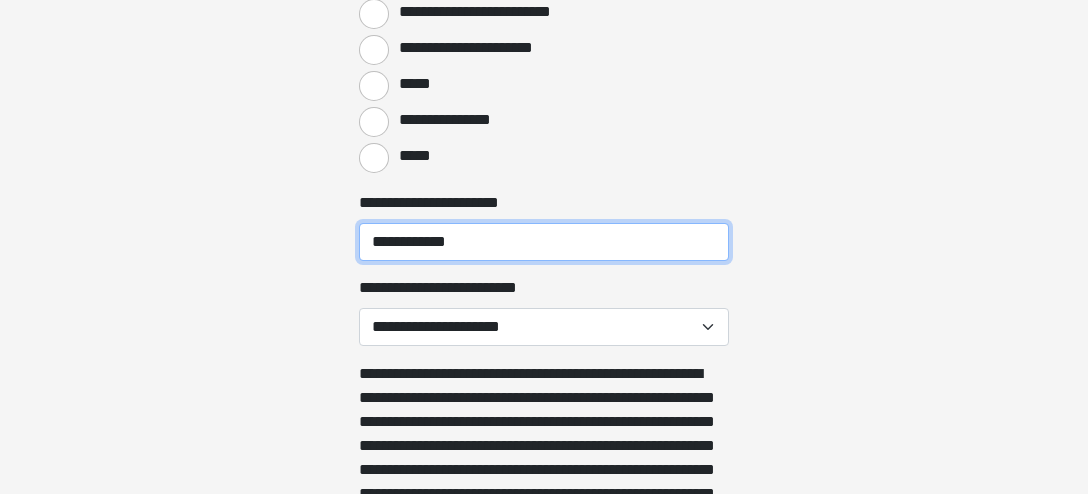 scroll, scrollTop: 5059, scrollLeft: 0, axis: vertical 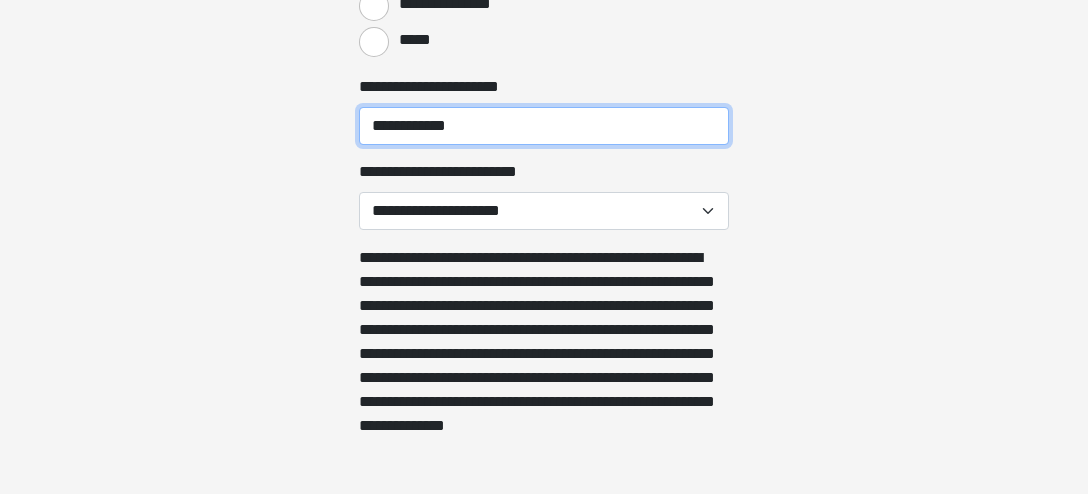 type on "**********" 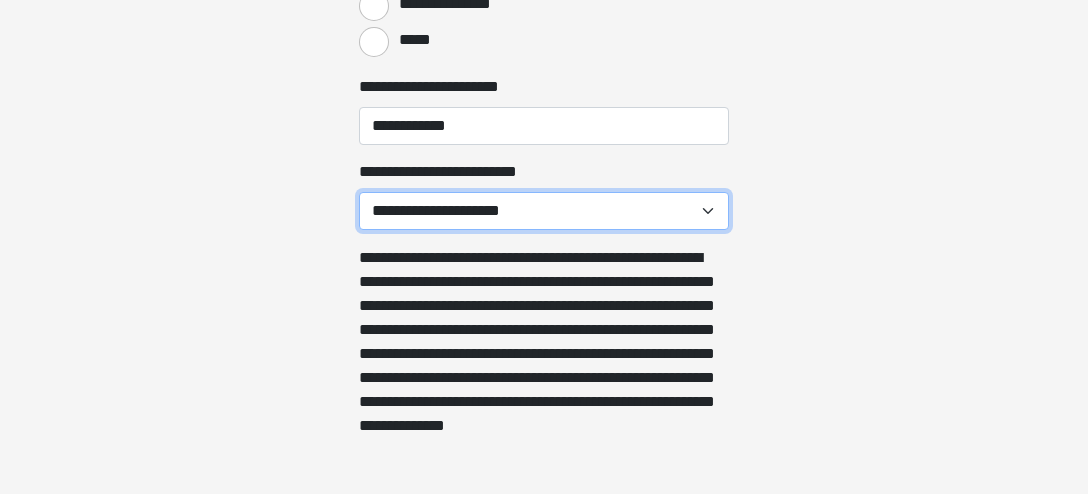 click on "**********" at bounding box center [544, 211] 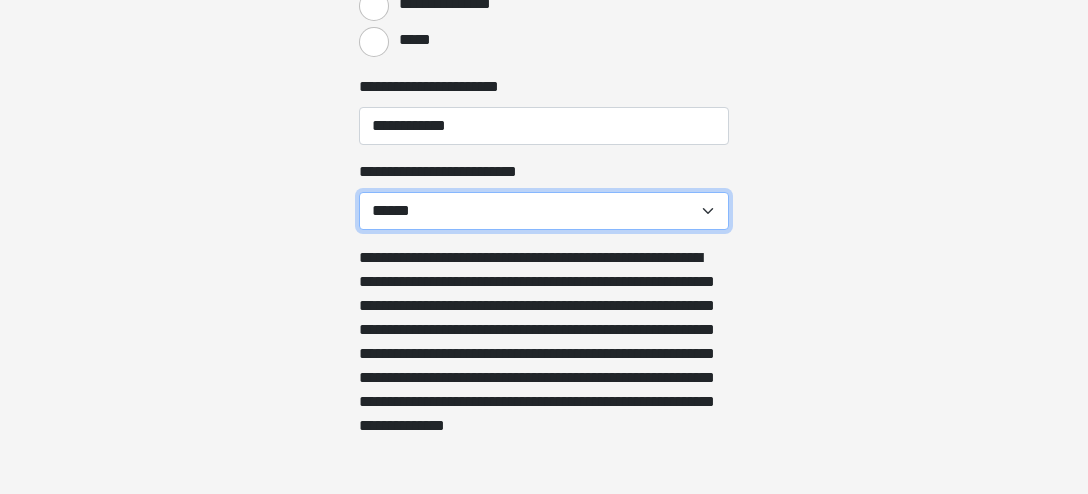 click on "******" at bounding box center (0, 0) 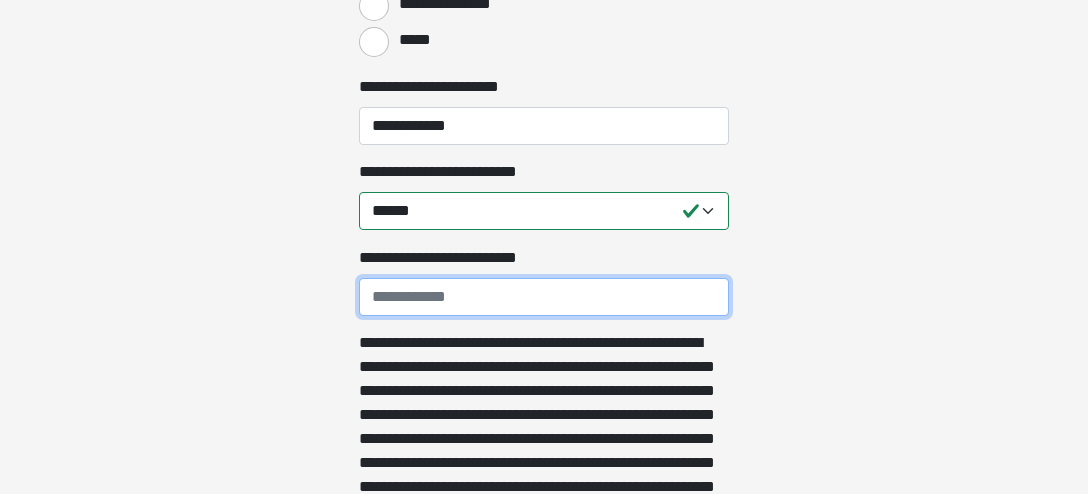 click on "**********" at bounding box center [544, 297] 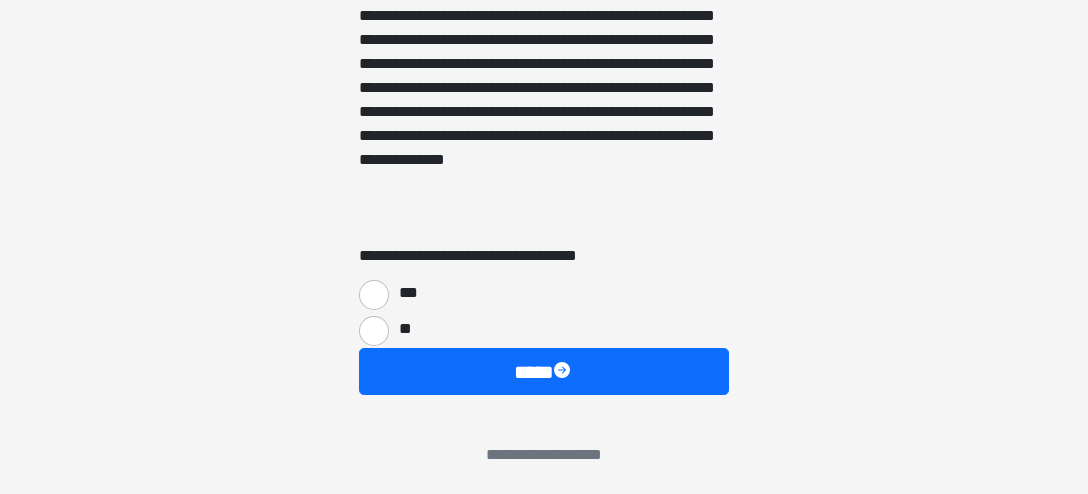 scroll, scrollTop: 5430, scrollLeft: 0, axis: vertical 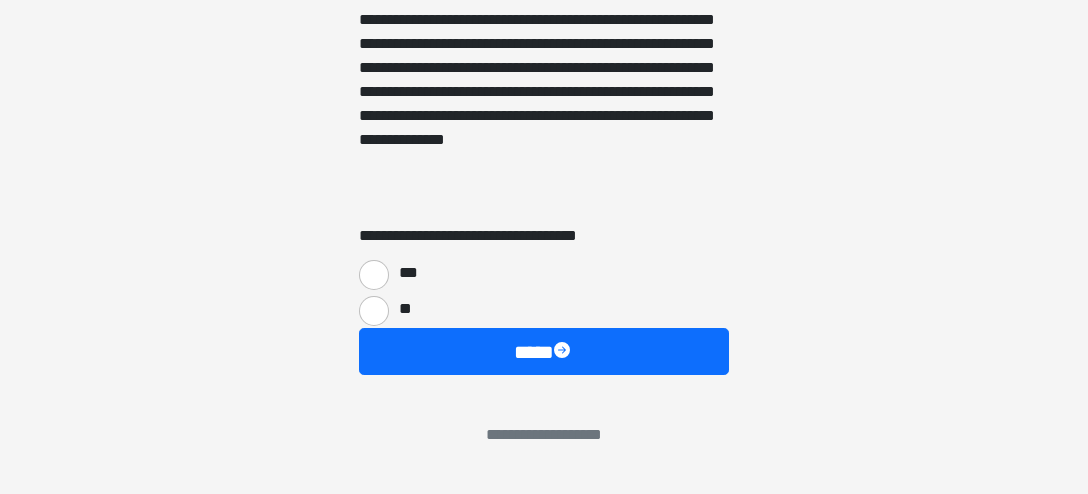 type on "**********" 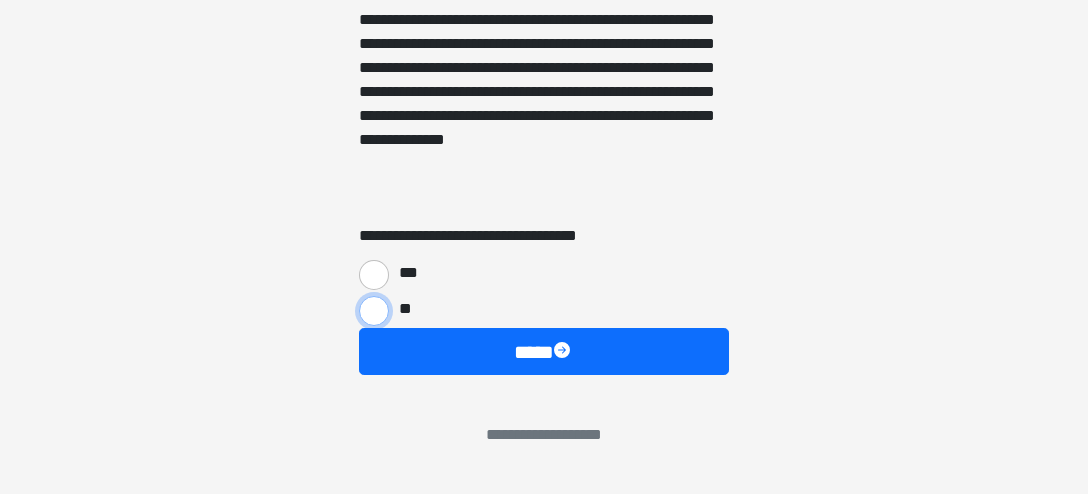 click on "**" at bounding box center (374, 311) 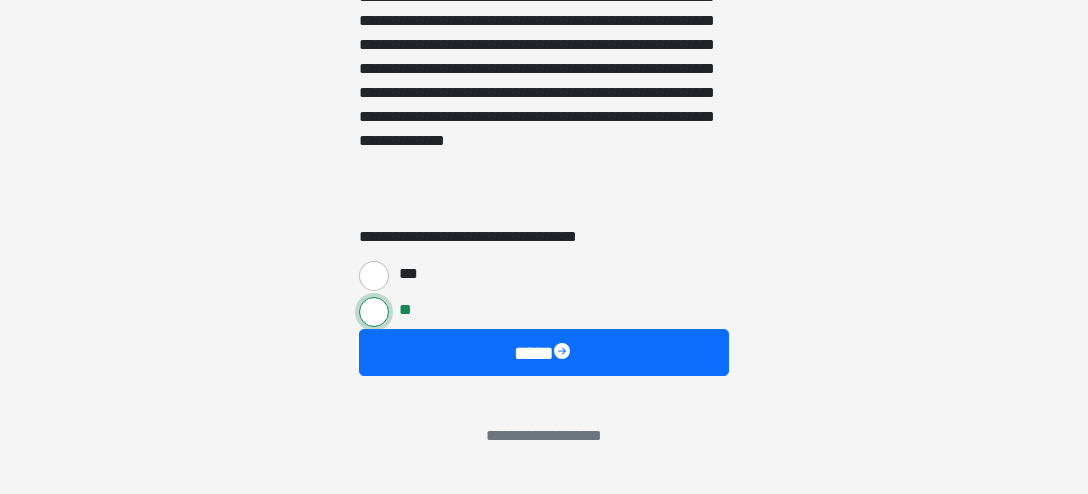 scroll, scrollTop: 5430, scrollLeft: 0, axis: vertical 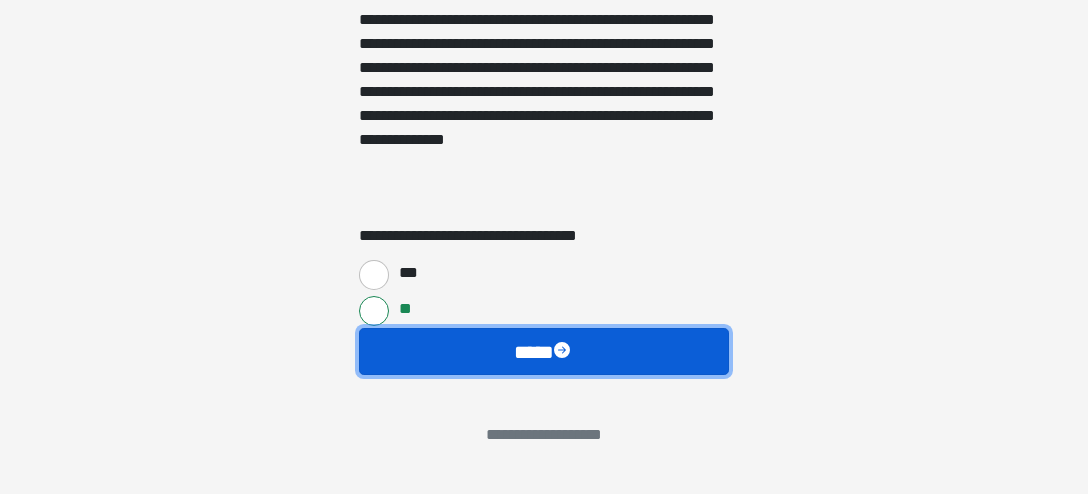 click on "****" at bounding box center (544, 351) 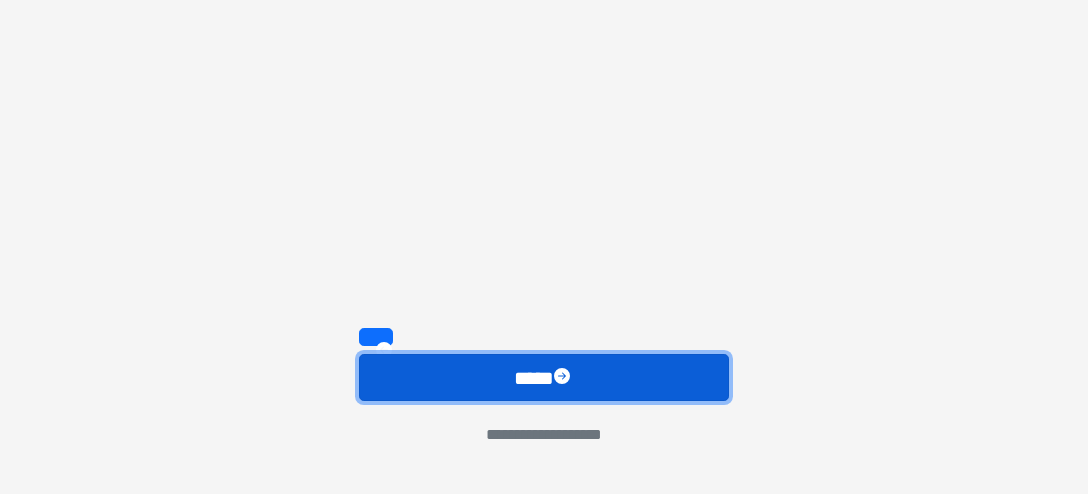 scroll, scrollTop: 3634, scrollLeft: 0, axis: vertical 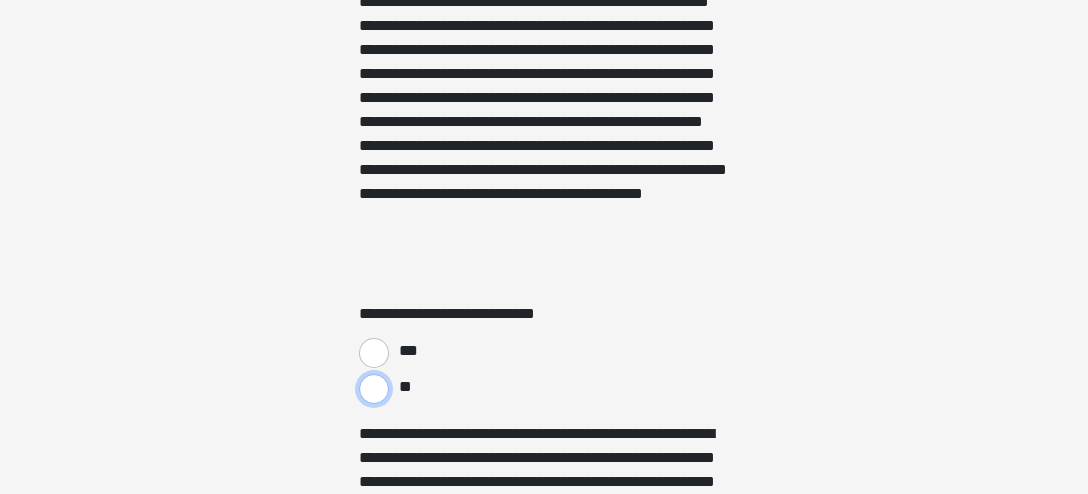 click on "**" at bounding box center [374, 389] 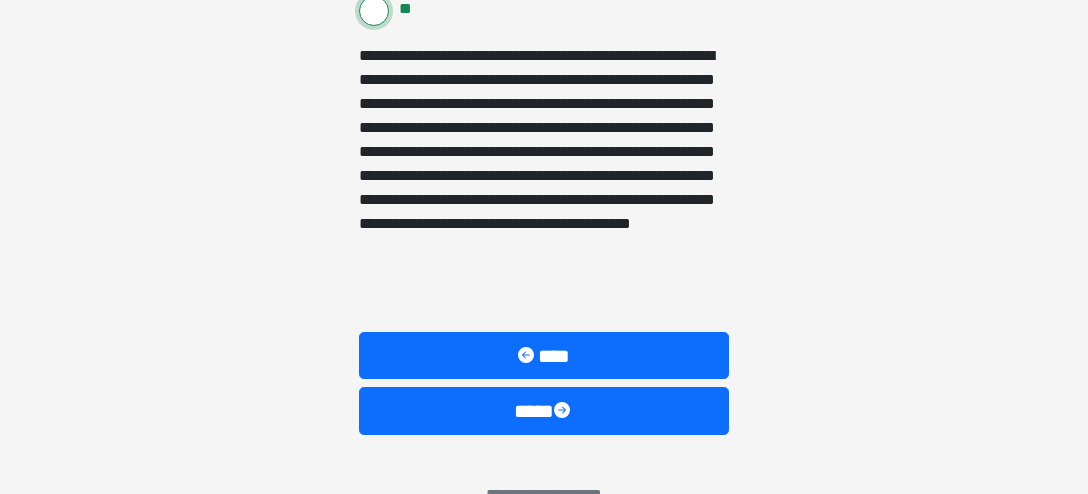 scroll, scrollTop: 3634, scrollLeft: 0, axis: vertical 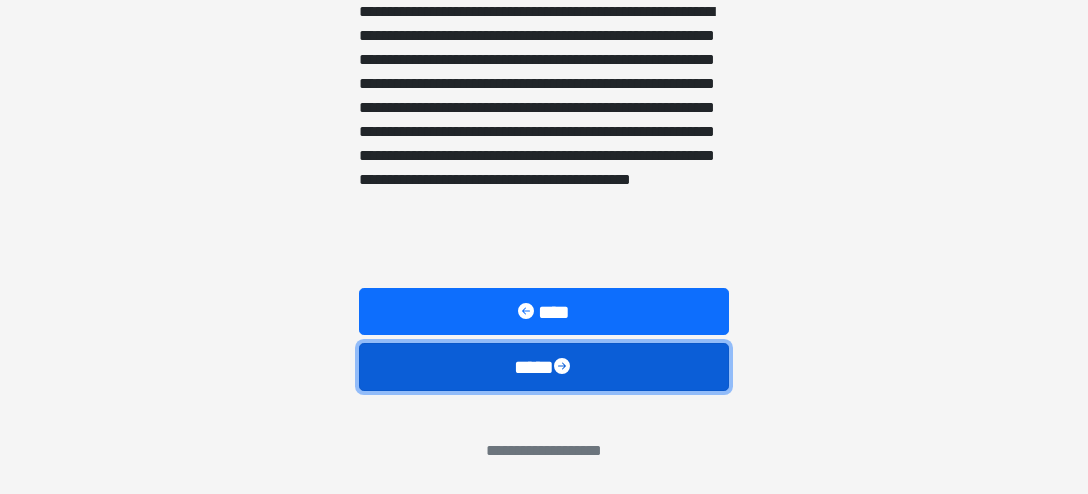 click on "****" at bounding box center (544, 366) 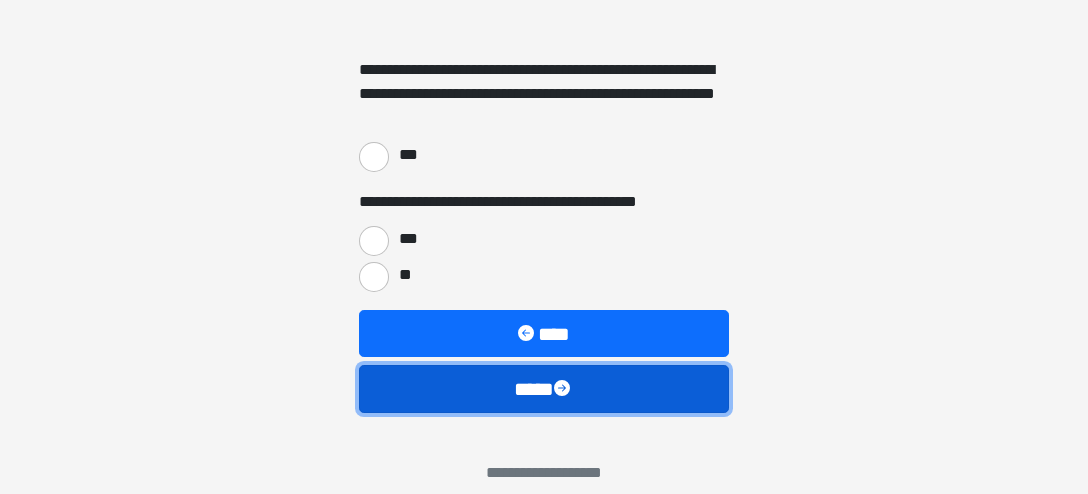 scroll, scrollTop: 3056, scrollLeft: 0, axis: vertical 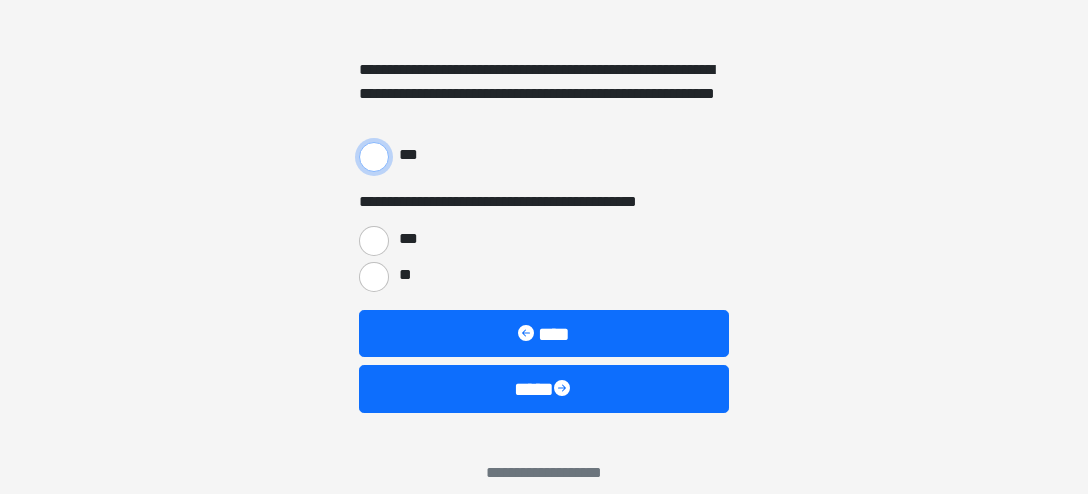 click on "***" at bounding box center (374, 157) 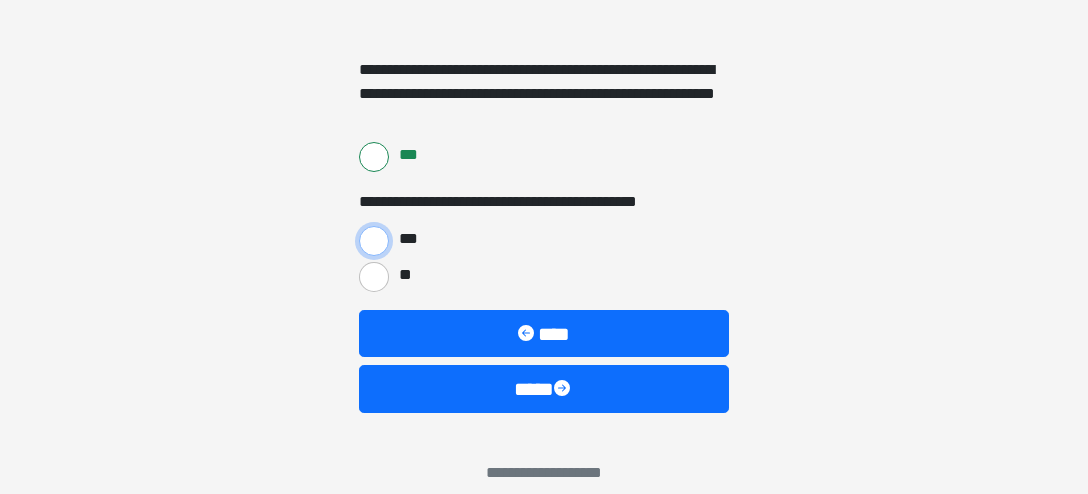 click on "***" at bounding box center (374, 241) 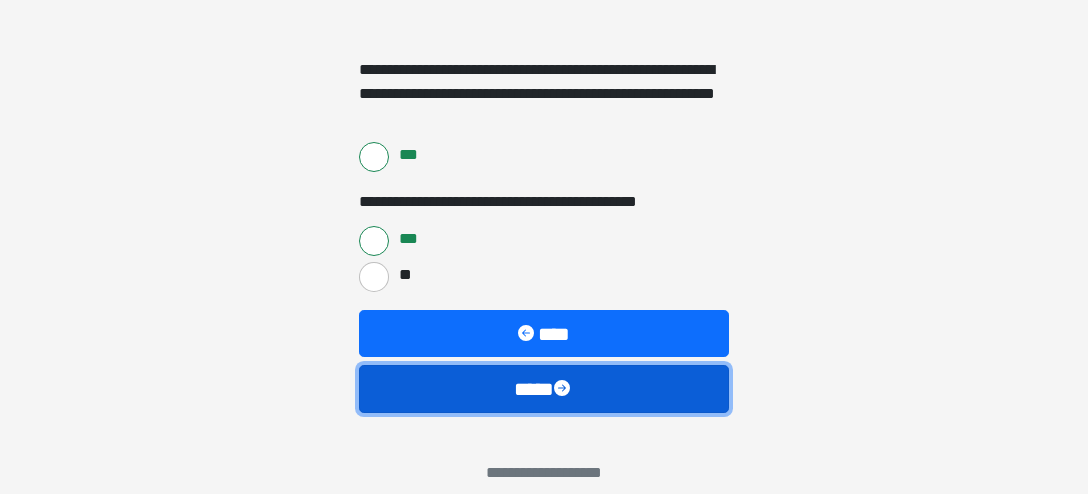 click on "****" at bounding box center [544, 388] 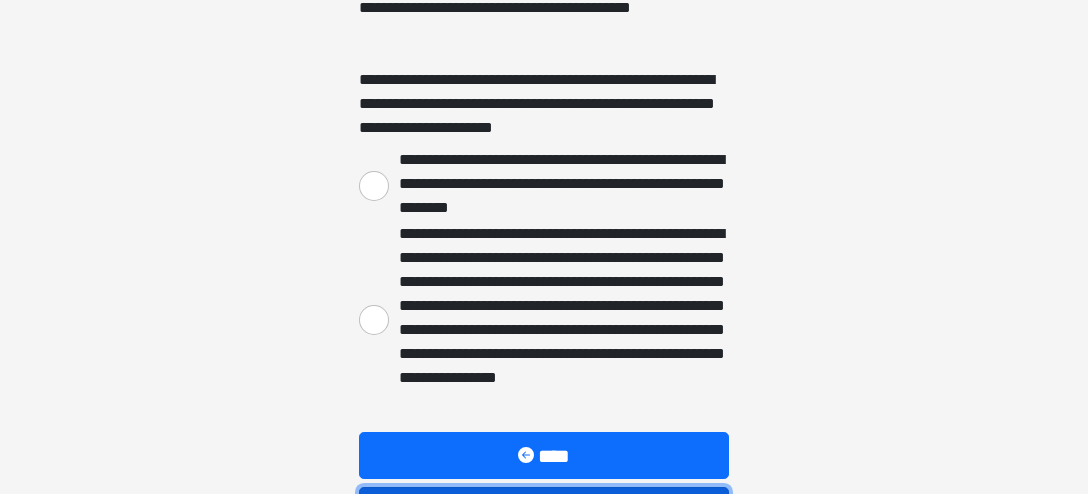 scroll, scrollTop: 452, scrollLeft: 0, axis: vertical 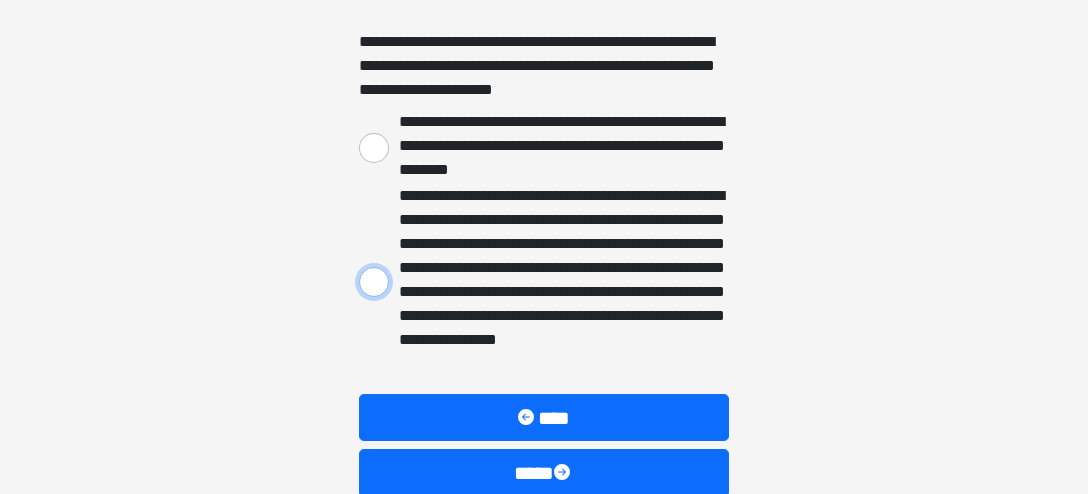 click on "**********" at bounding box center [374, 282] 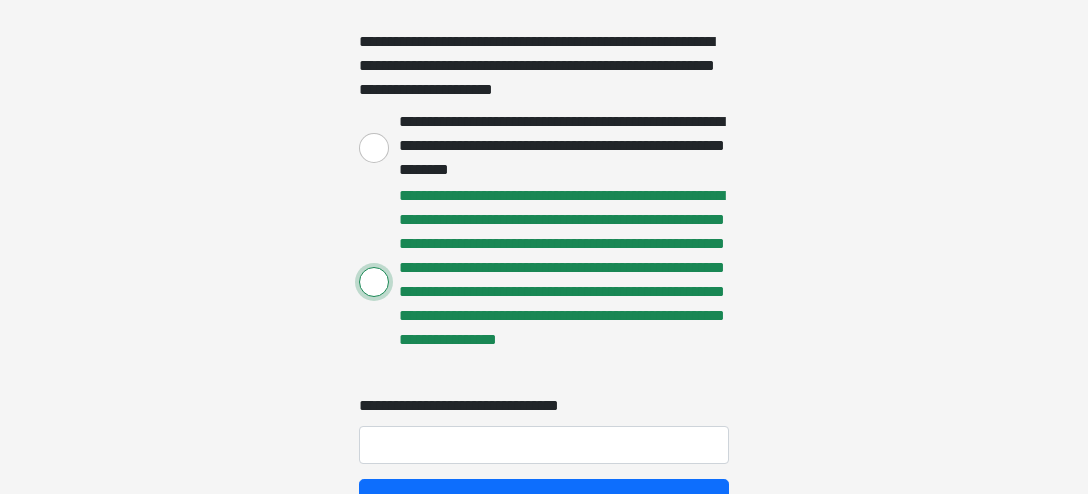 scroll, scrollTop: 558, scrollLeft: 0, axis: vertical 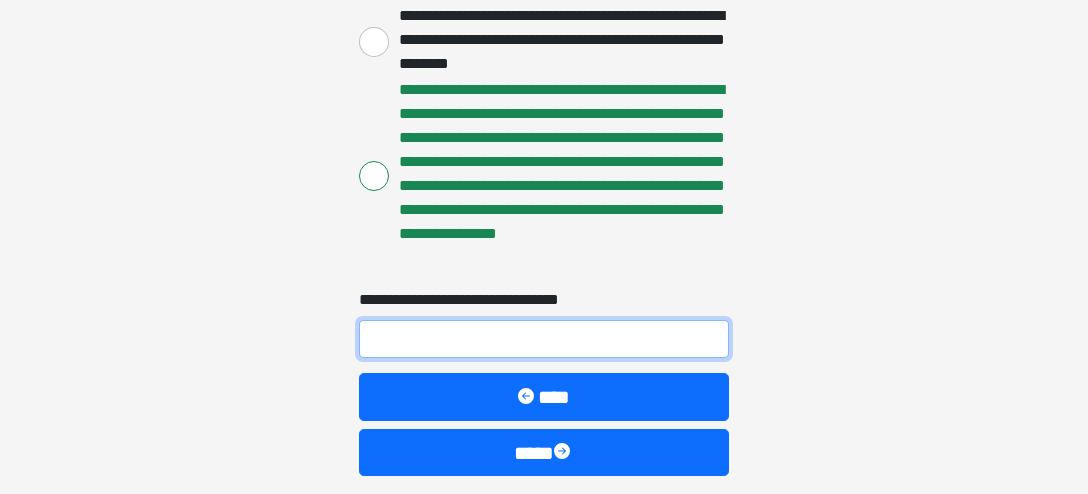 click on "**********" at bounding box center (544, 339) 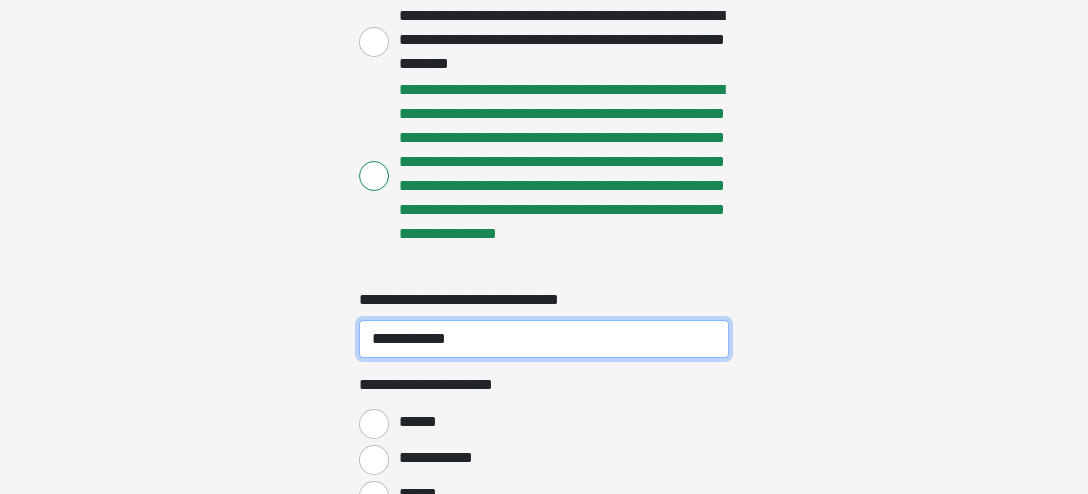 type on "**********" 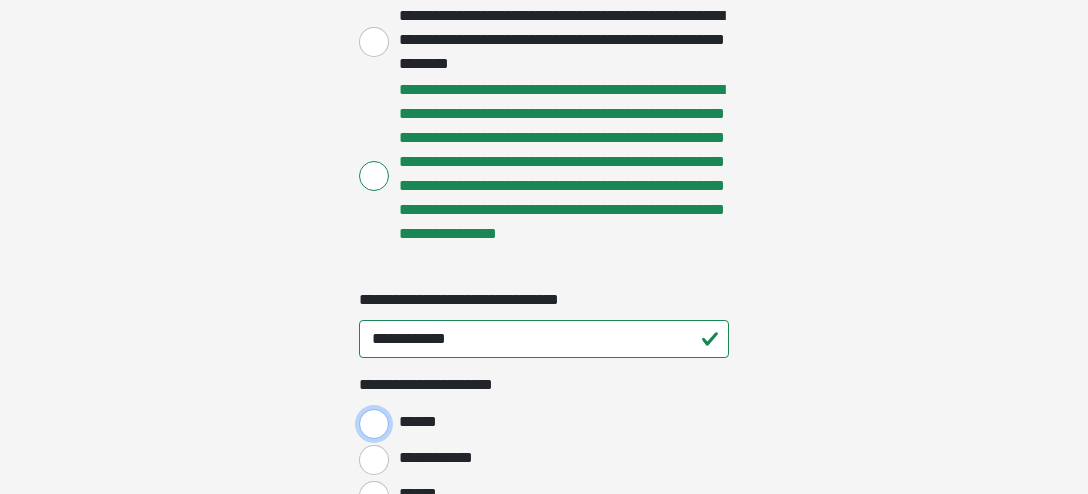 click on "******" at bounding box center (374, 424) 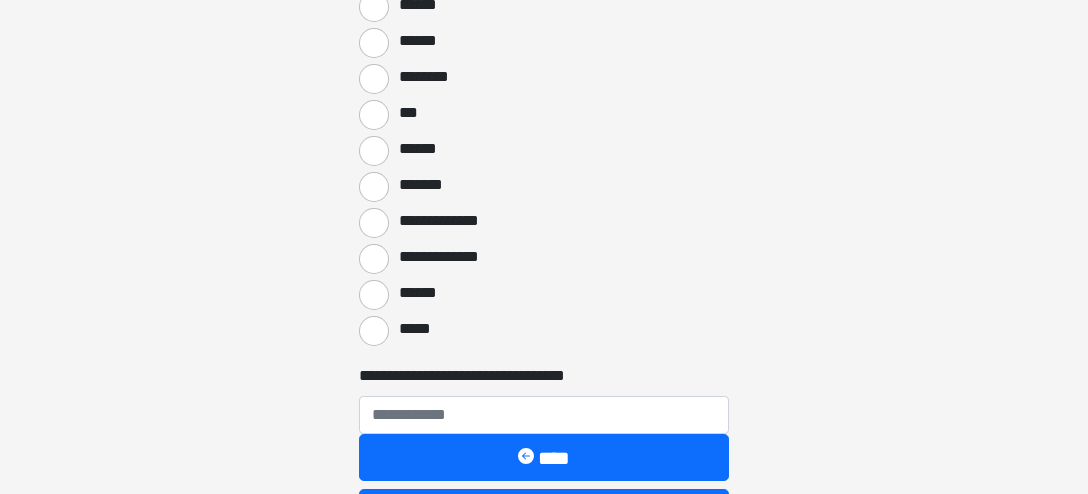 scroll, scrollTop: 1190, scrollLeft: 0, axis: vertical 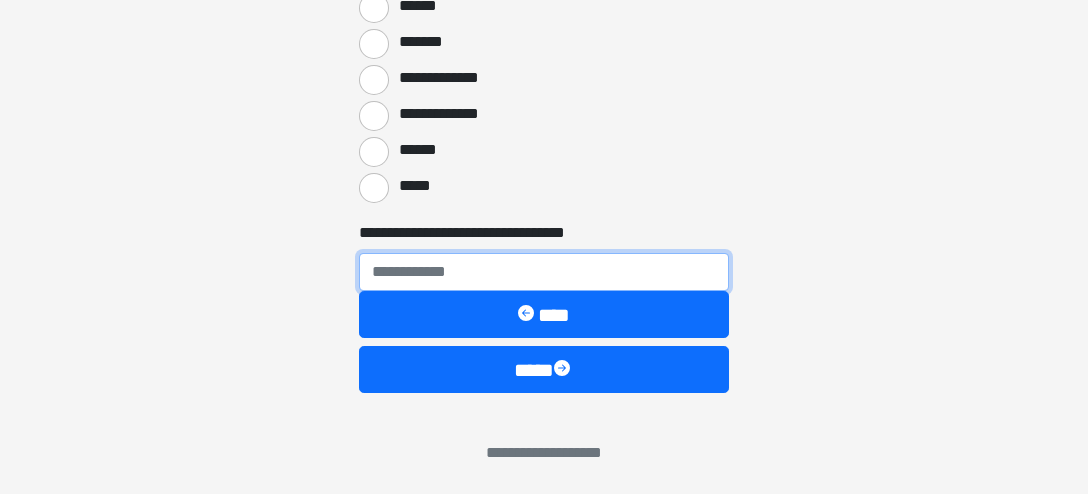 click on "**********" at bounding box center [544, 272] 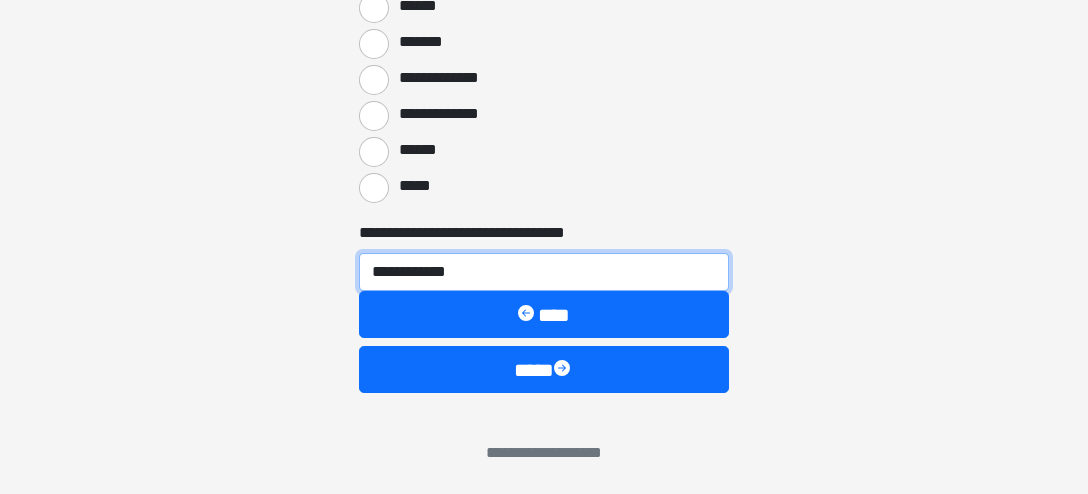 scroll, scrollTop: 1208, scrollLeft: 0, axis: vertical 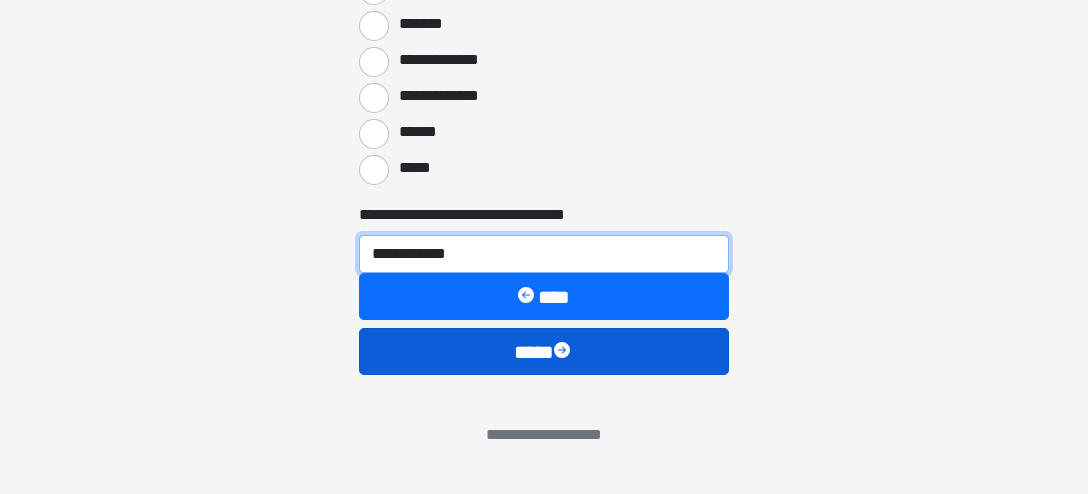 type on "**********" 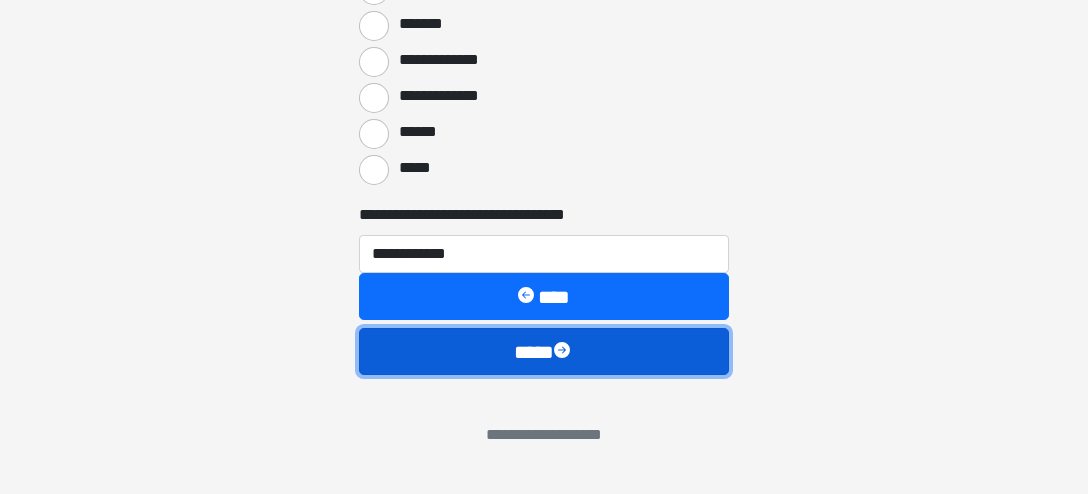 click on "****" at bounding box center (544, 351) 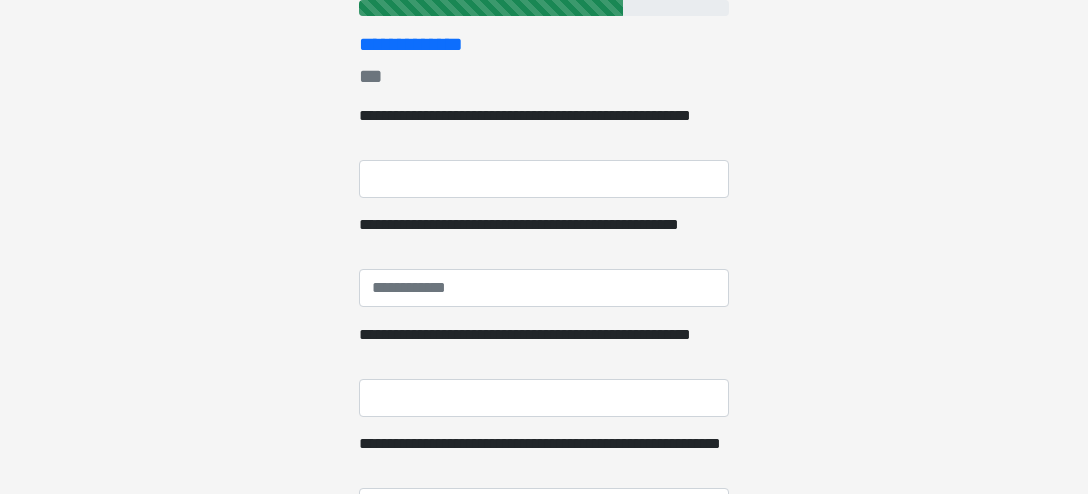 scroll, scrollTop: 210, scrollLeft: 0, axis: vertical 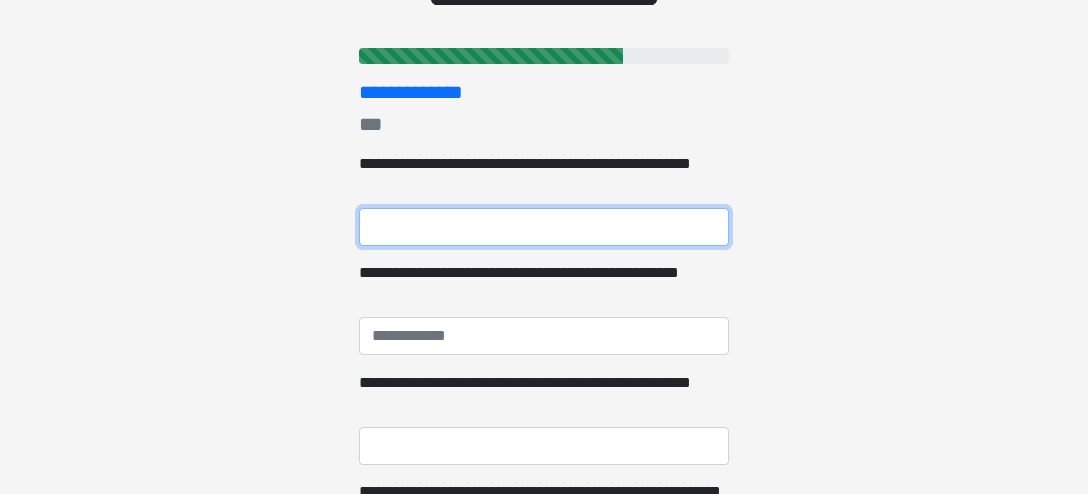 click on "**********" at bounding box center (544, 227) 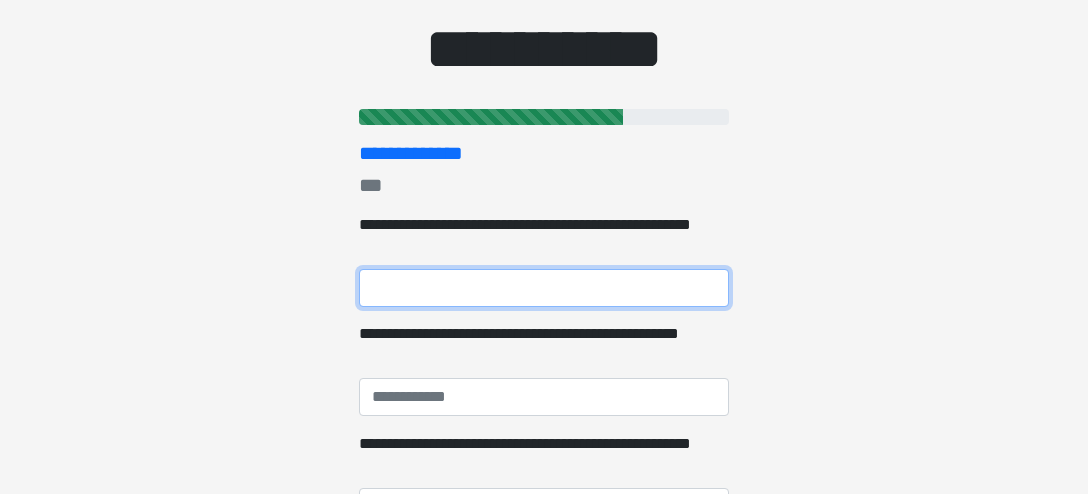 scroll, scrollTop: 105, scrollLeft: 0, axis: vertical 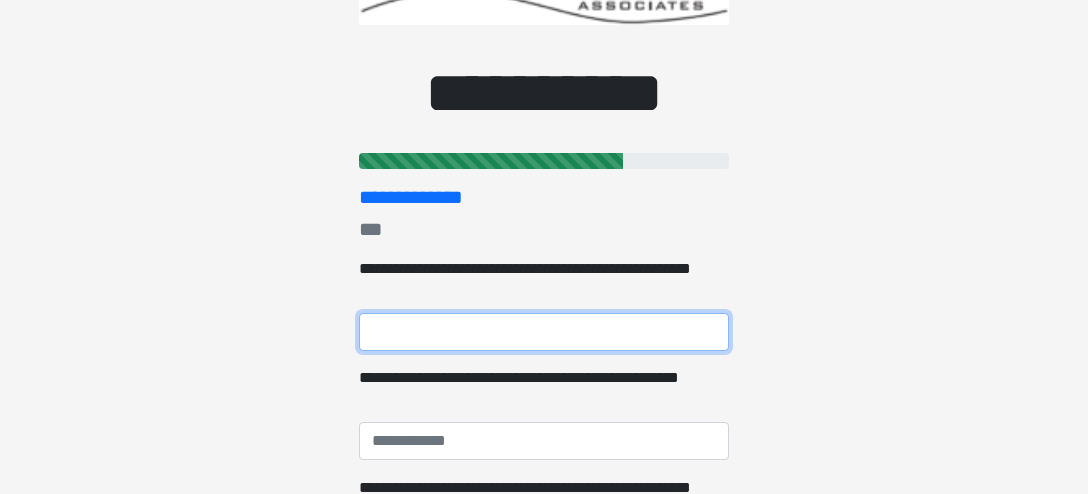 click on "**********" at bounding box center [544, 332] 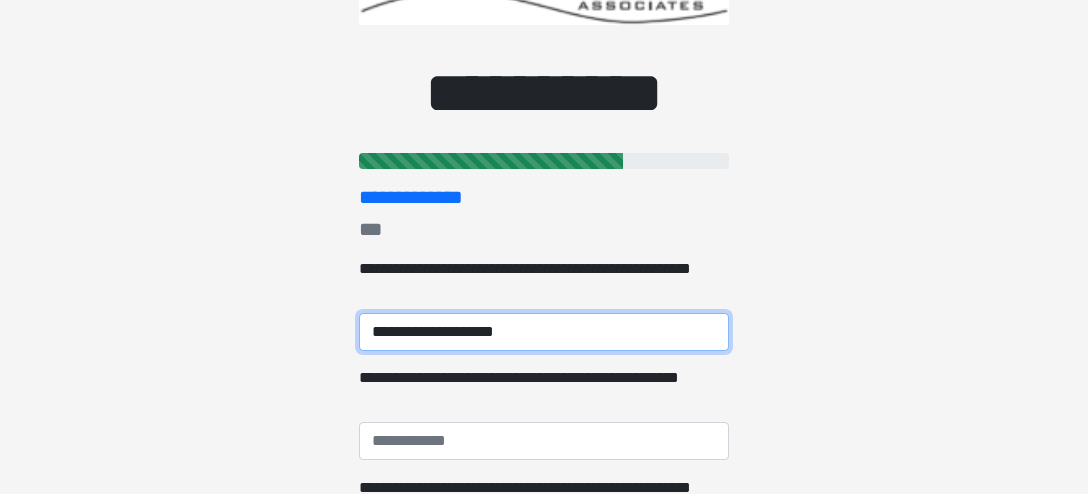 type on "**********" 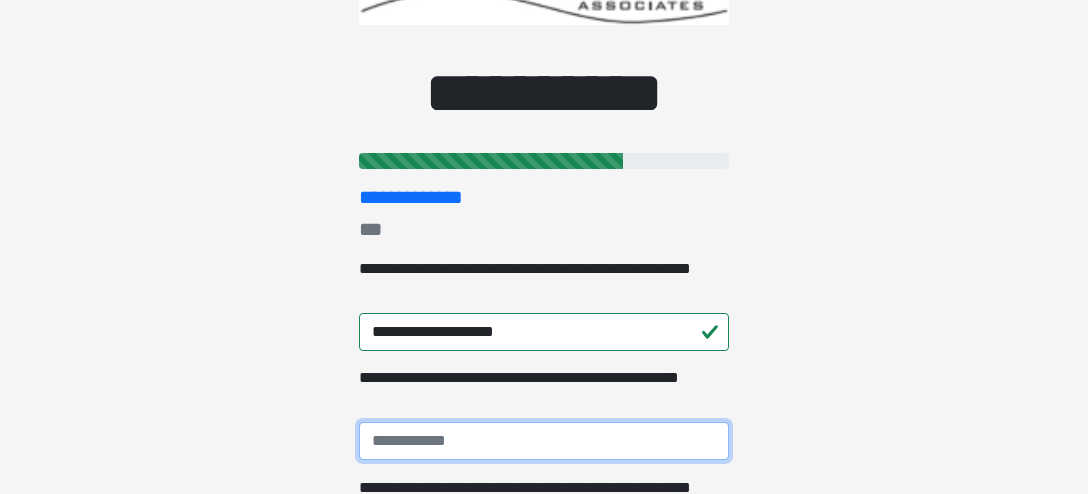 click on "**********" at bounding box center (544, 441) 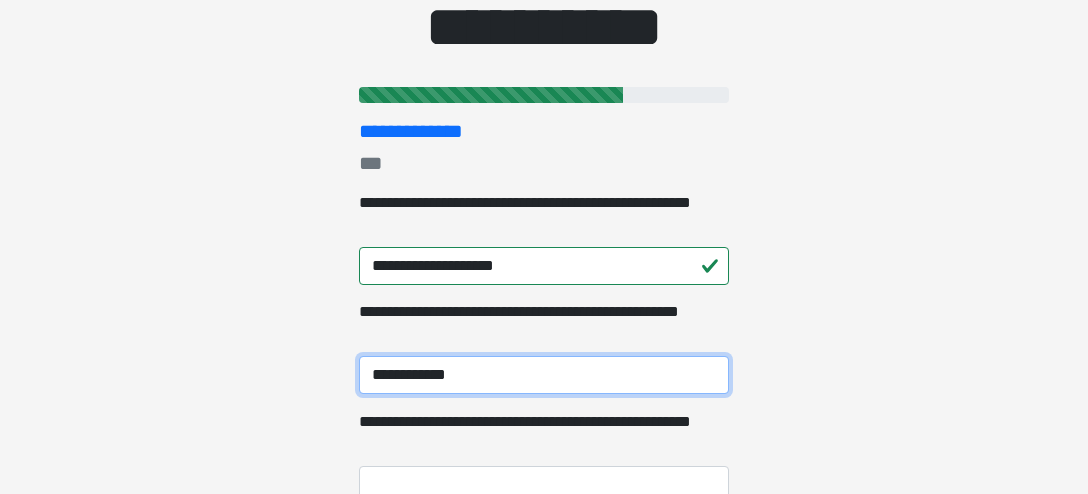 scroll, scrollTop: 210, scrollLeft: 0, axis: vertical 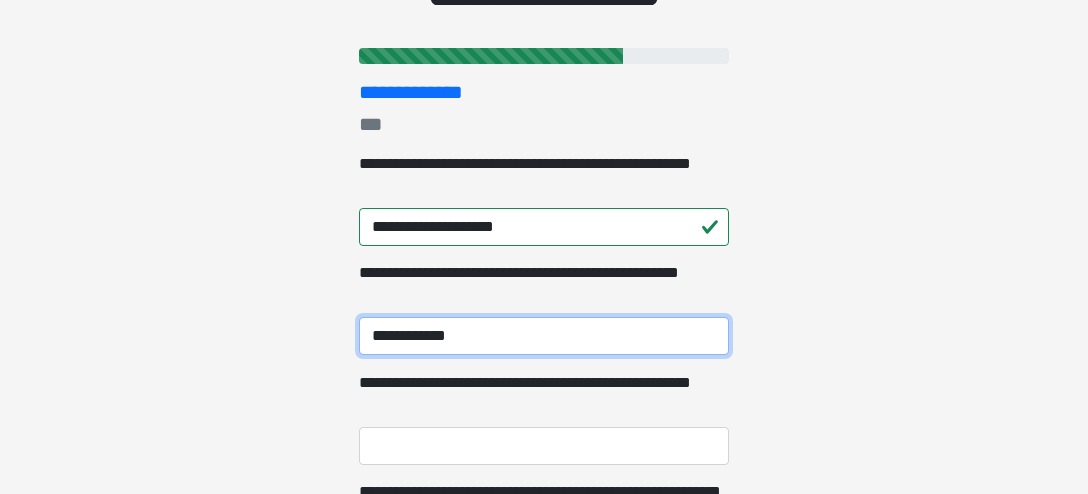 type on "**********" 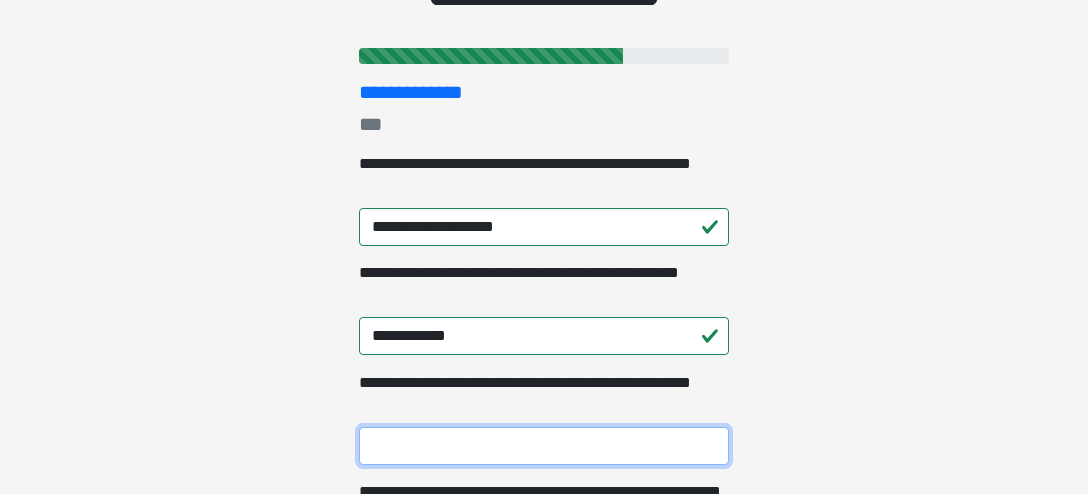 click on "**********" at bounding box center [544, 446] 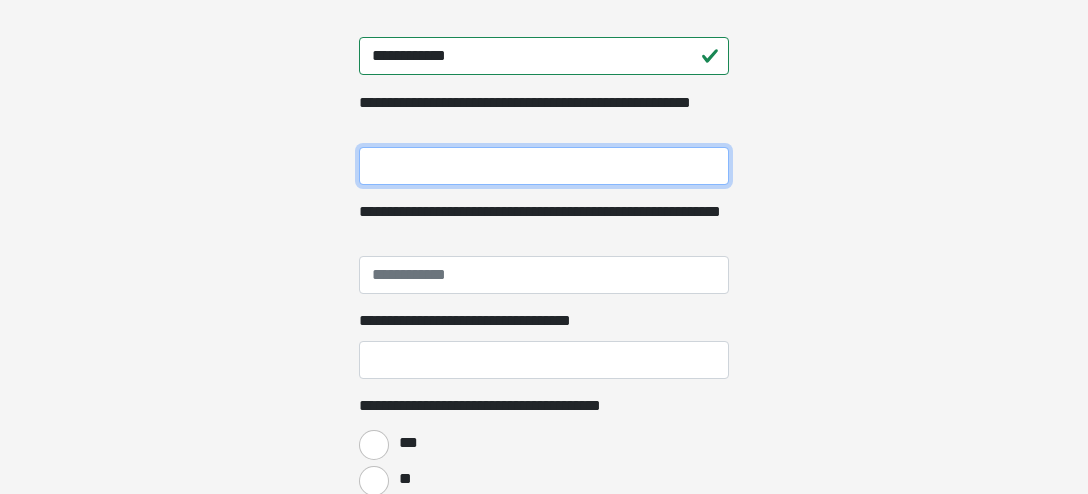 scroll, scrollTop: 527, scrollLeft: 0, axis: vertical 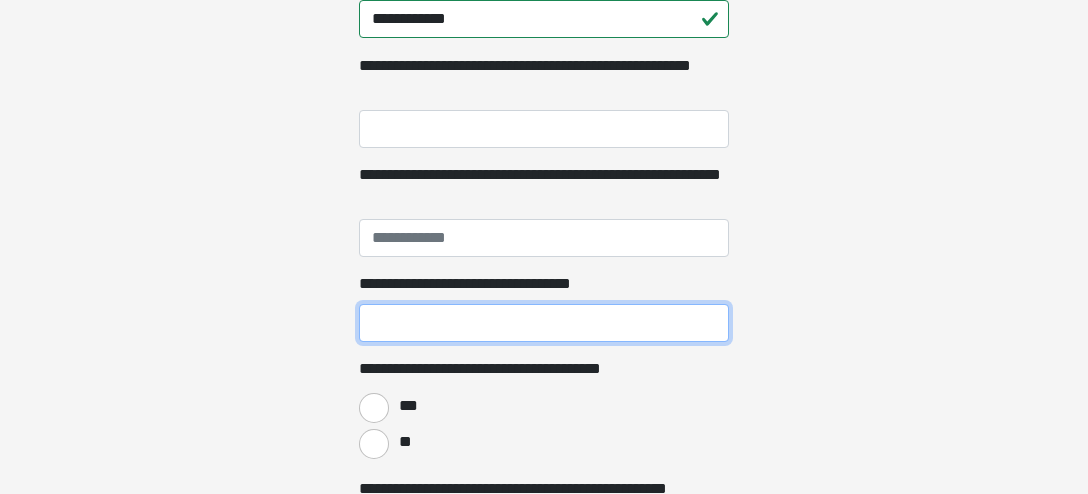 click on "**********" at bounding box center (544, 323) 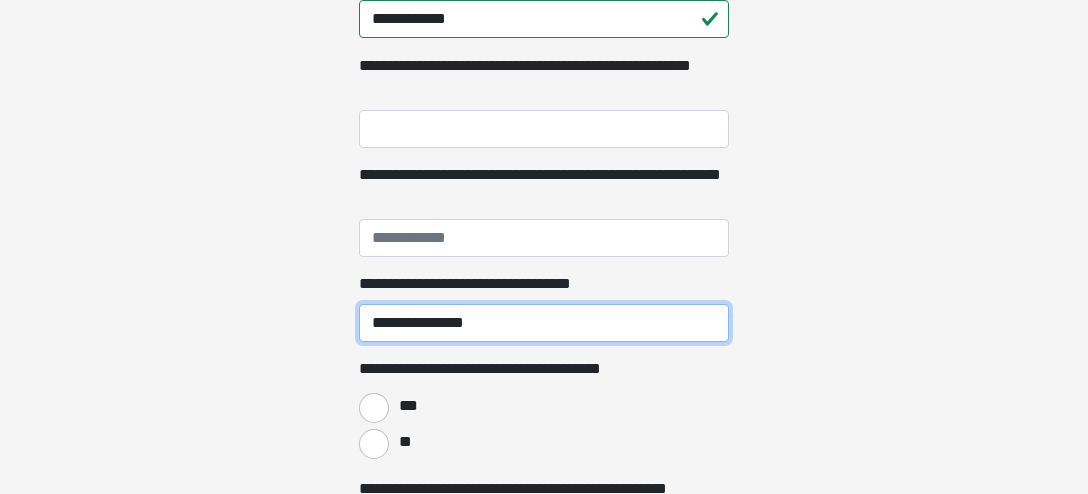 type on "**********" 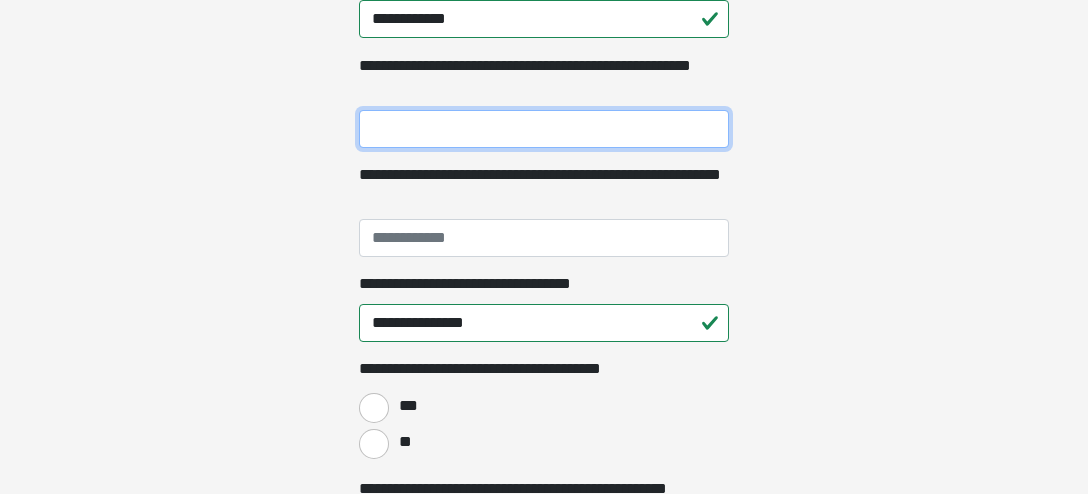 click on "**********" at bounding box center [544, 129] 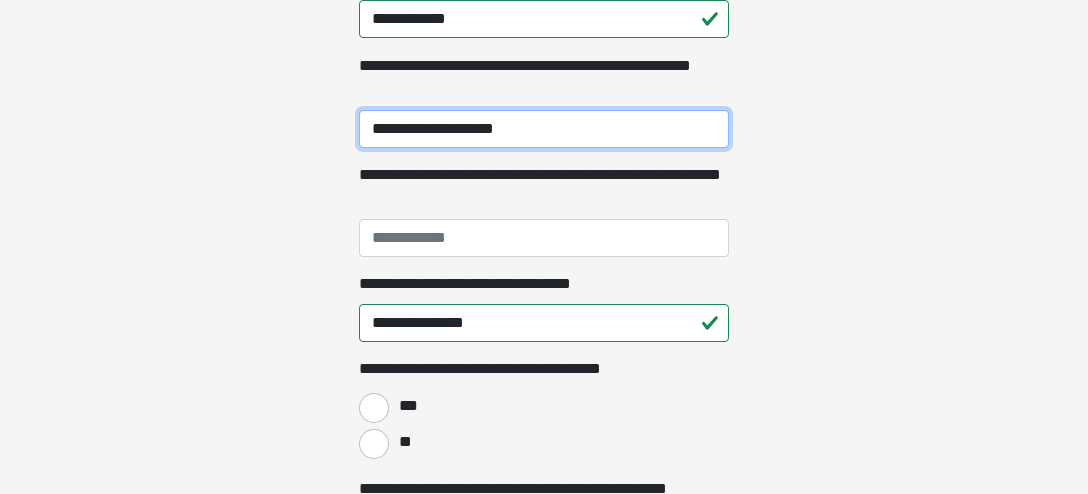 type on "**********" 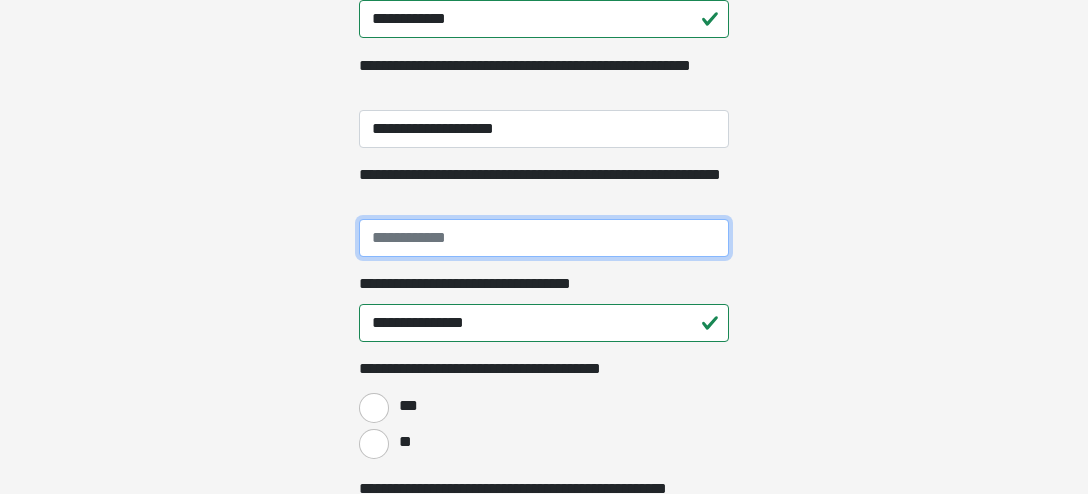 click on "**********" at bounding box center [544, 238] 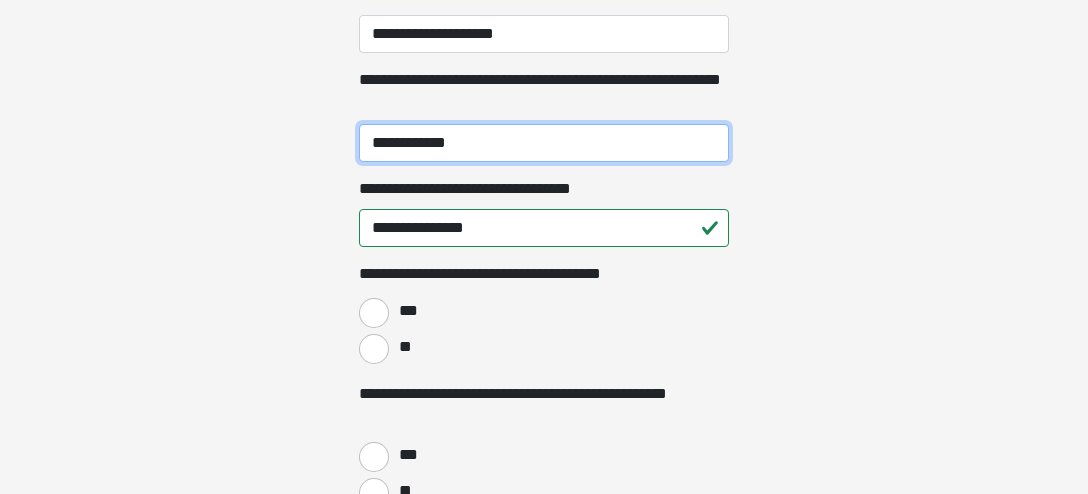 scroll, scrollTop: 632, scrollLeft: 0, axis: vertical 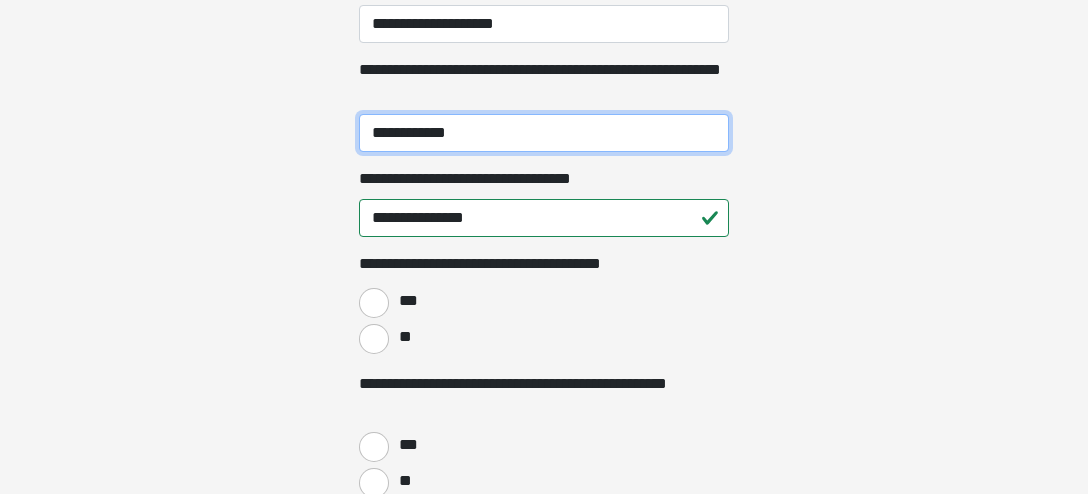 type on "**********" 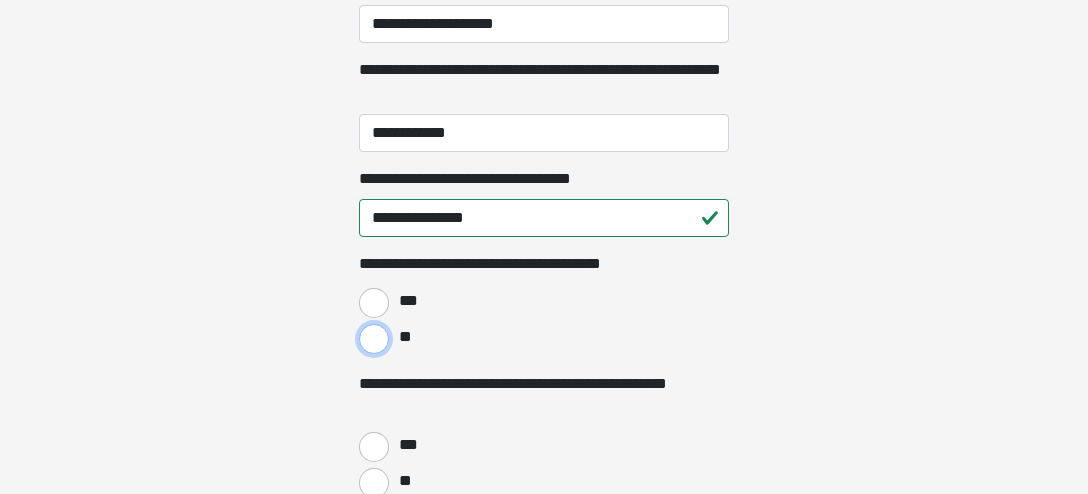 click on "**" at bounding box center (374, 339) 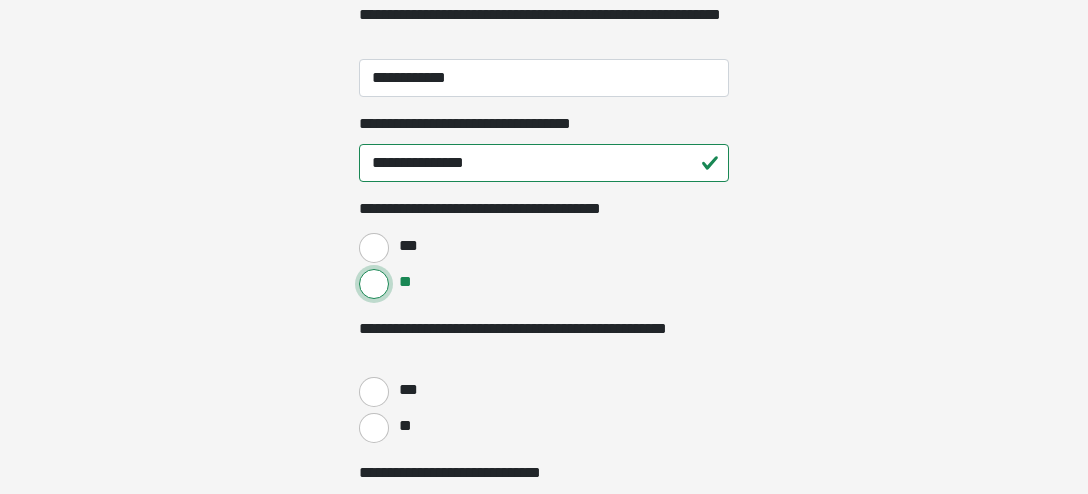 scroll, scrollTop: 737, scrollLeft: 0, axis: vertical 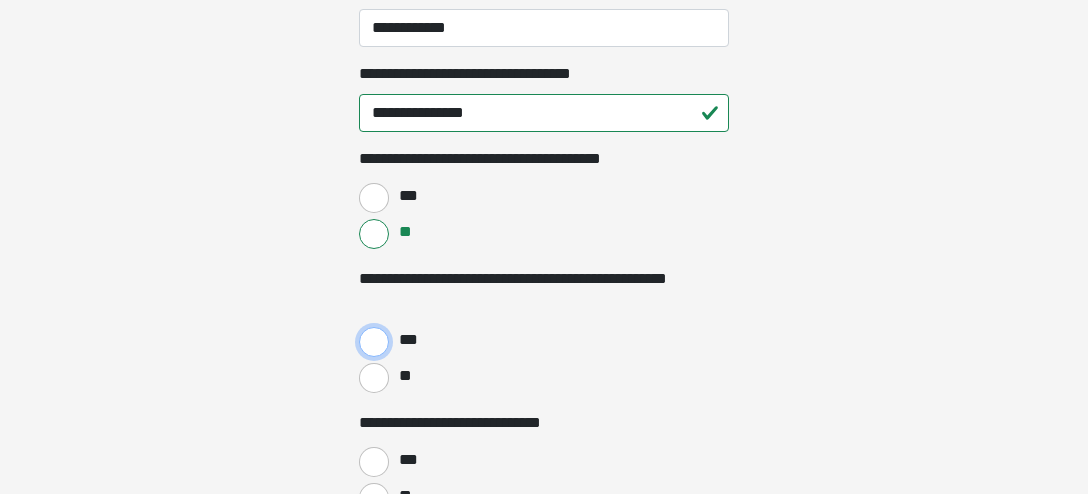 click on "***" at bounding box center [374, 342] 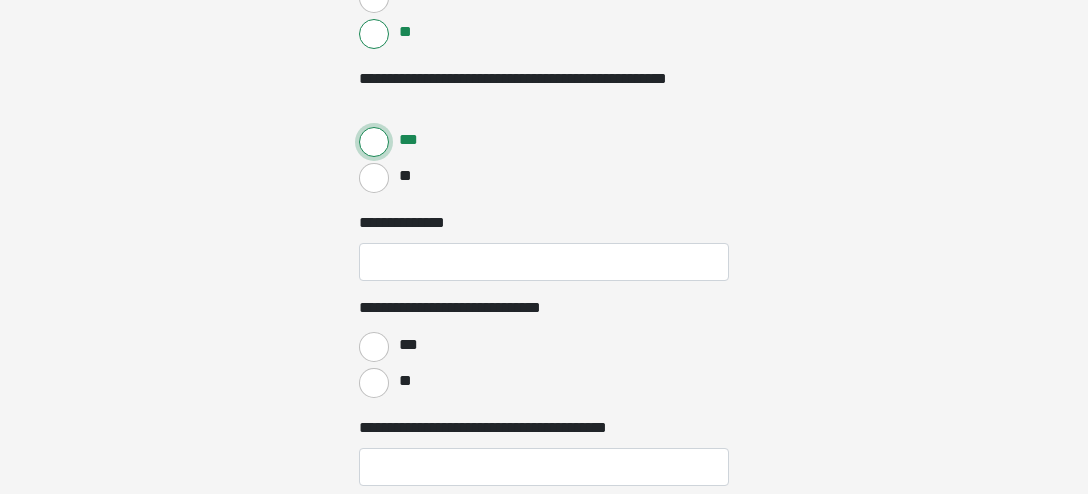 scroll, scrollTop: 948, scrollLeft: 0, axis: vertical 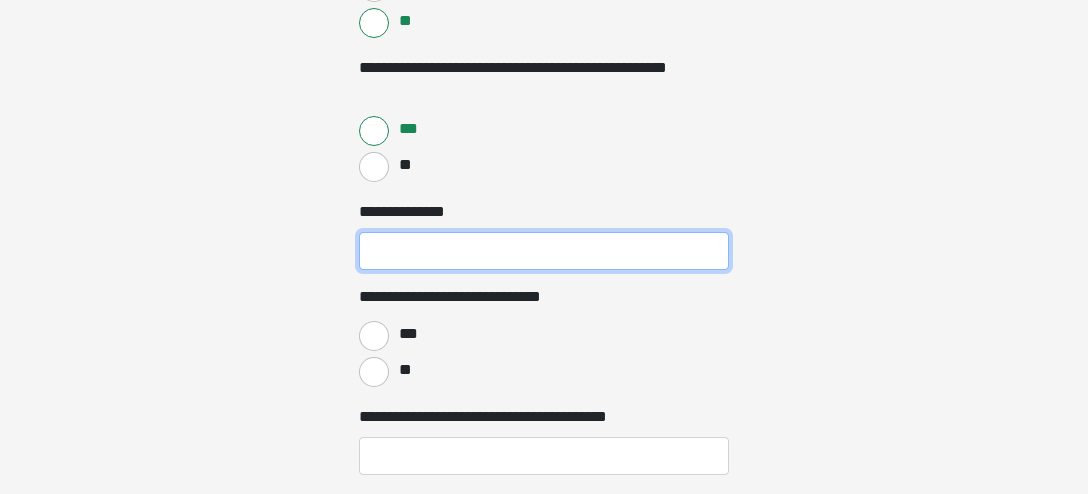 click on "**********" at bounding box center (544, 251) 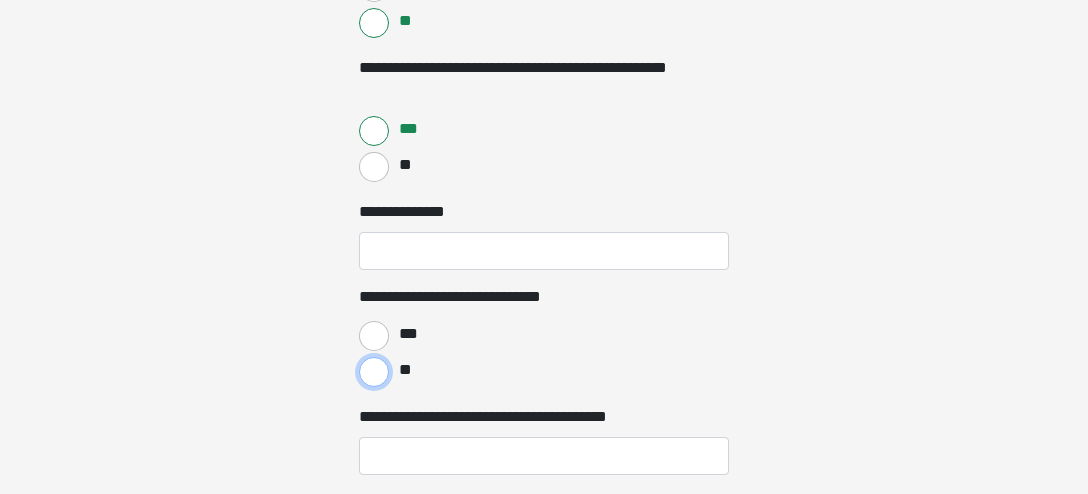 click on "**" at bounding box center [374, 372] 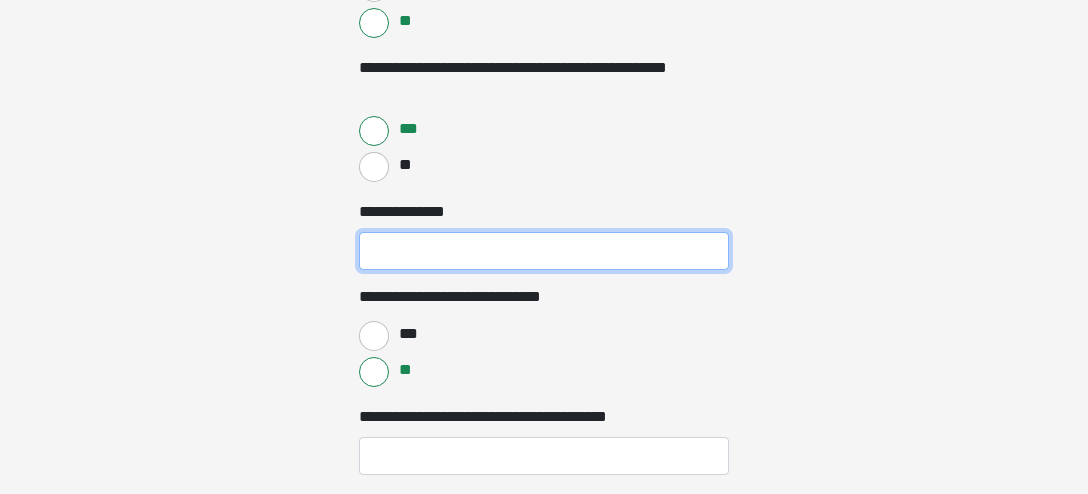 click on "**********" at bounding box center [544, 251] 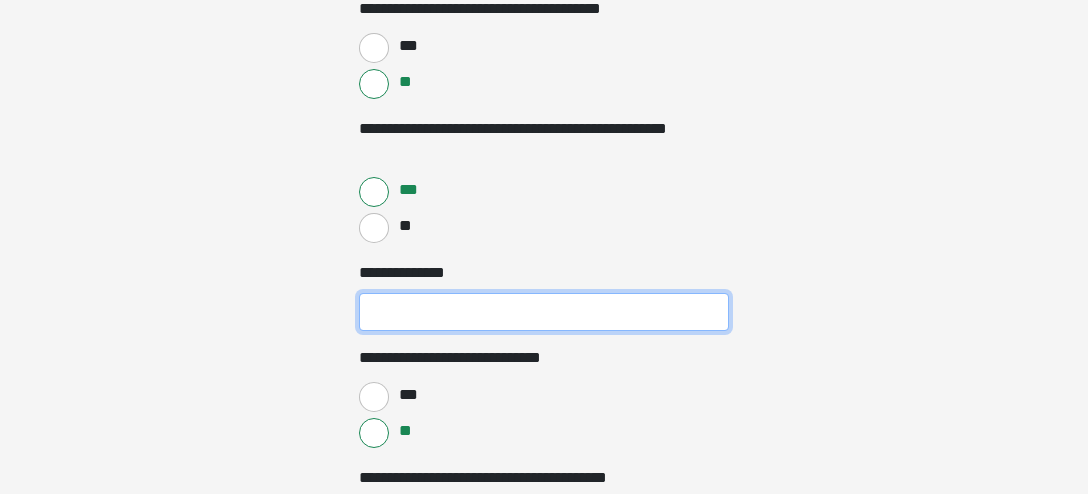 scroll, scrollTop: 843, scrollLeft: 0, axis: vertical 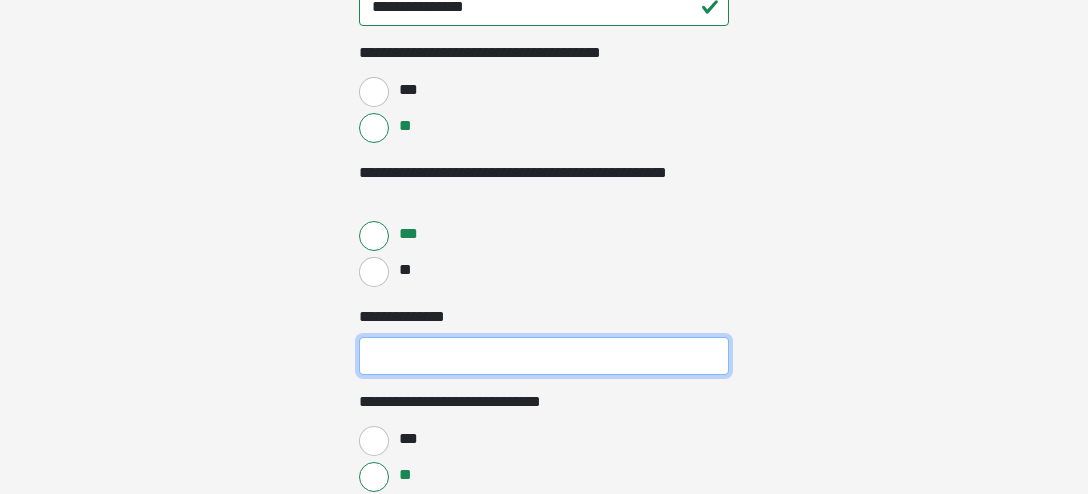 click on "**********" at bounding box center [544, 356] 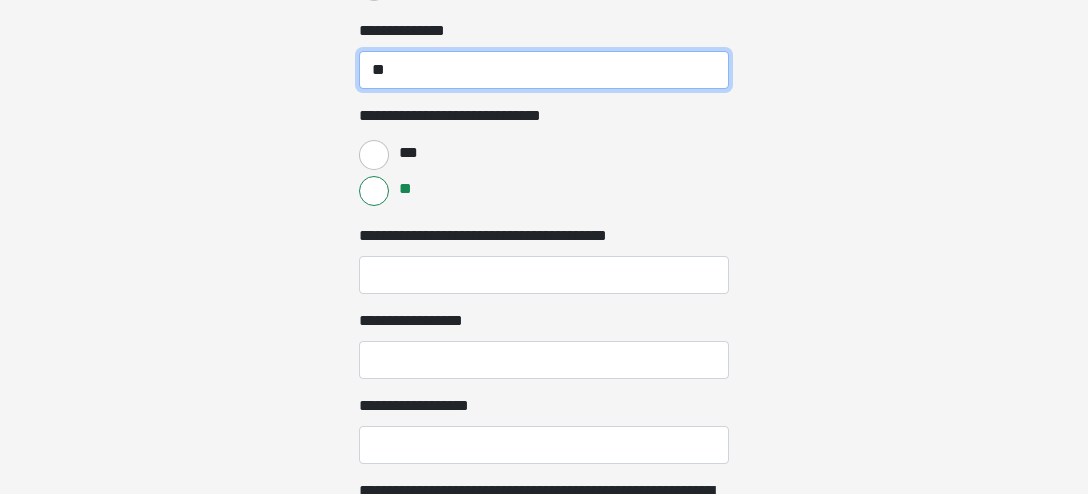 scroll, scrollTop: 1159, scrollLeft: 0, axis: vertical 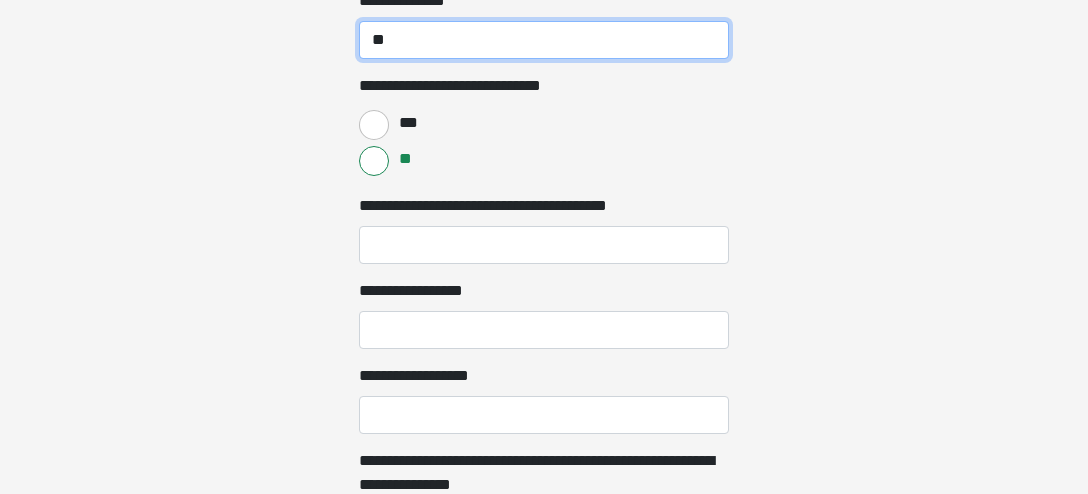 type on "**" 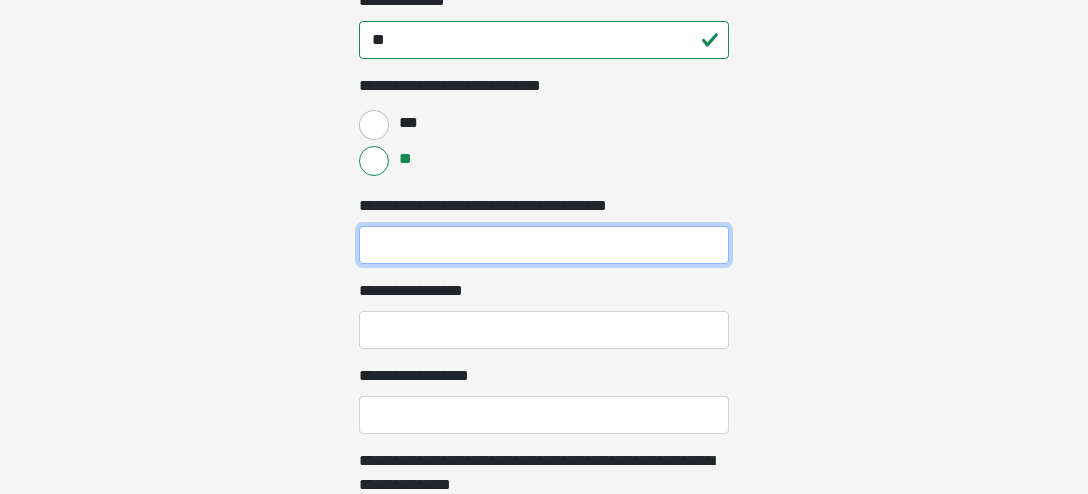 click on "**********" at bounding box center [544, 245] 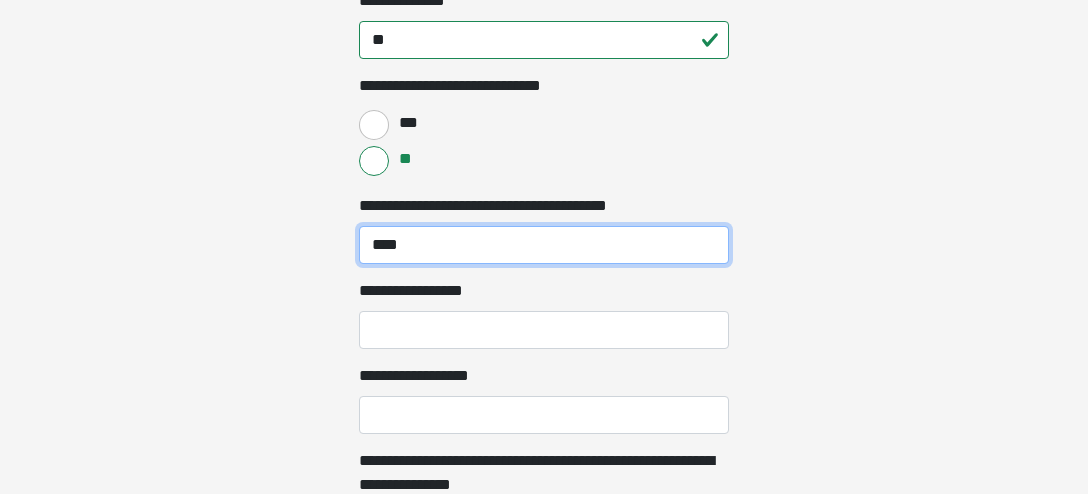 type on "****" 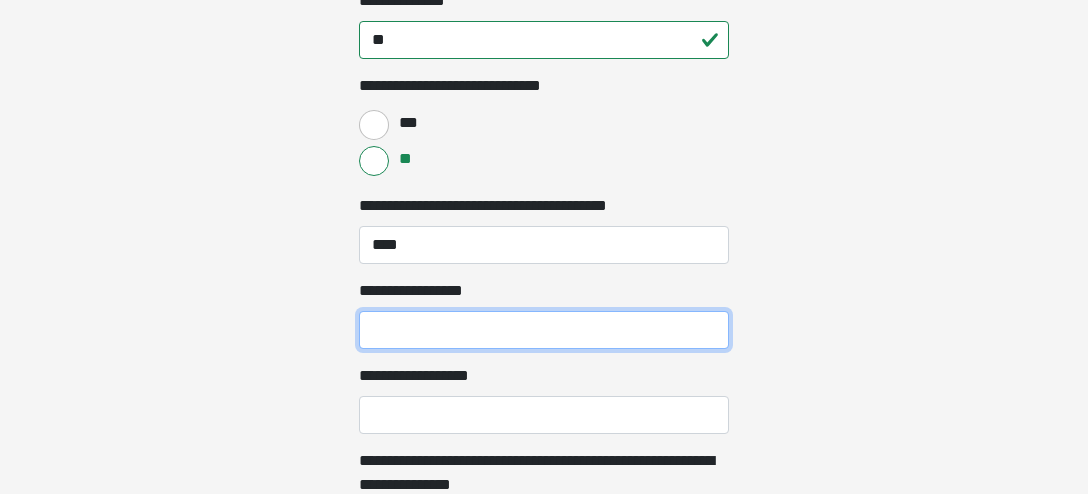 click on "**********" at bounding box center (544, 330) 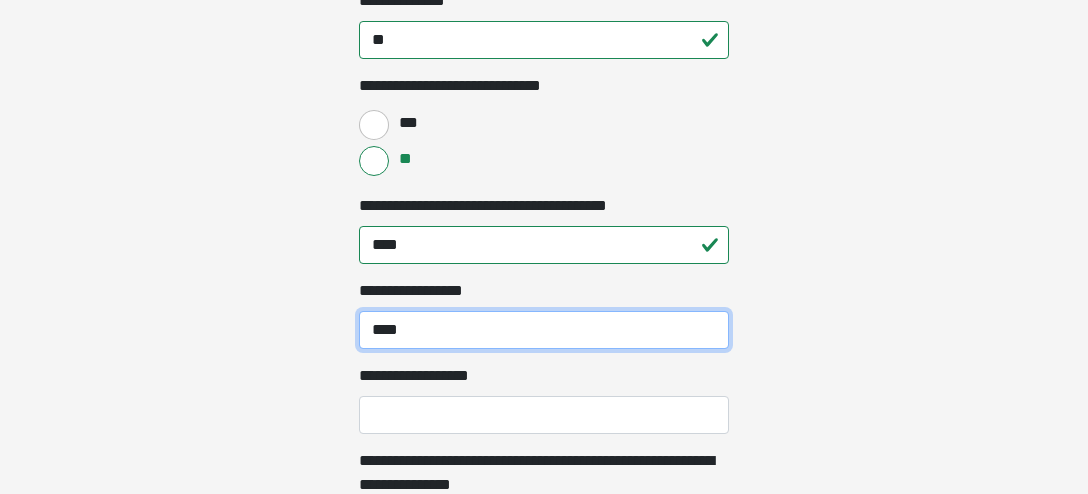scroll, scrollTop: 1264, scrollLeft: 0, axis: vertical 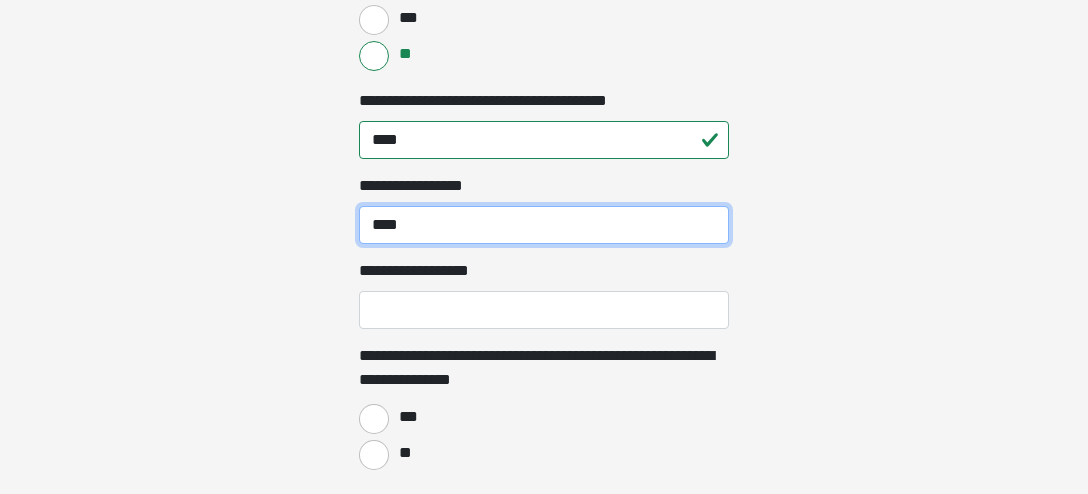 type on "****" 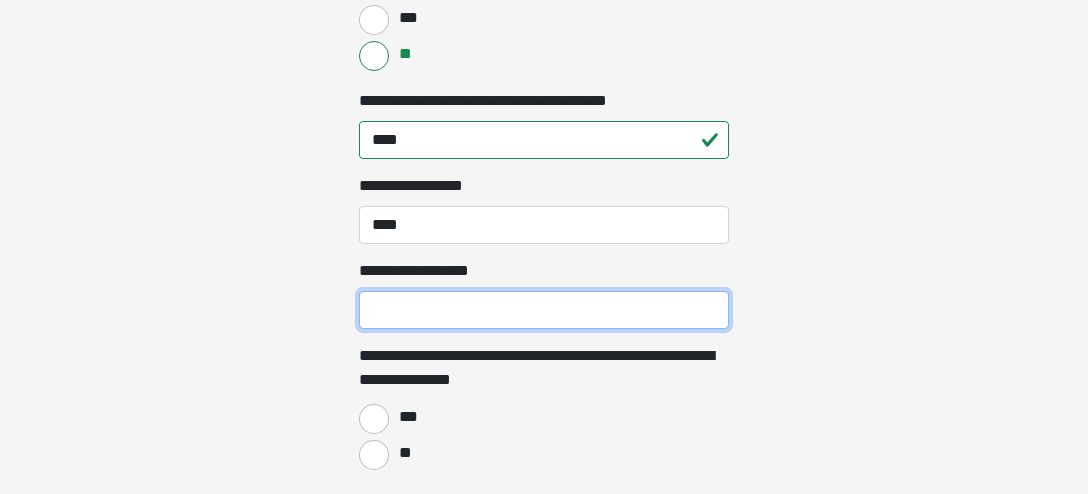 click on "**********" at bounding box center [544, 310] 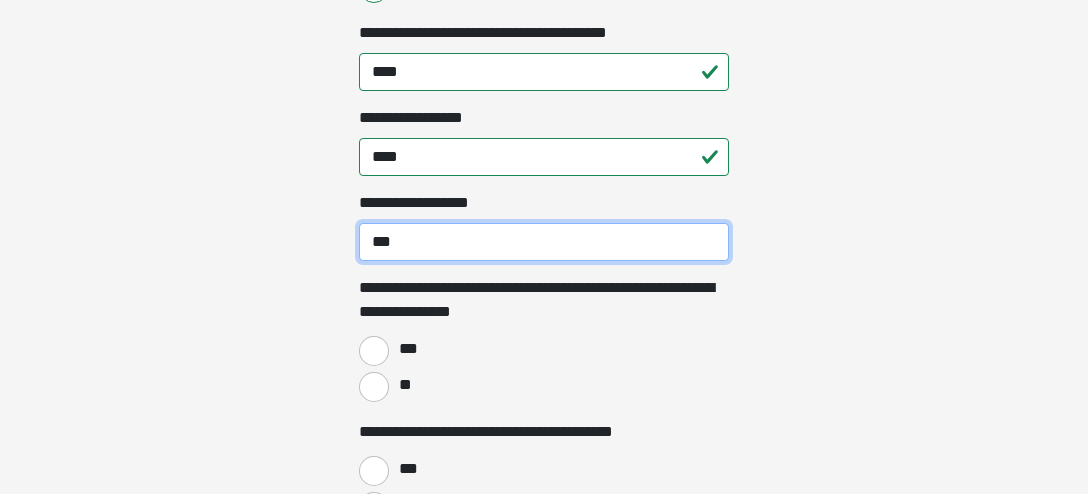 scroll, scrollTop: 1370, scrollLeft: 0, axis: vertical 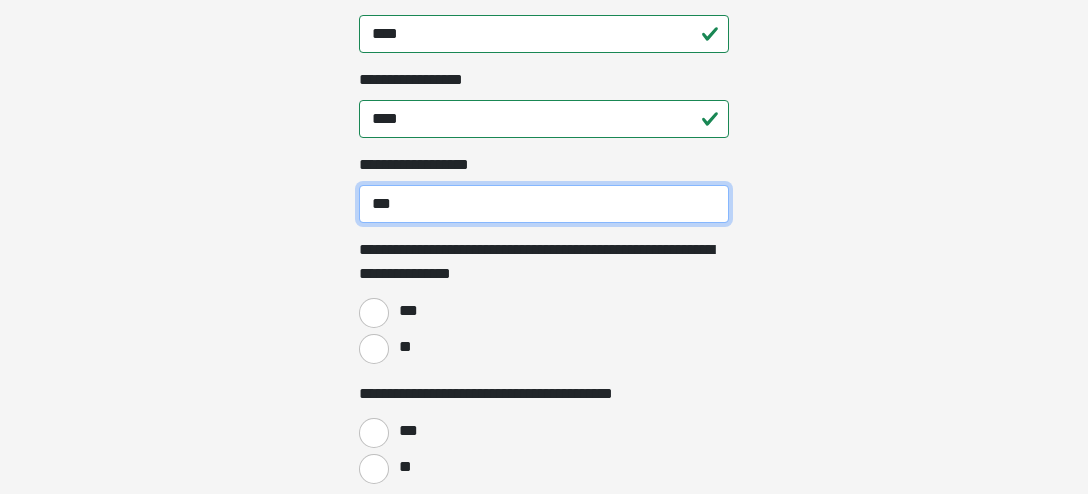 type on "***" 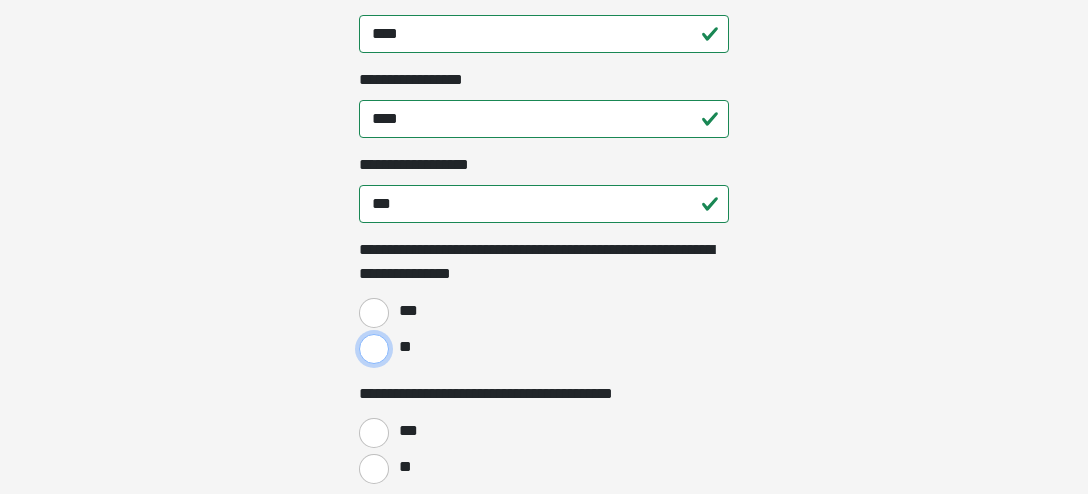 click on "**" at bounding box center [374, 349] 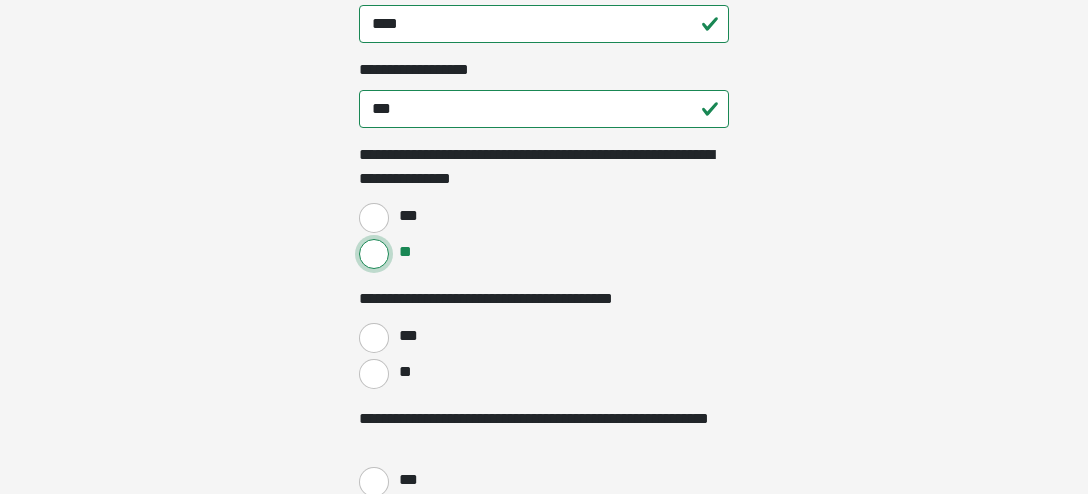scroll, scrollTop: 1475, scrollLeft: 0, axis: vertical 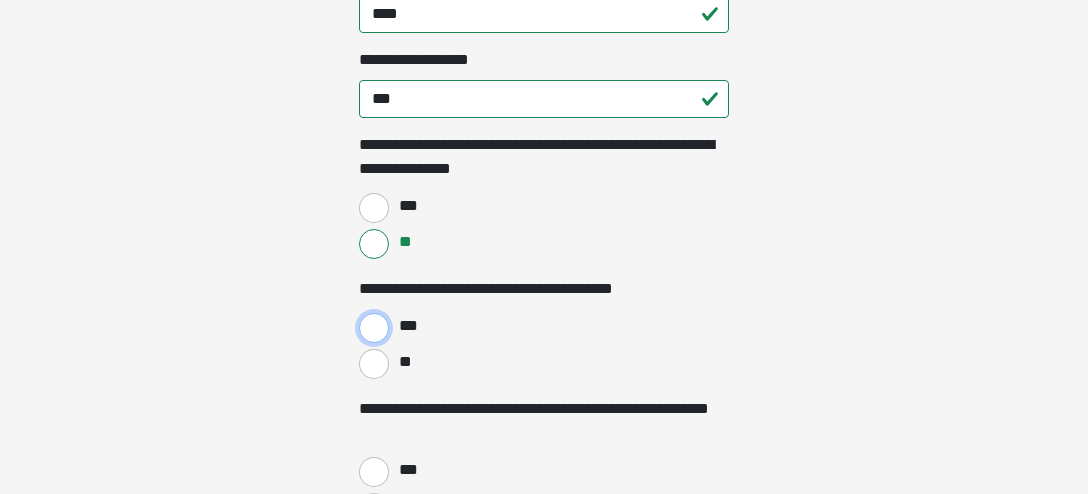 click on "***" at bounding box center [374, 328] 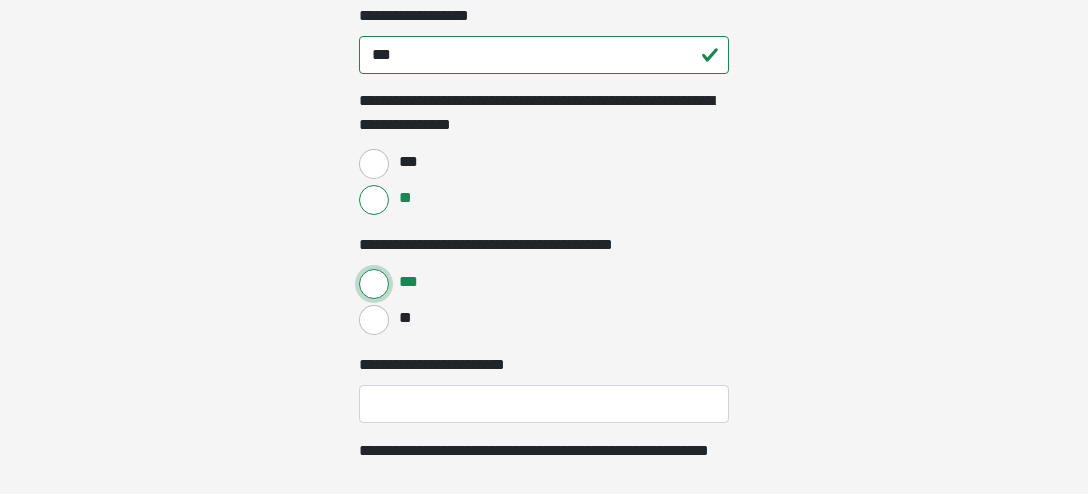 scroll, scrollTop: 1581, scrollLeft: 0, axis: vertical 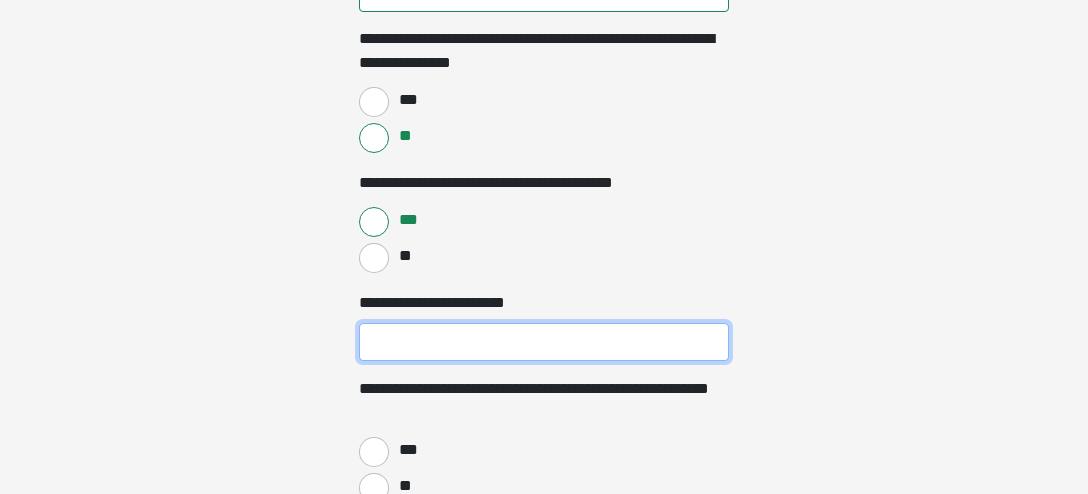 click on "**********" at bounding box center [544, 342] 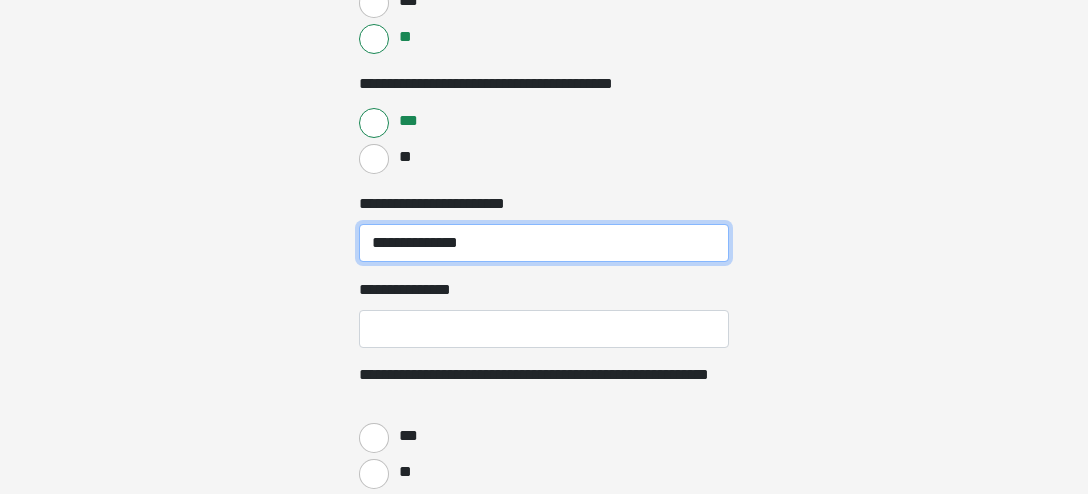 scroll, scrollTop: 1791, scrollLeft: 0, axis: vertical 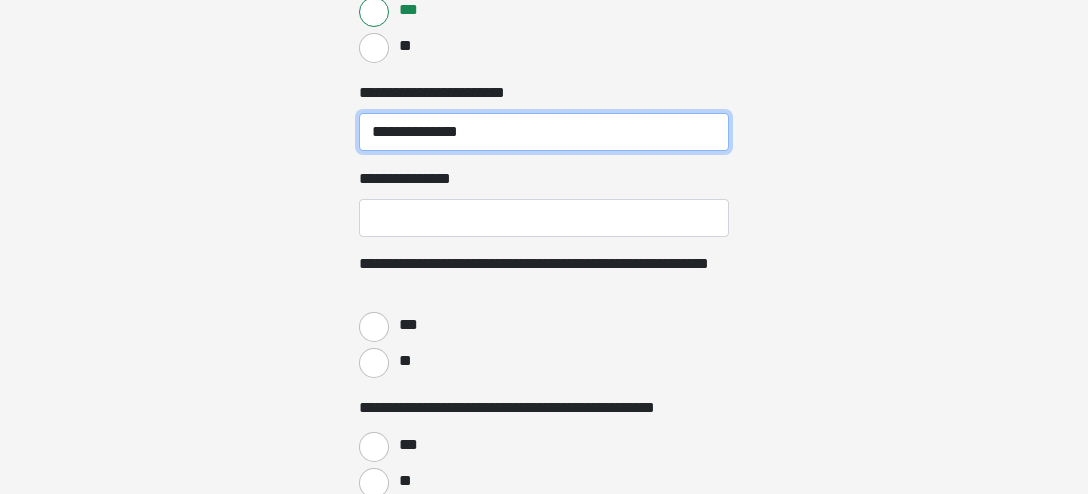 type on "**********" 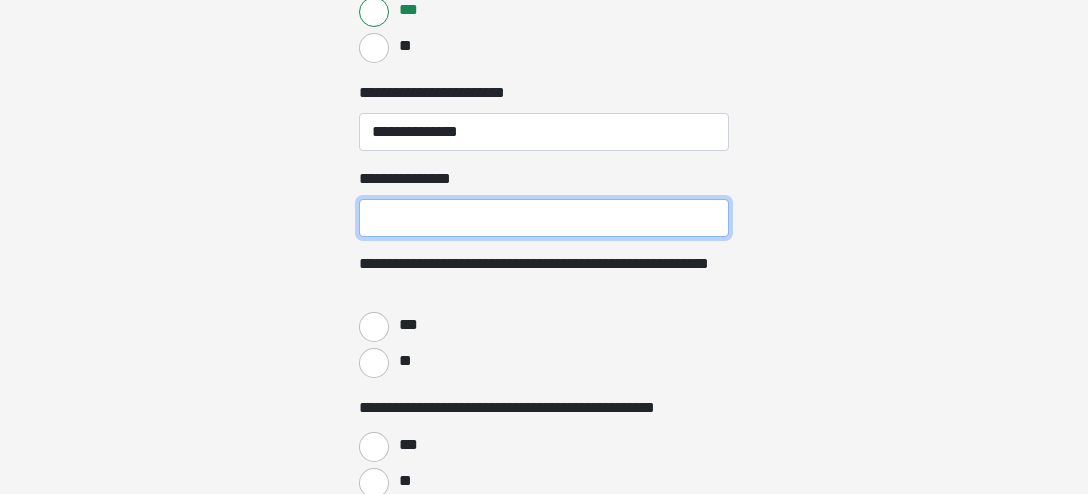 click on "**********" at bounding box center (544, 218) 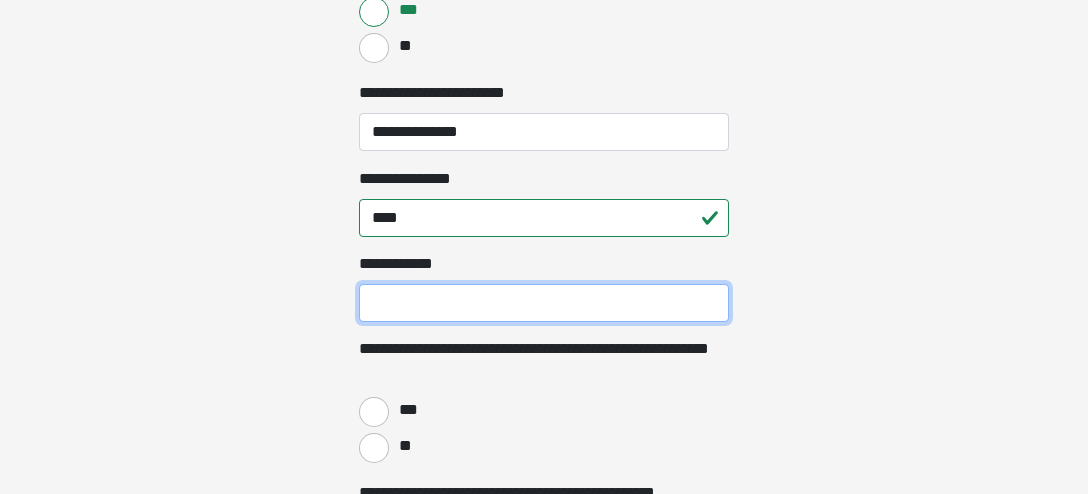 click on "**********" at bounding box center (544, 303) 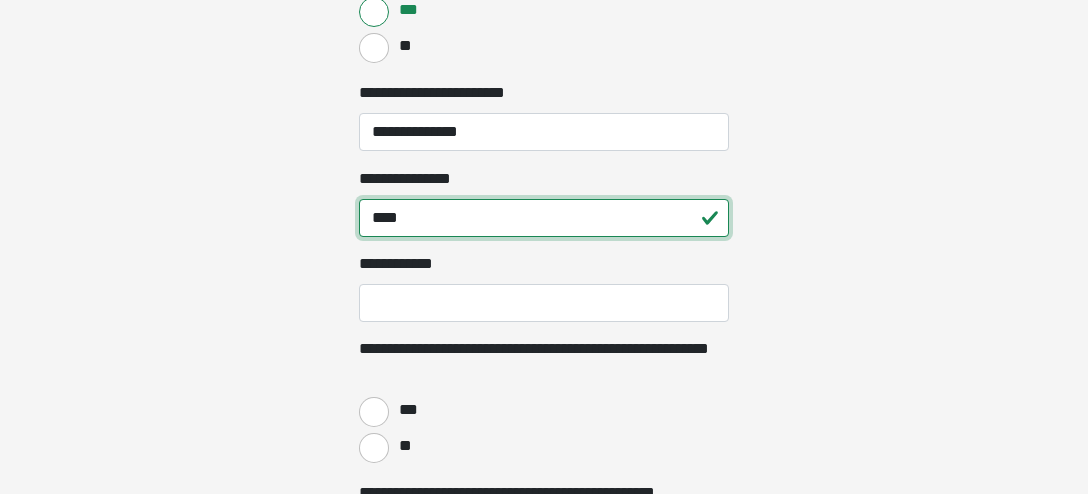 click on "****" at bounding box center [544, 218] 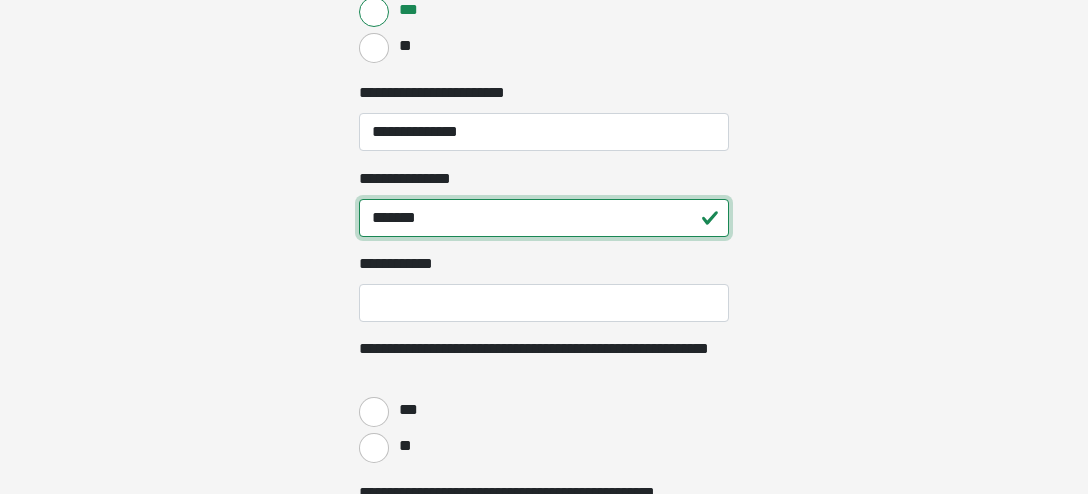 type on "*******" 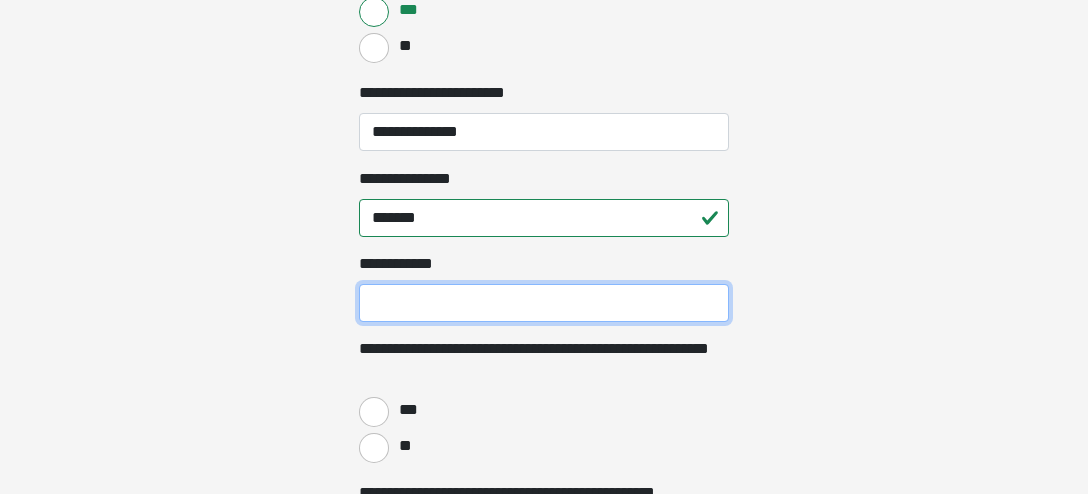 click on "**********" at bounding box center [544, 303] 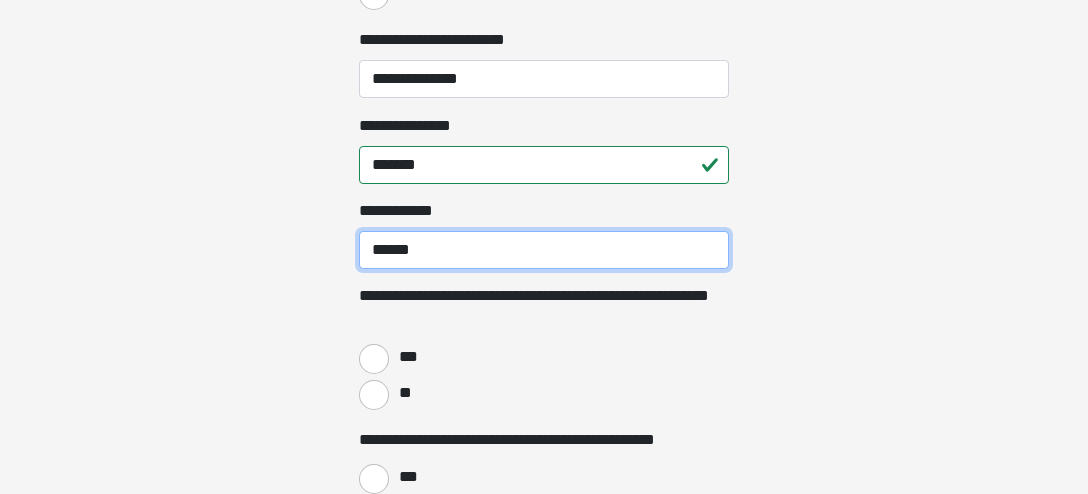 scroll, scrollTop: 1897, scrollLeft: 0, axis: vertical 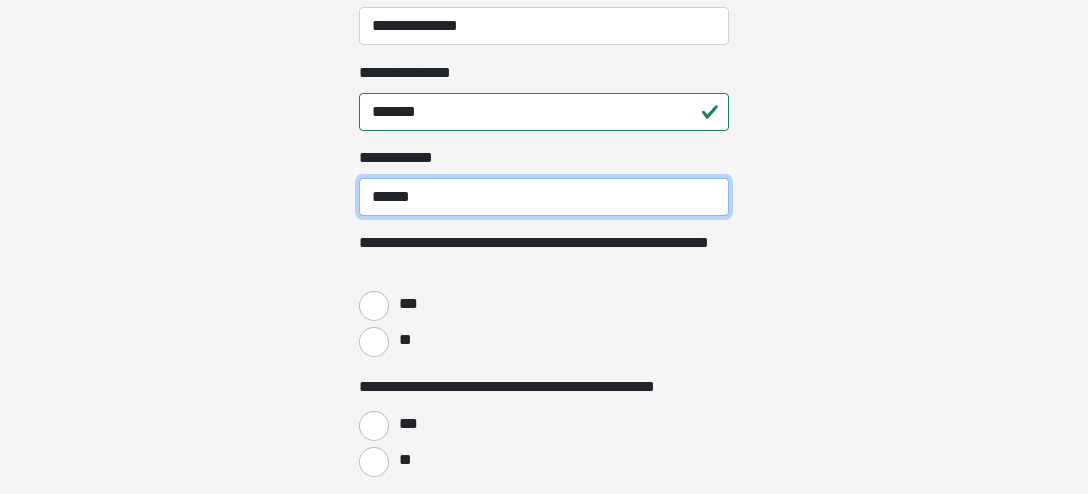 type on "******" 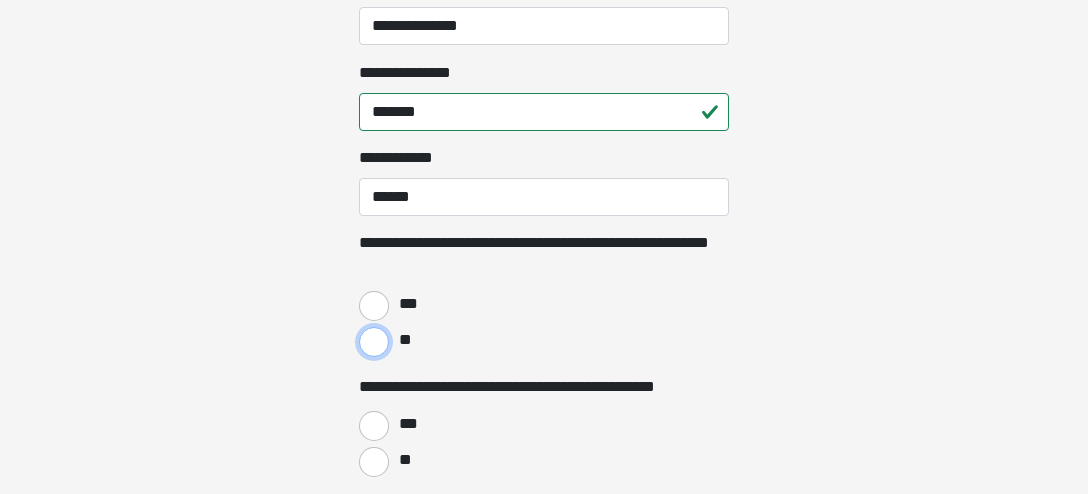 click on "**" at bounding box center (374, 342) 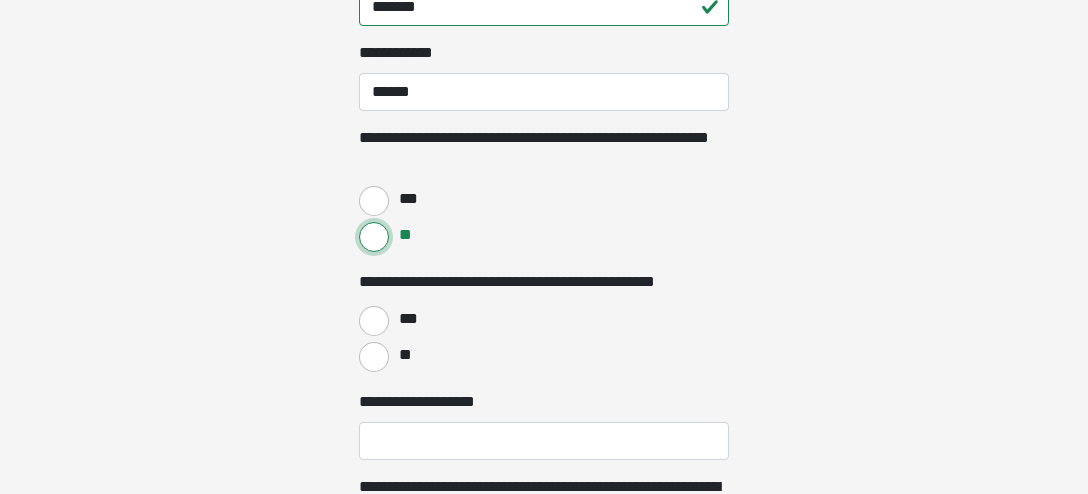 scroll, scrollTop: 2002, scrollLeft: 0, axis: vertical 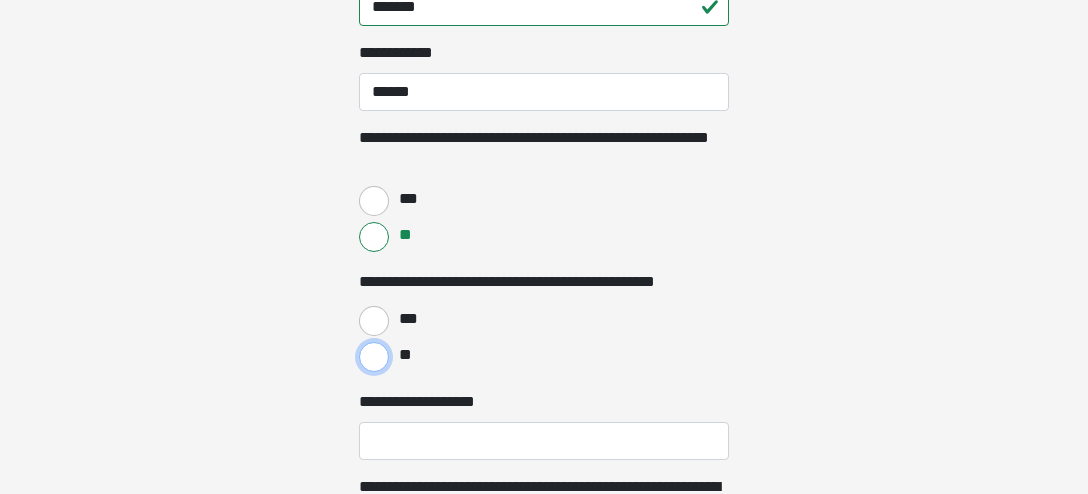 click on "**" at bounding box center [374, 357] 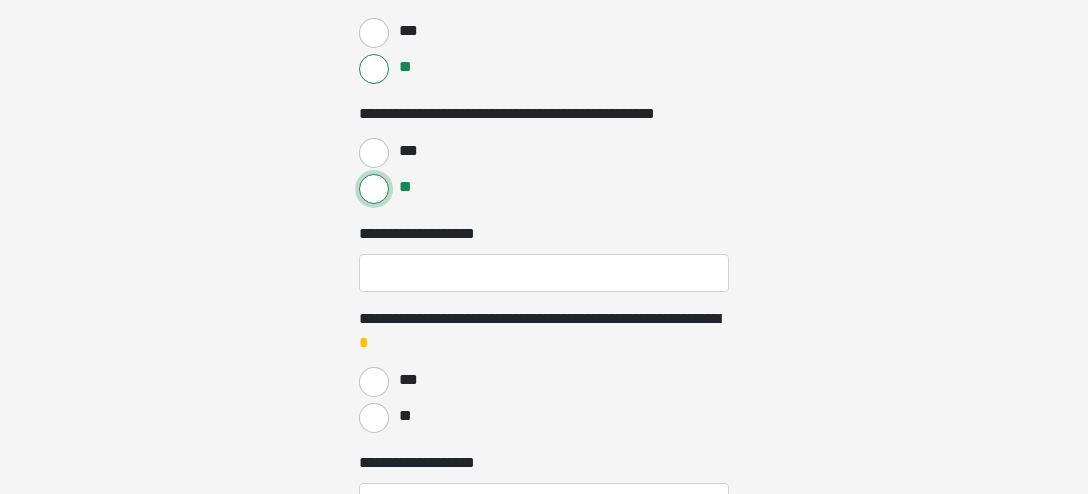 scroll, scrollTop: 2213, scrollLeft: 0, axis: vertical 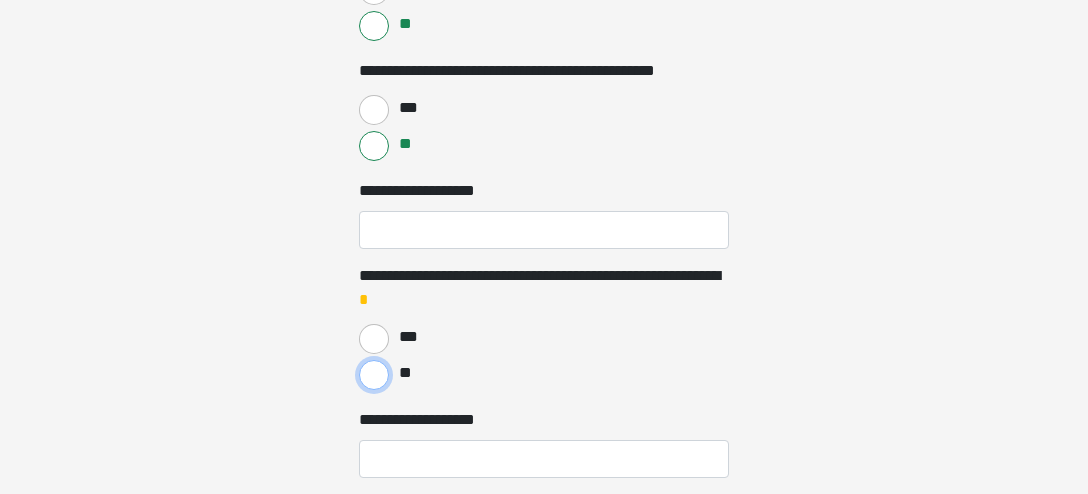 click on "**" at bounding box center (374, 375) 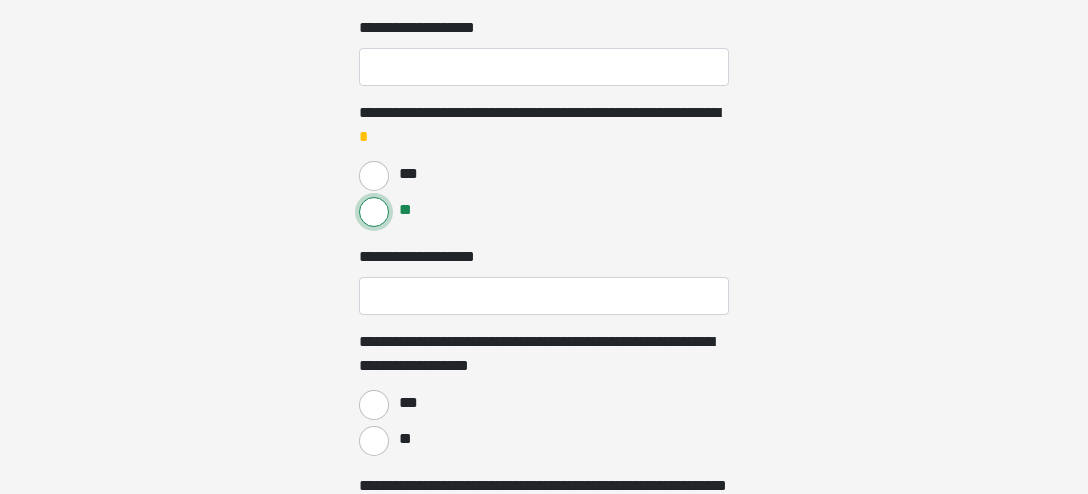 scroll, scrollTop: 2424, scrollLeft: 0, axis: vertical 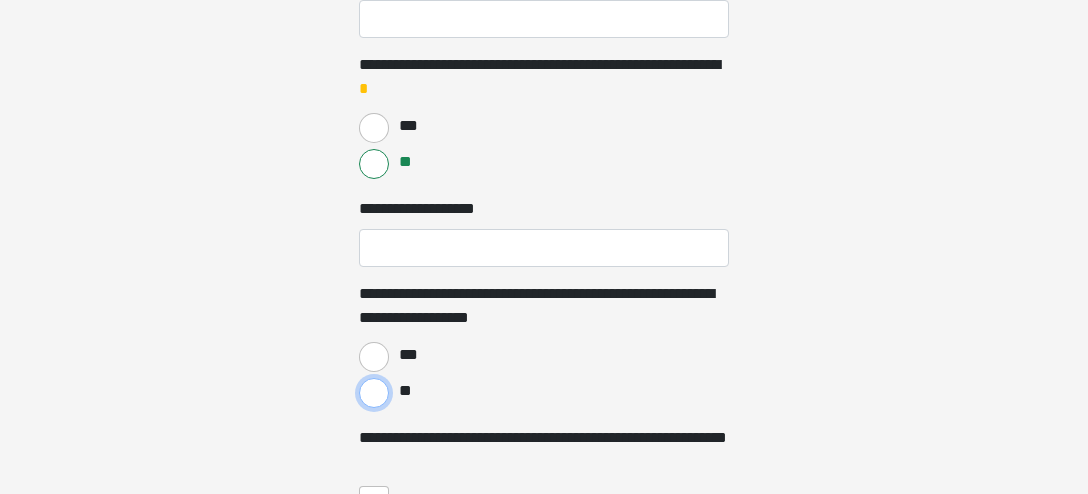 click on "**" at bounding box center (374, 393) 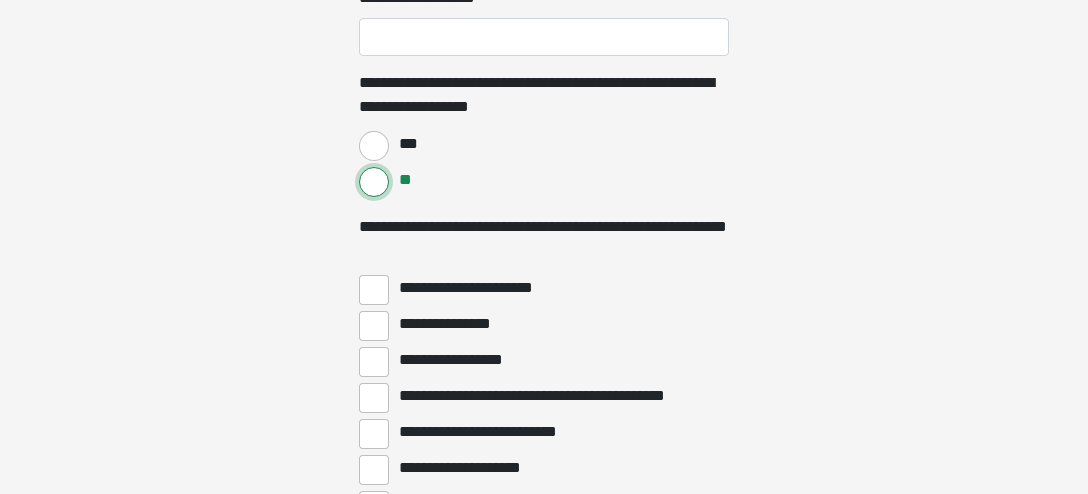 scroll, scrollTop: 2740, scrollLeft: 0, axis: vertical 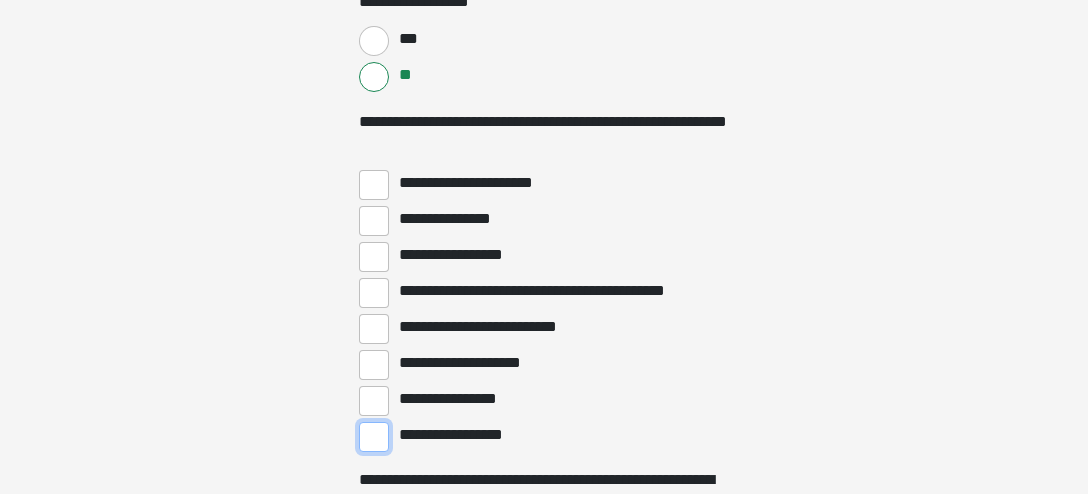 click on "**********" at bounding box center (374, 437) 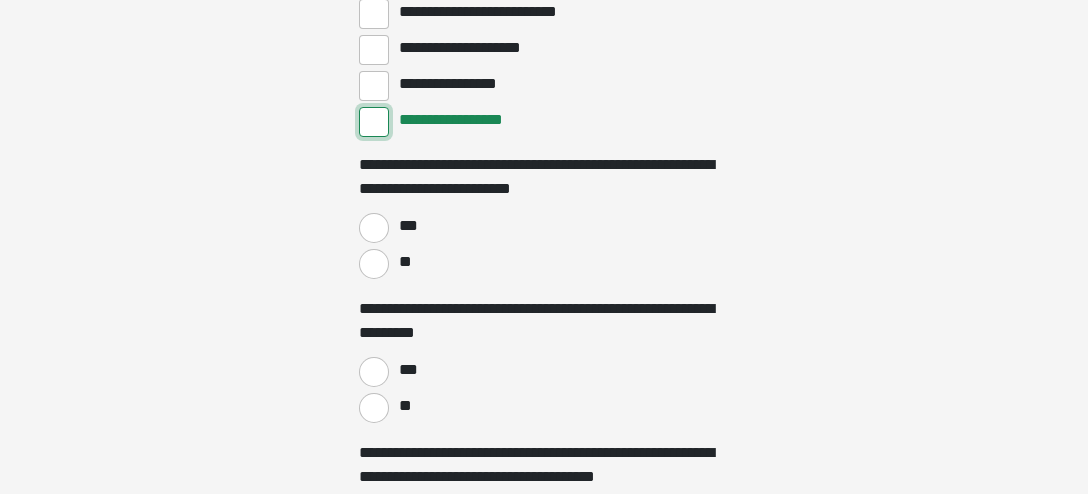 scroll, scrollTop: 3056, scrollLeft: 0, axis: vertical 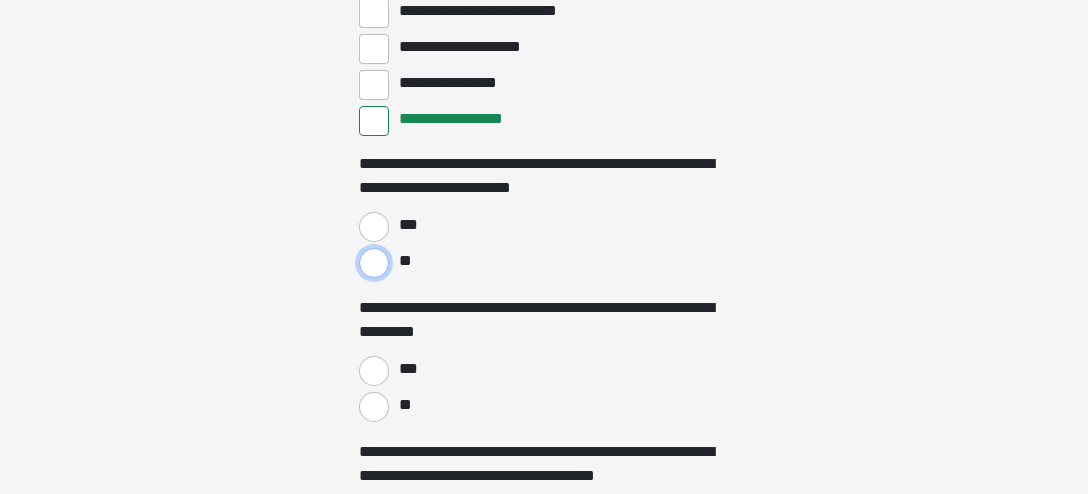 click on "**" at bounding box center [374, 263] 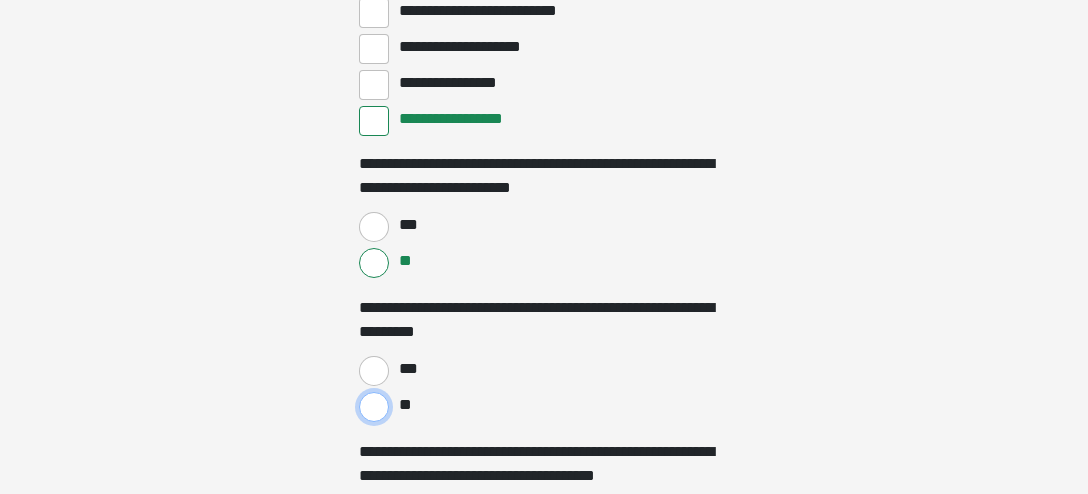 click on "**" at bounding box center (374, 407) 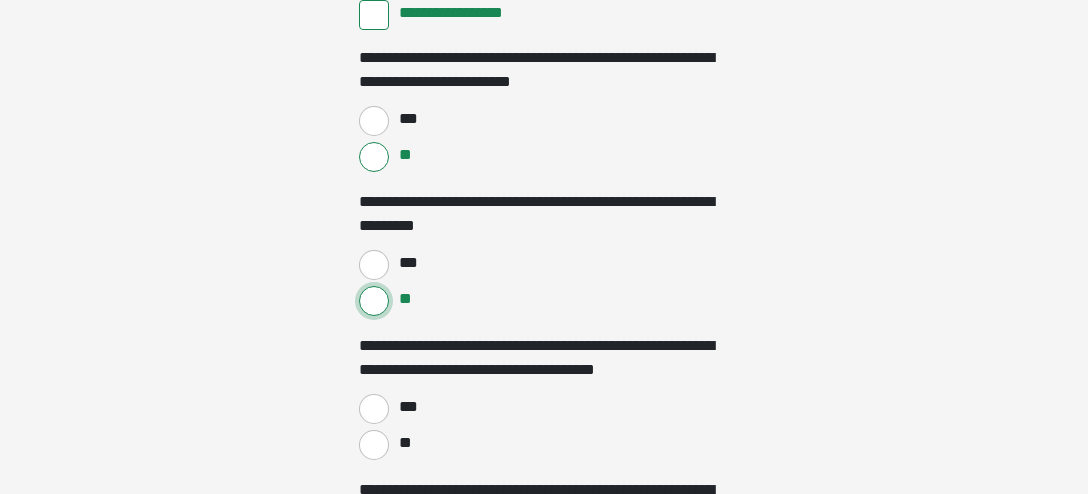 scroll, scrollTop: 3267, scrollLeft: 0, axis: vertical 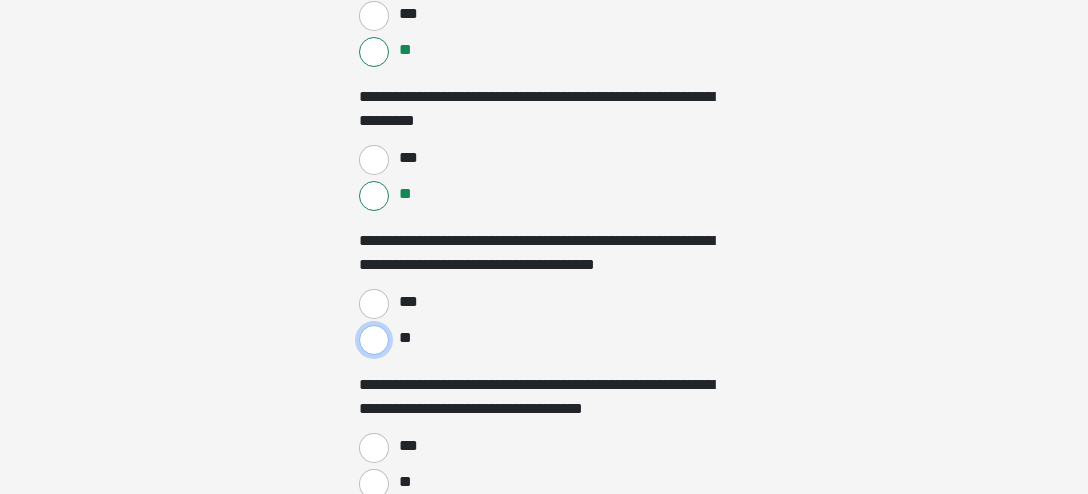 click on "**" at bounding box center [374, 340] 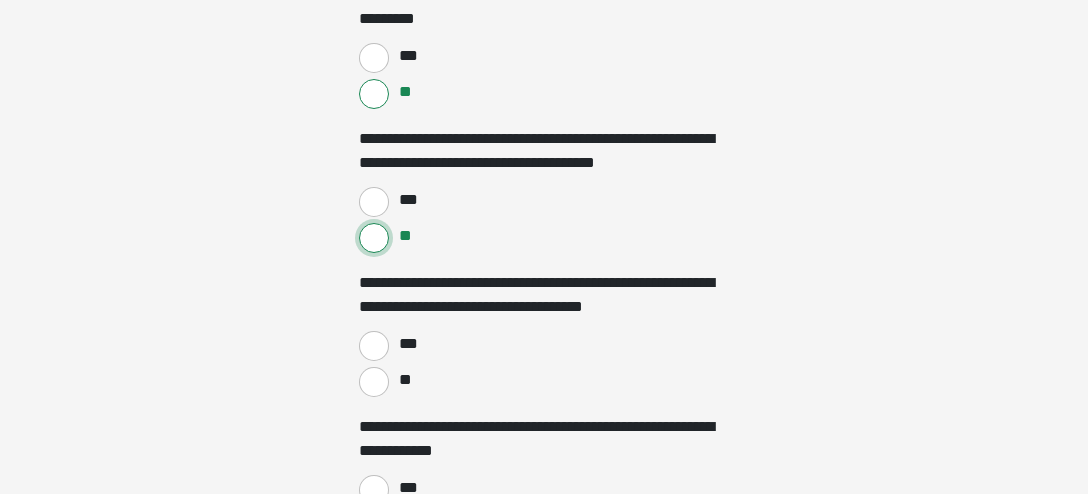 scroll, scrollTop: 3372, scrollLeft: 0, axis: vertical 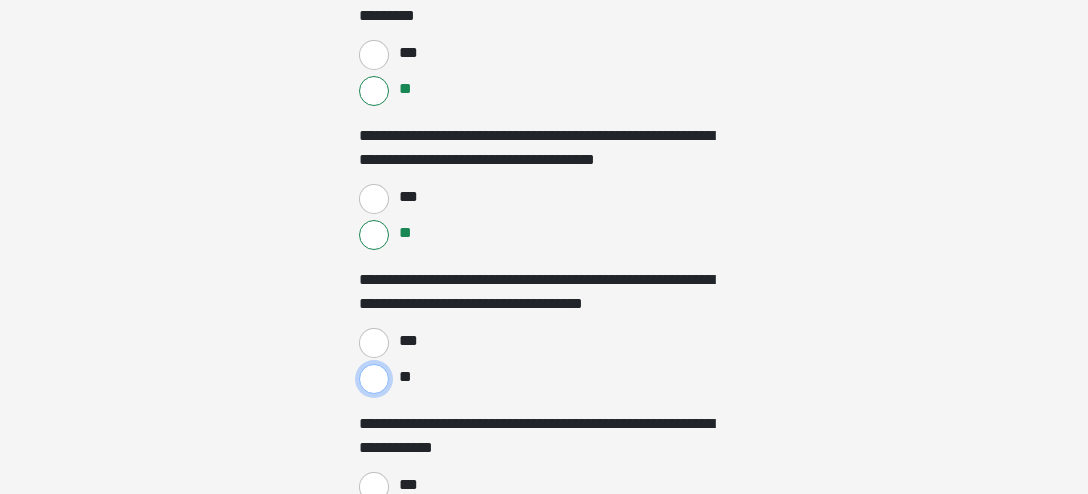 click on "**" at bounding box center (374, 379) 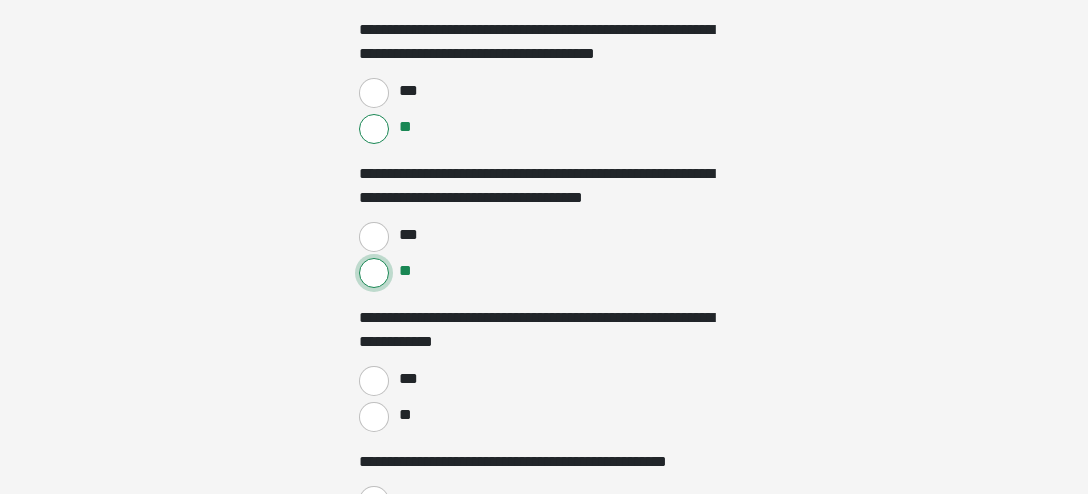 scroll, scrollTop: 3583, scrollLeft: 0, axis: vertical 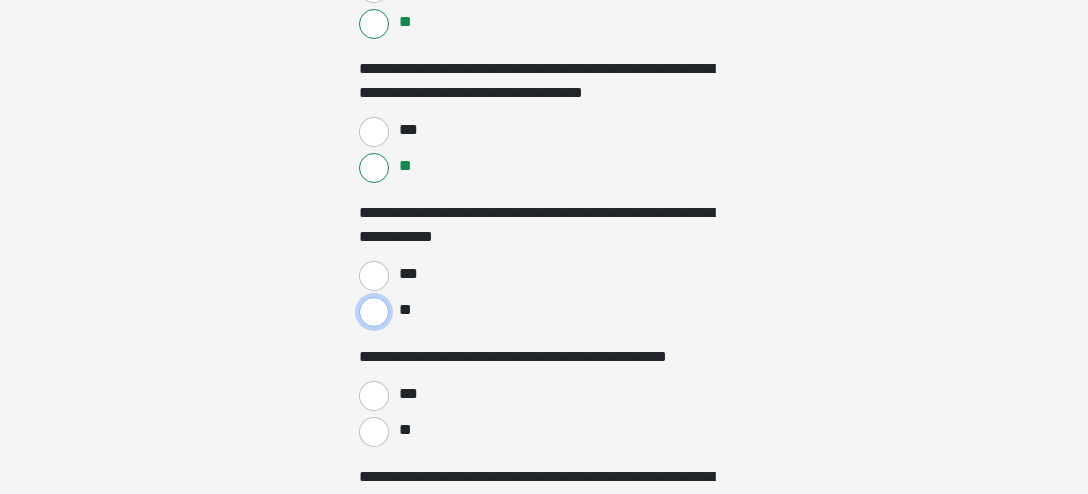 click on "**" at bounding box center [374, 312] 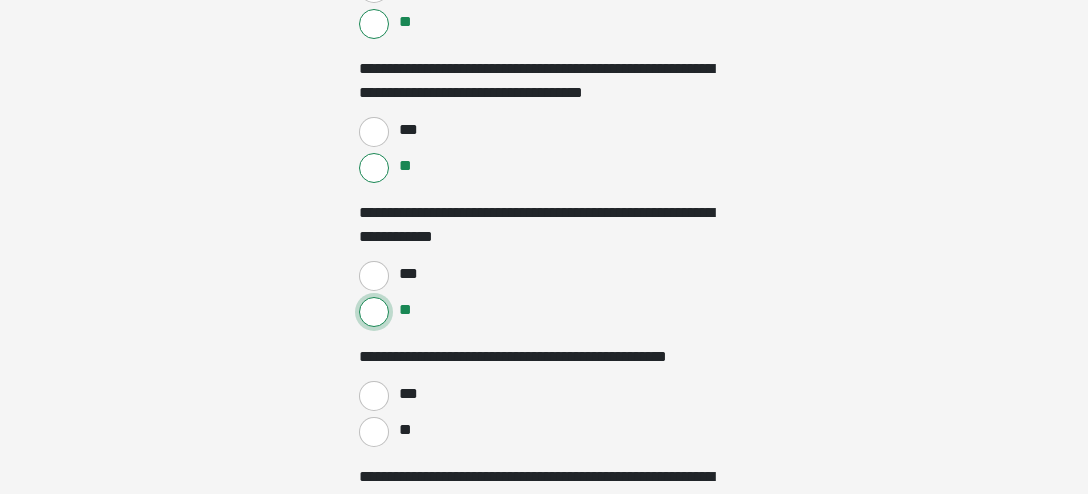 scroll, scrollTop: 3689, scrollLeft: 0, axis: vertical 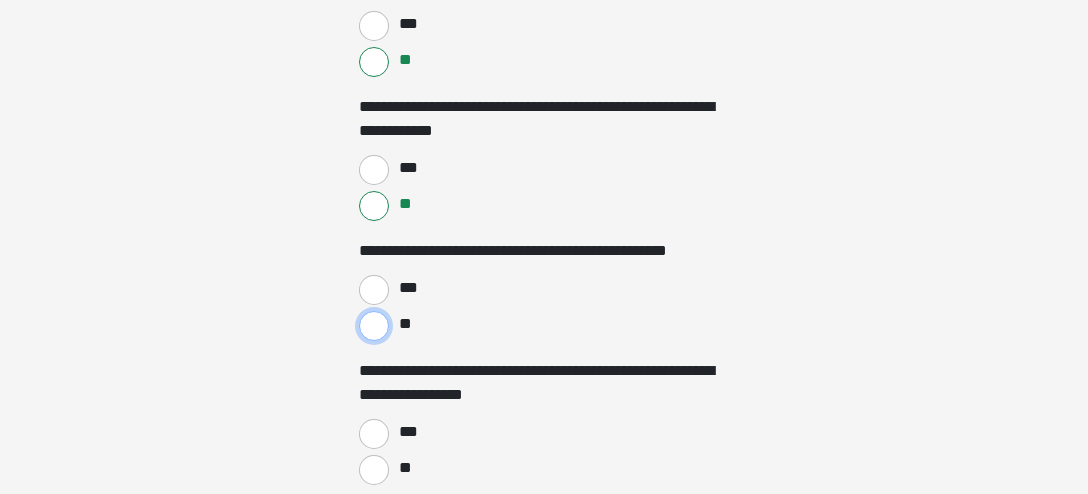 click on "**" at bounding box center (374, 326) 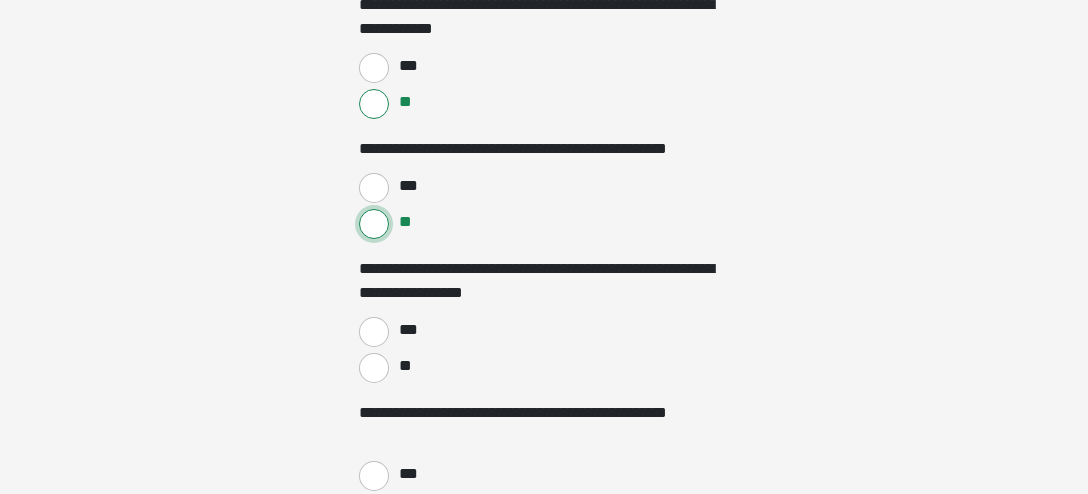 scroll, scrollTop: 3794, scrollLeft: 0, axis: vertical 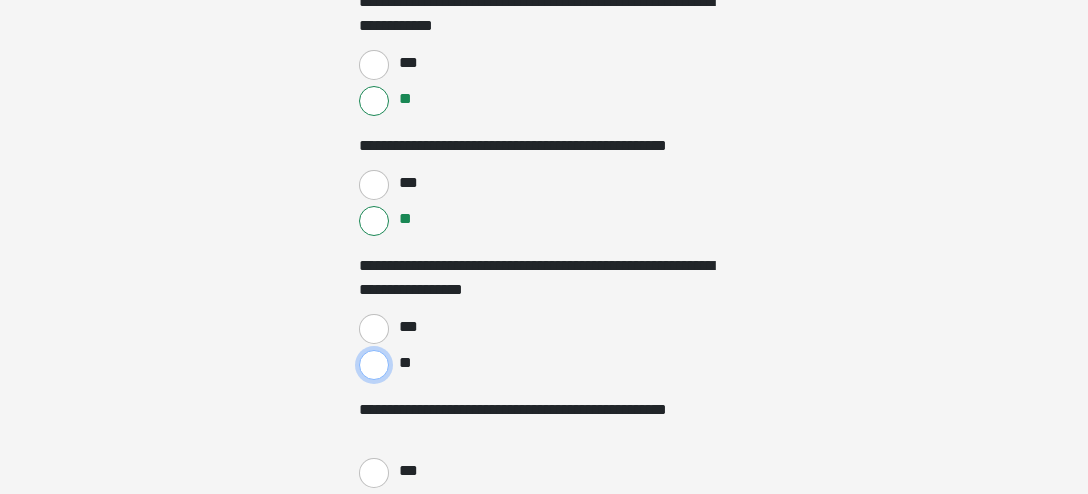 click on "**" at bounding box center (374, 365) 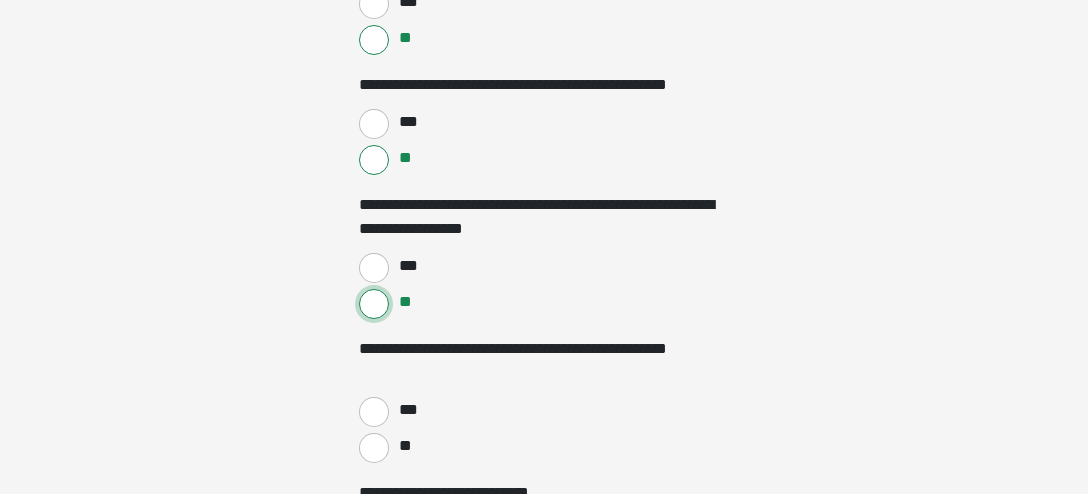 scroll, scrollTop: 3899, scrollLeft: 0, axis: vertical 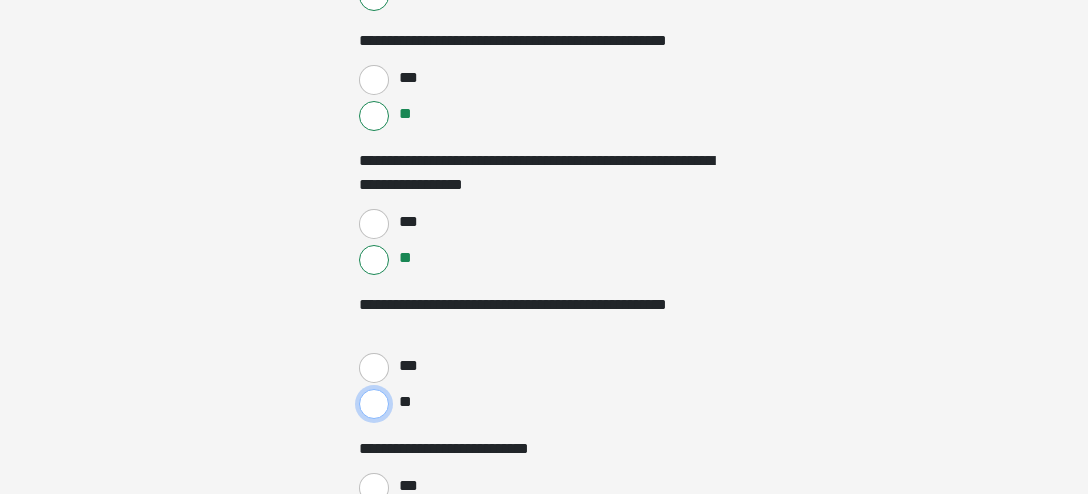 click on "**" at bounding box center (374, 404) 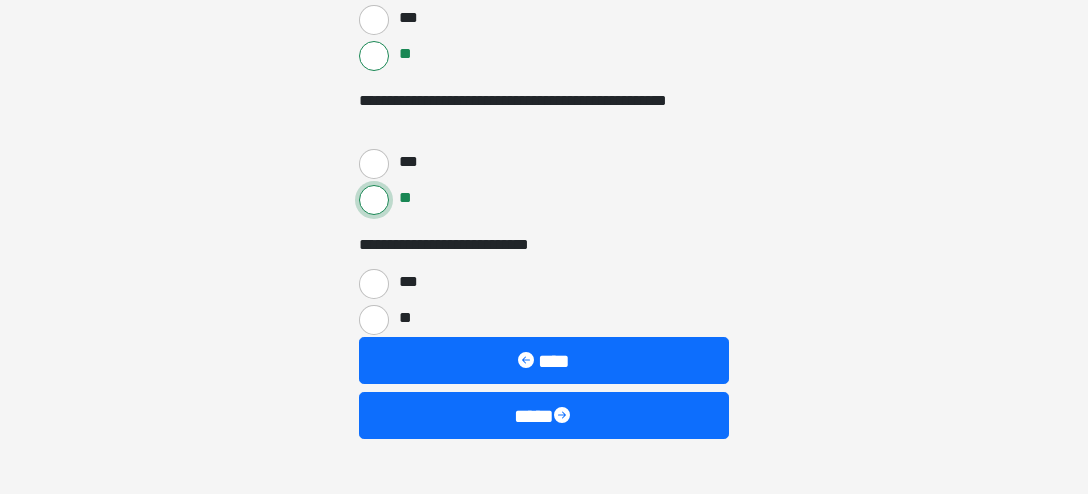 scroll, scrollTop: 4110, scrollLeft: 0, axis: vertical 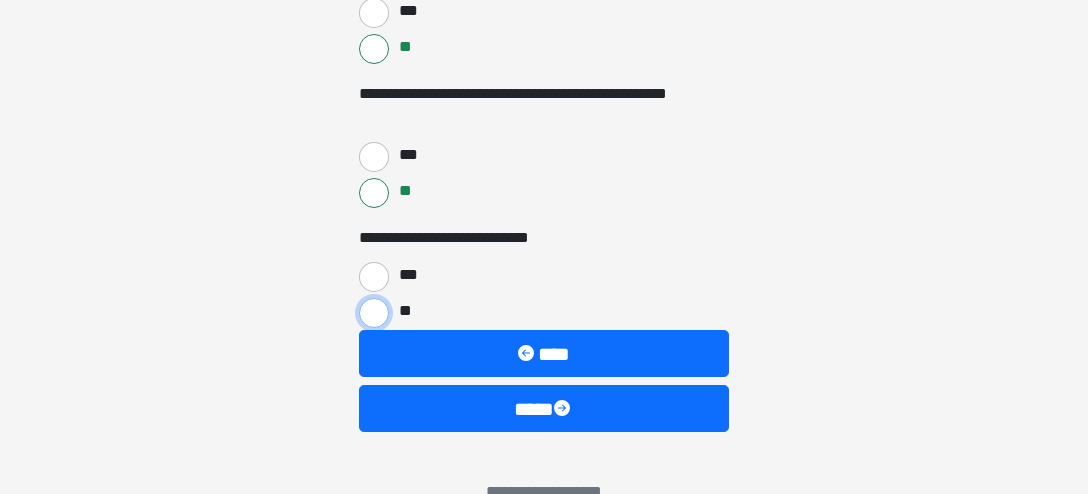 click on "**" at bounding box center (374, 313) 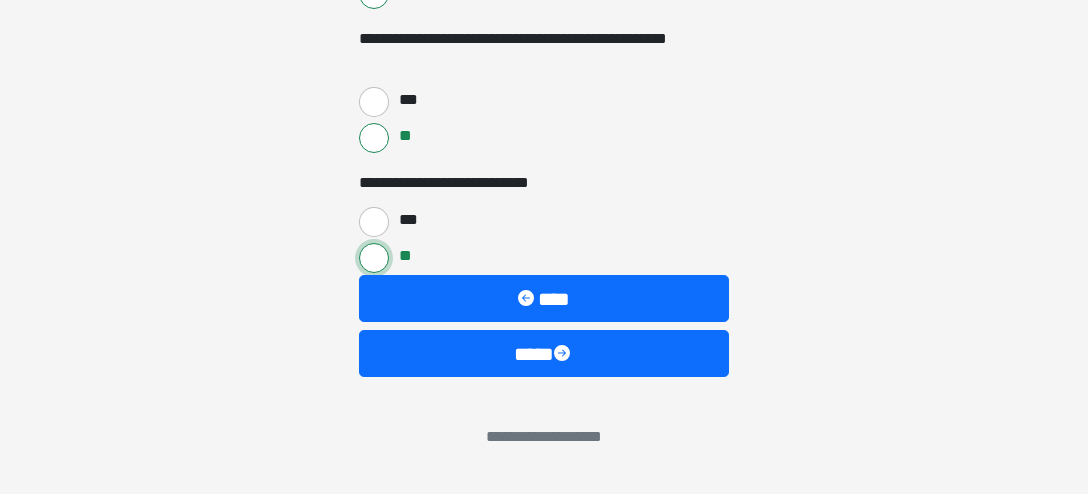 scroll, scrollTop: 4167, scrollLeft: 0, axis: vertical 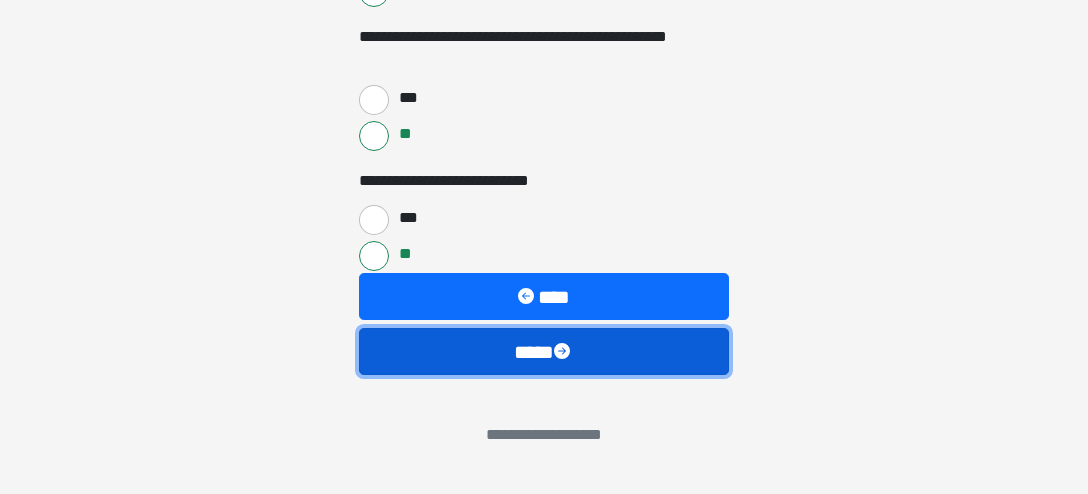 click on "****" at bounding box center (544, 351) 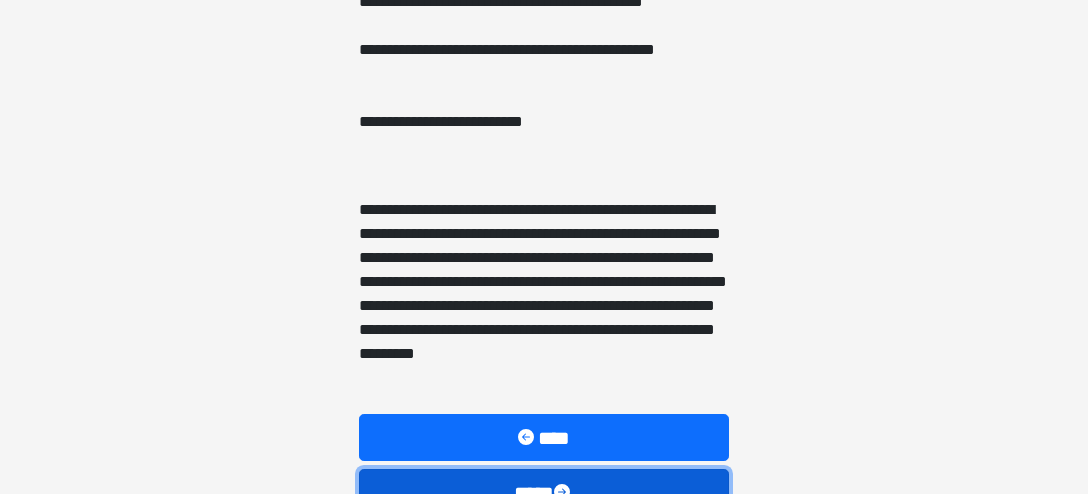 scroll, scrollTop: 1370, scrollLeft: 0, axis: vertical 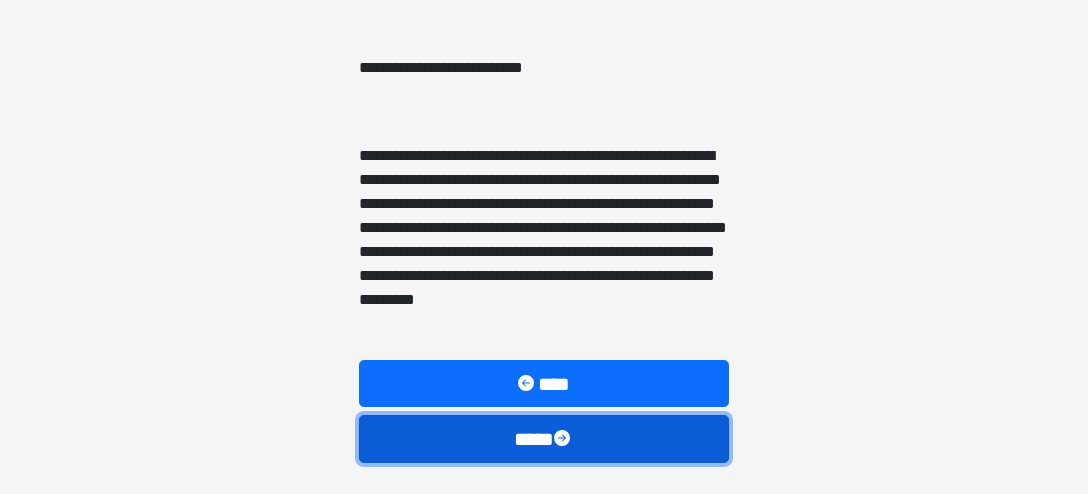 click on "****" at bounding box center [544, 438] 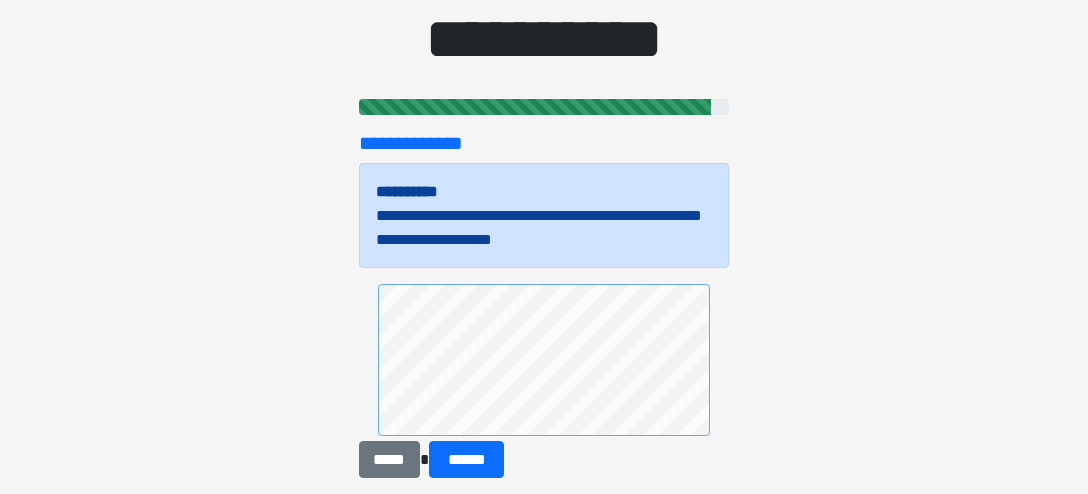 scroll, scrollTop: 157, scrollLeft: 0, axis: vertical 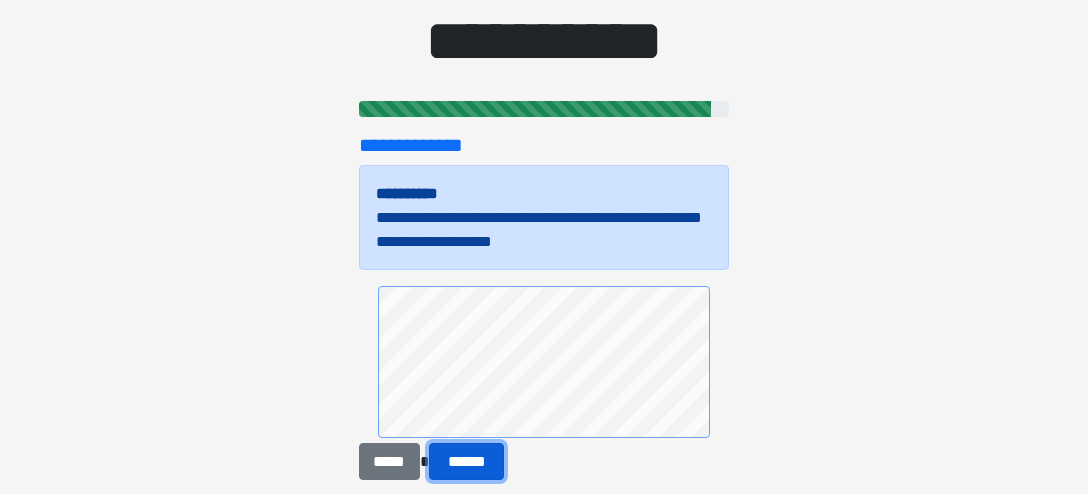 click on "******" at bounding box center (466, 461) 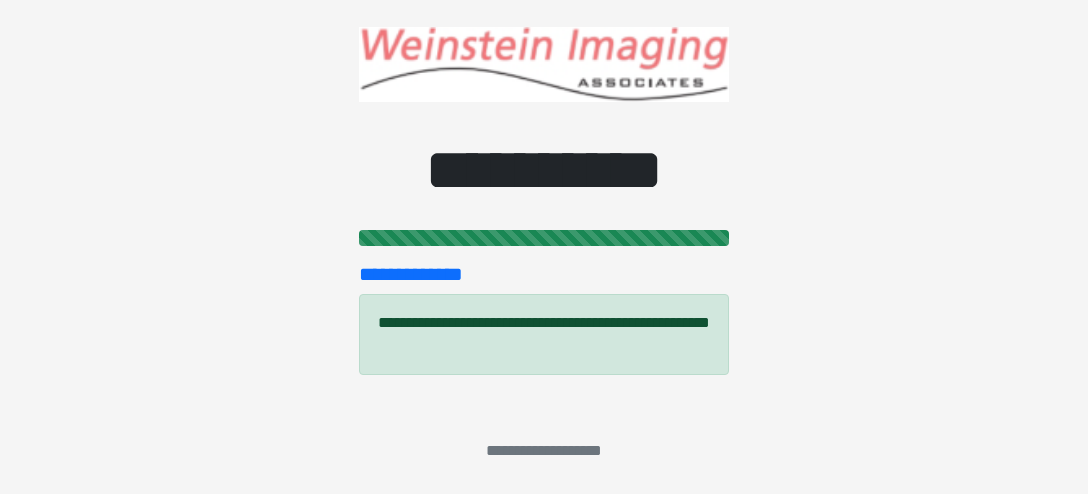 scroll, scrollTop: 28, scrollLeft: 0, axis: vertical 